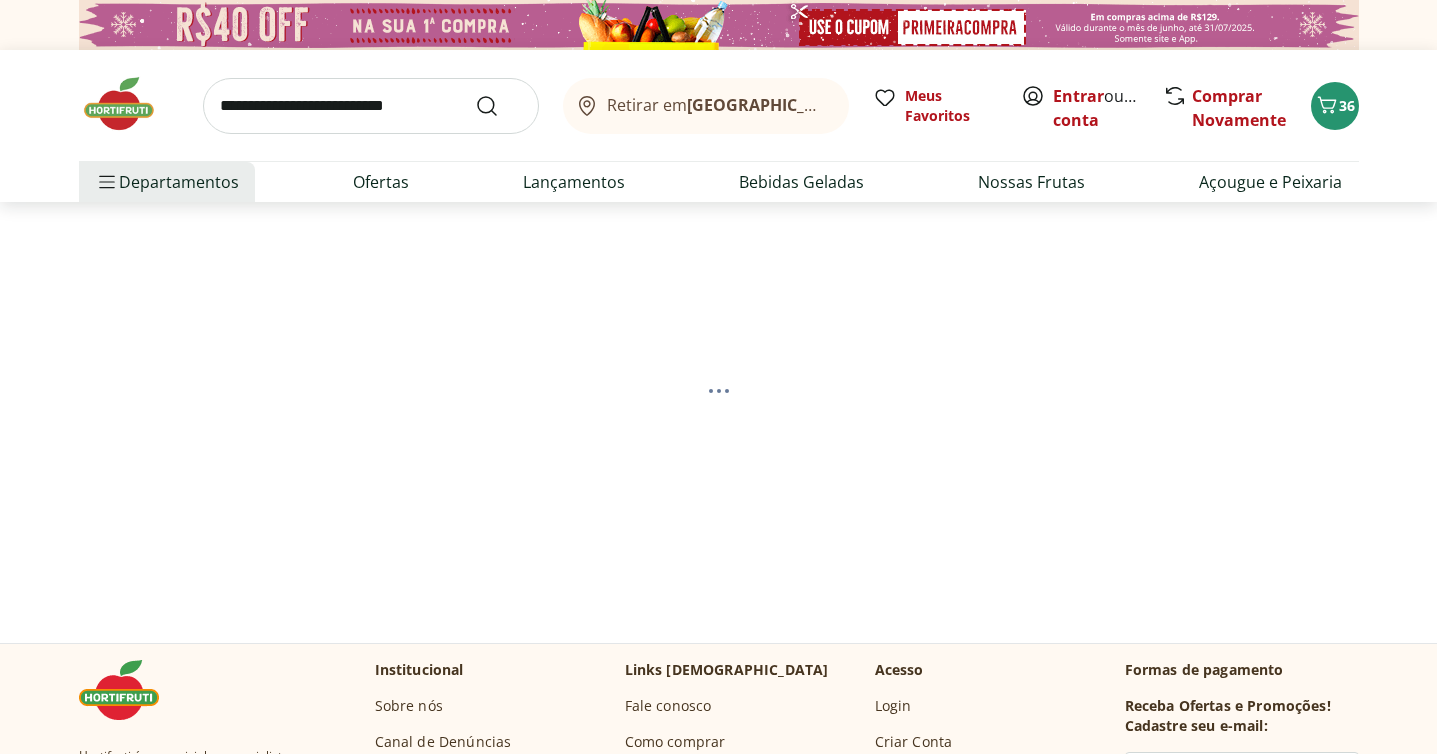 scroll, scrollTop: 0, scrollLeft: 0, axis: both 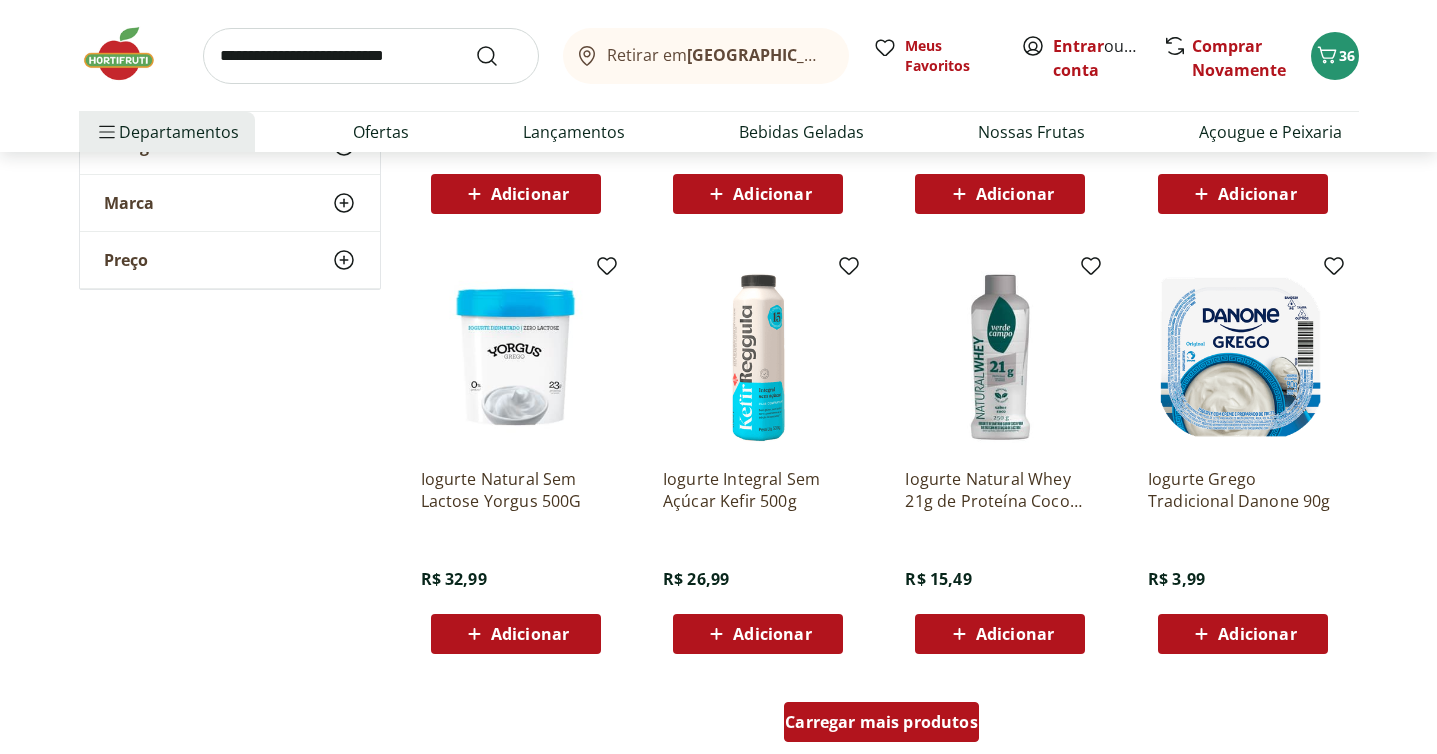 click on "Carregar mais produtos" at bounding box center (881, 722) 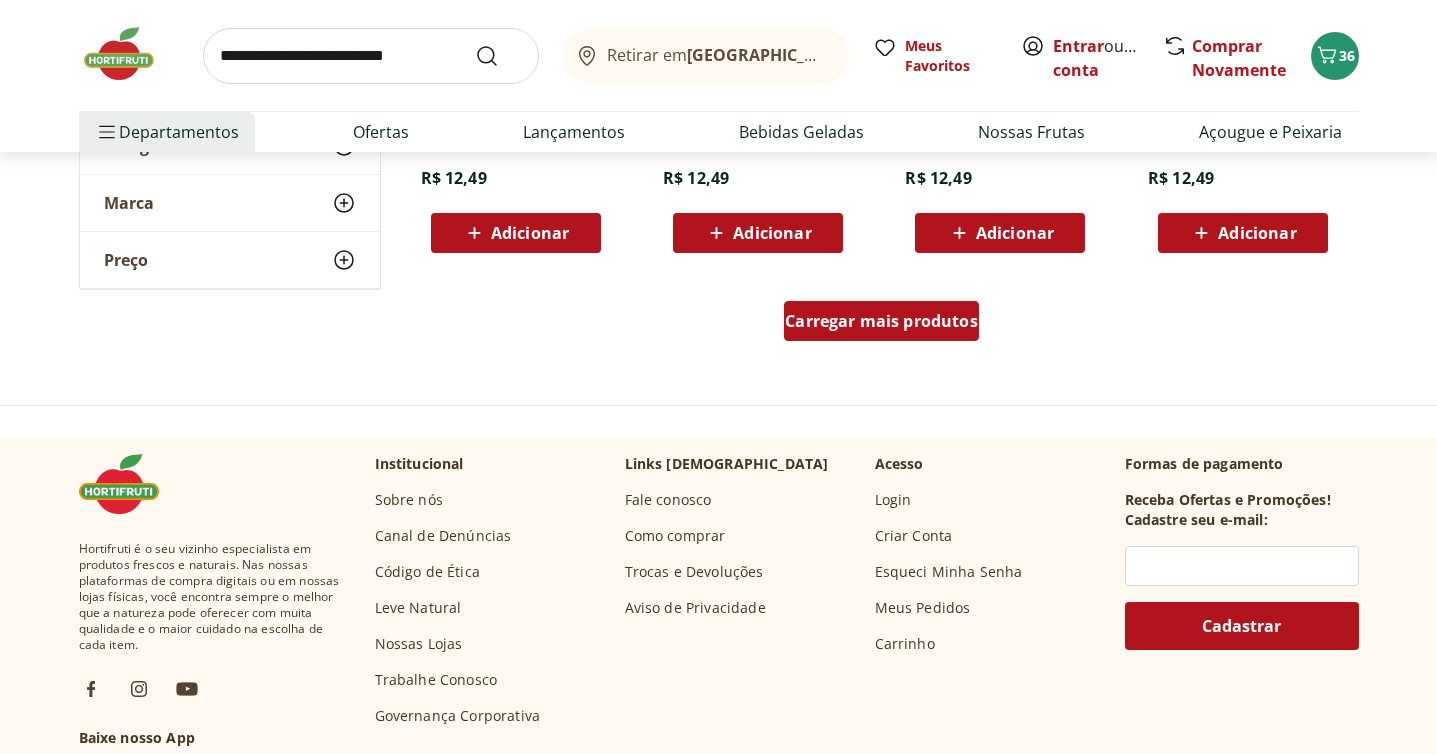 scroll, scrollTop: 2749, scrollLeft: 0, axis: vertical 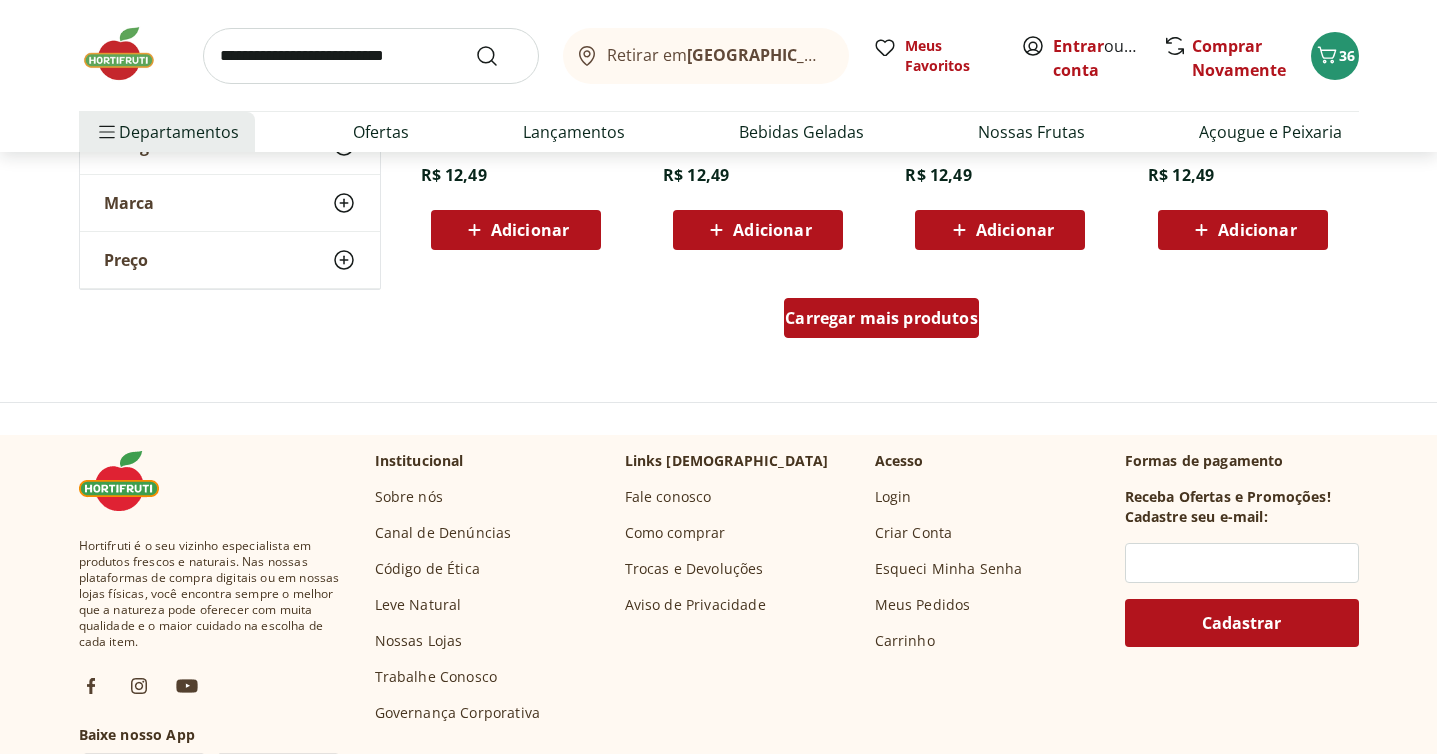click on "Carregar mais produtos" at bounding box center [881, 318] 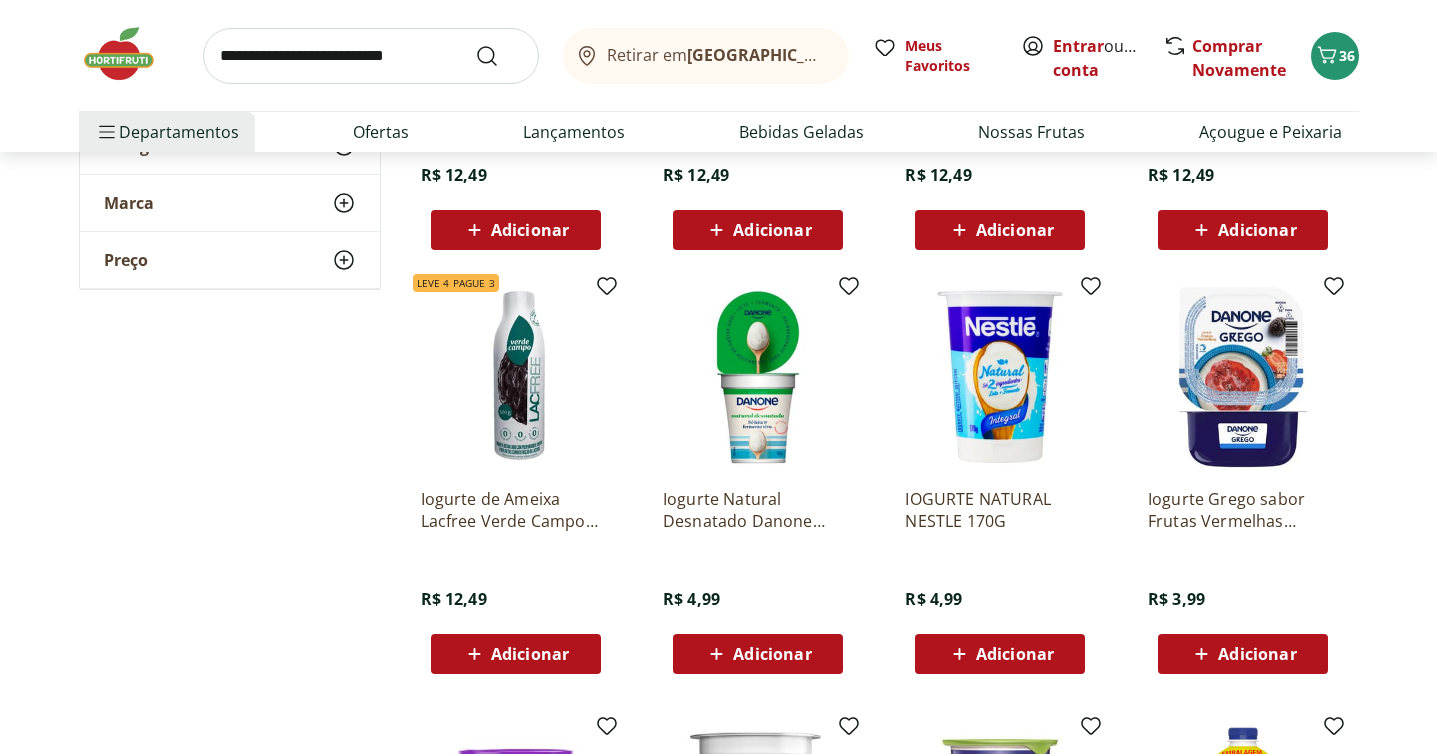 click at bounding box center [371, 56] 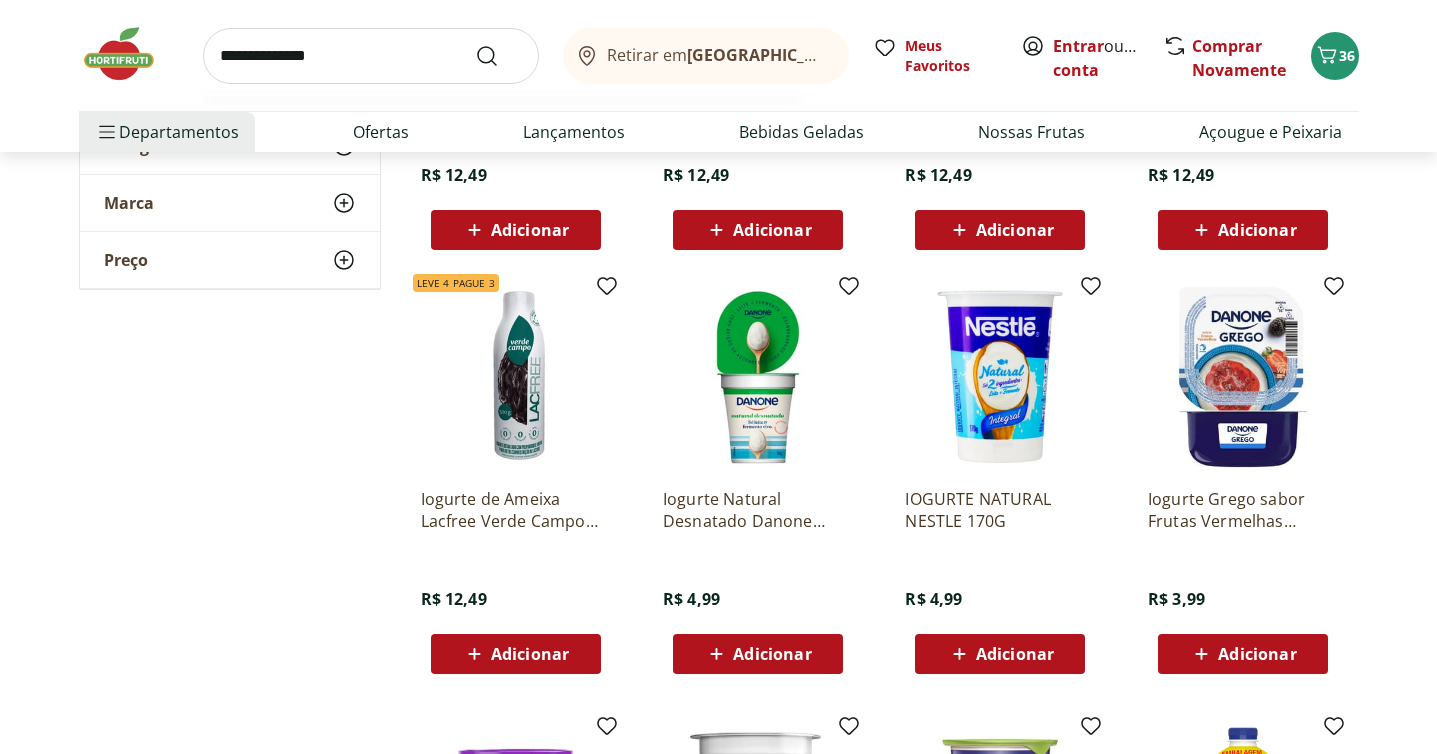 type on "**********" 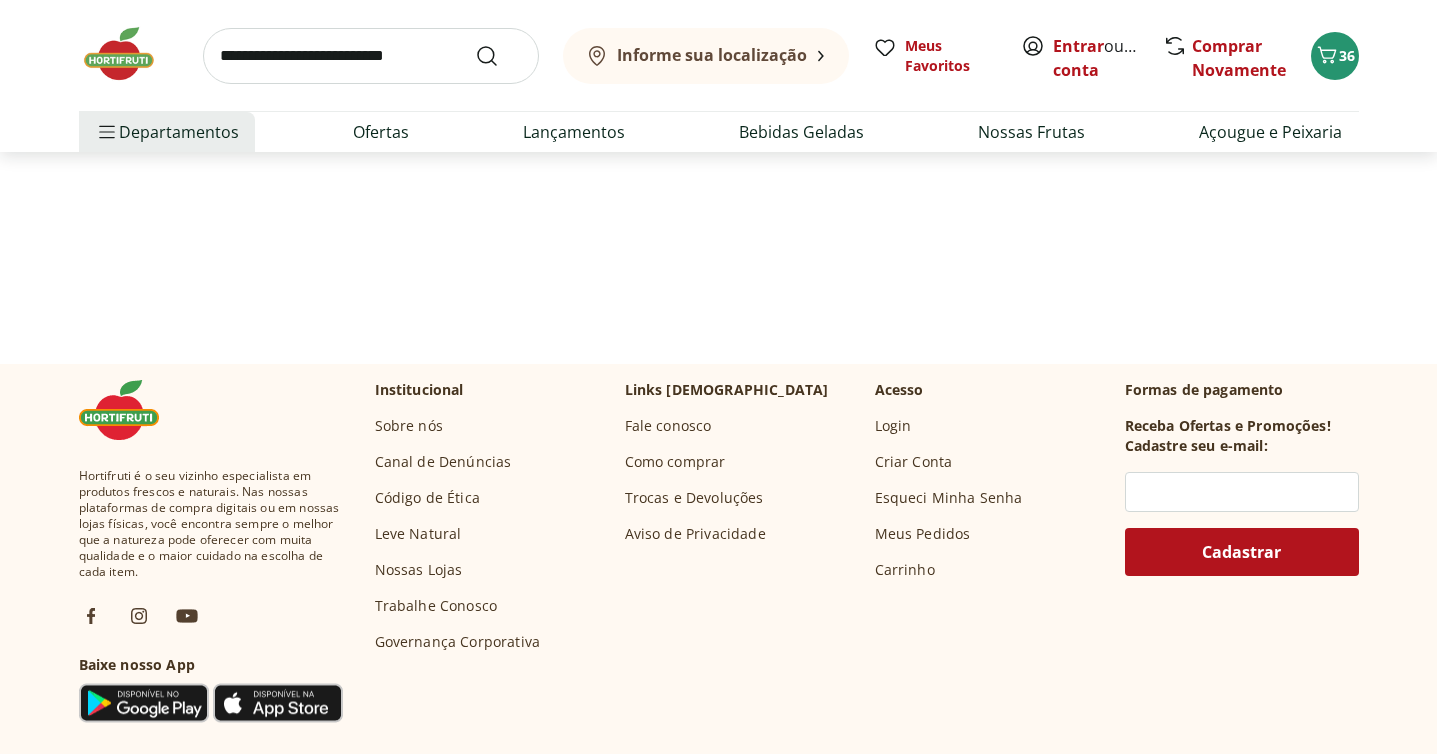 scroll, scrollTop: 0, scrollLeft: 0, axis: both 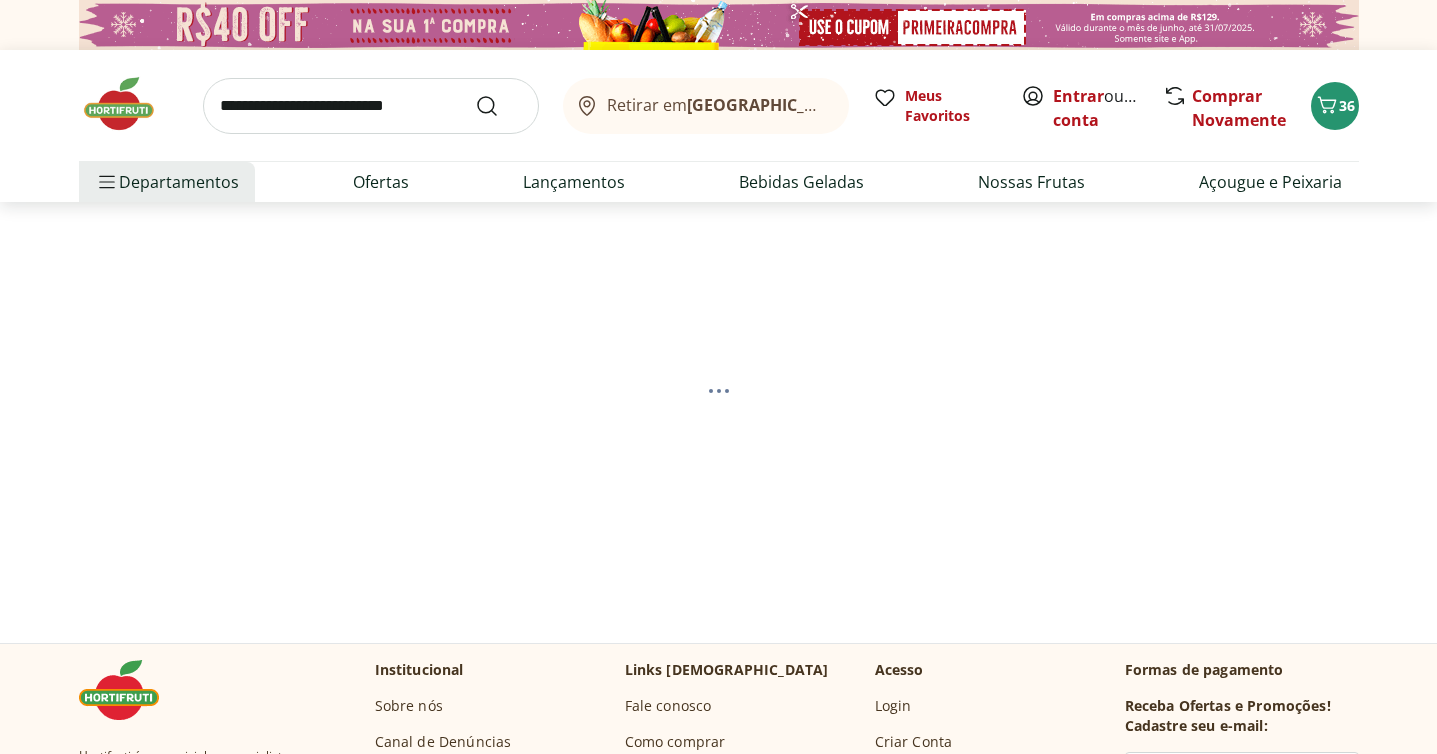 select on "**********" 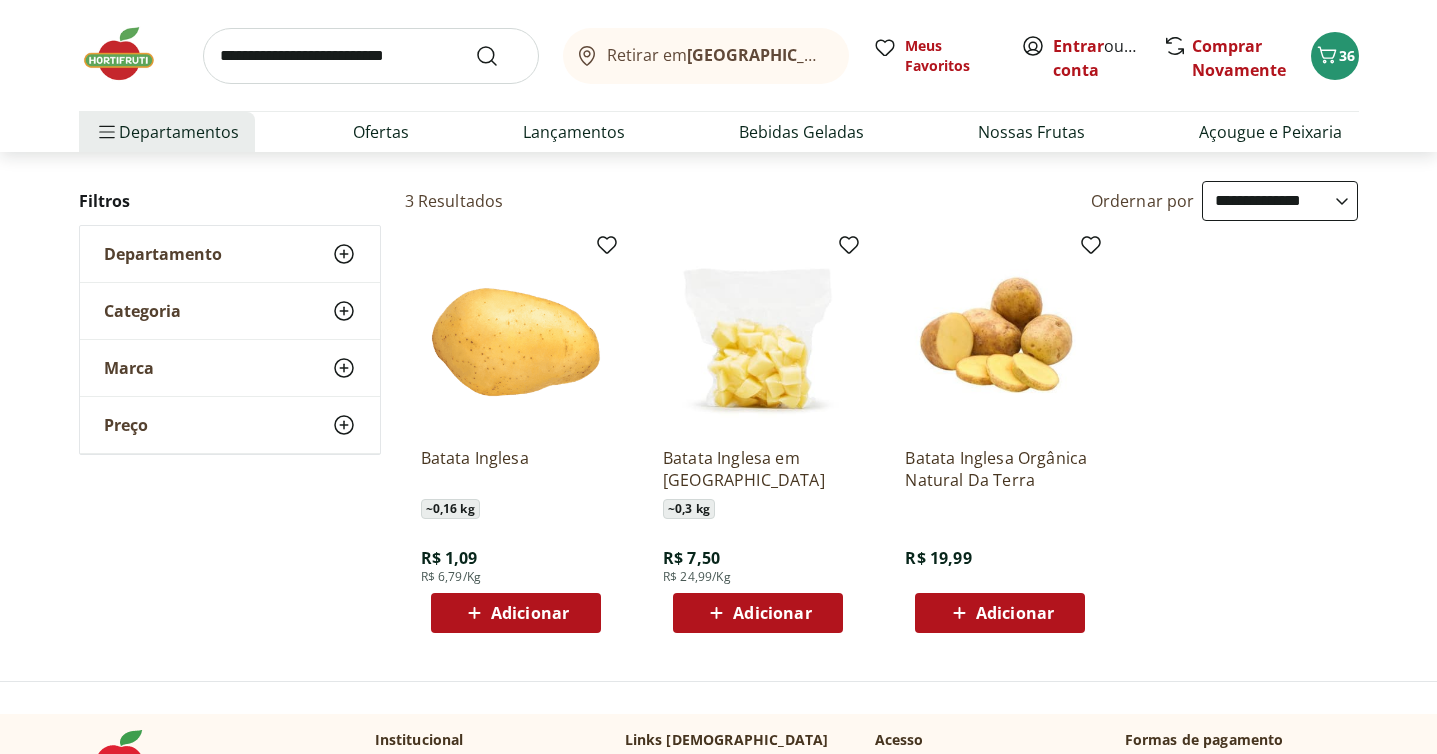scroll, scrollTop: 185, scrollLeft: 0, axis: vertical 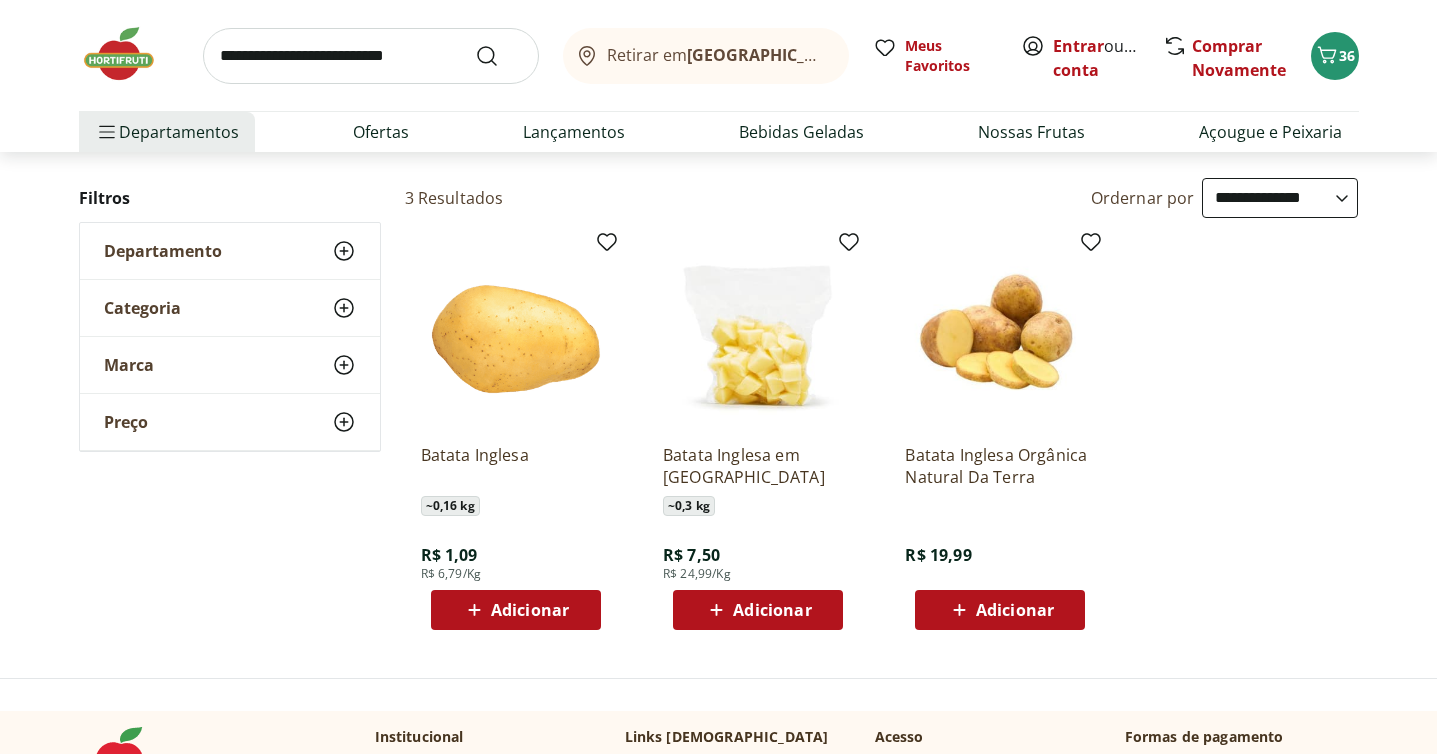 click on "Adicionar" at bounding box center [530, 610] 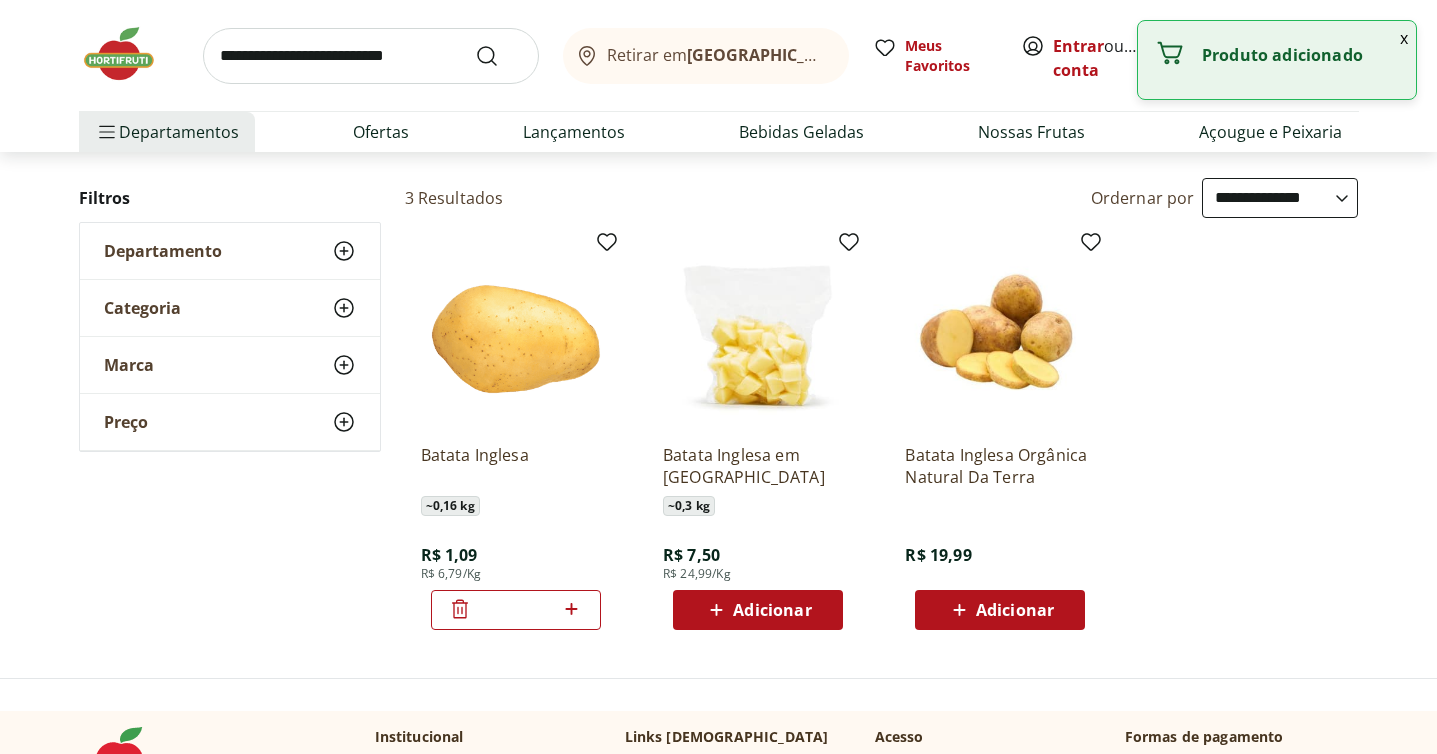 click 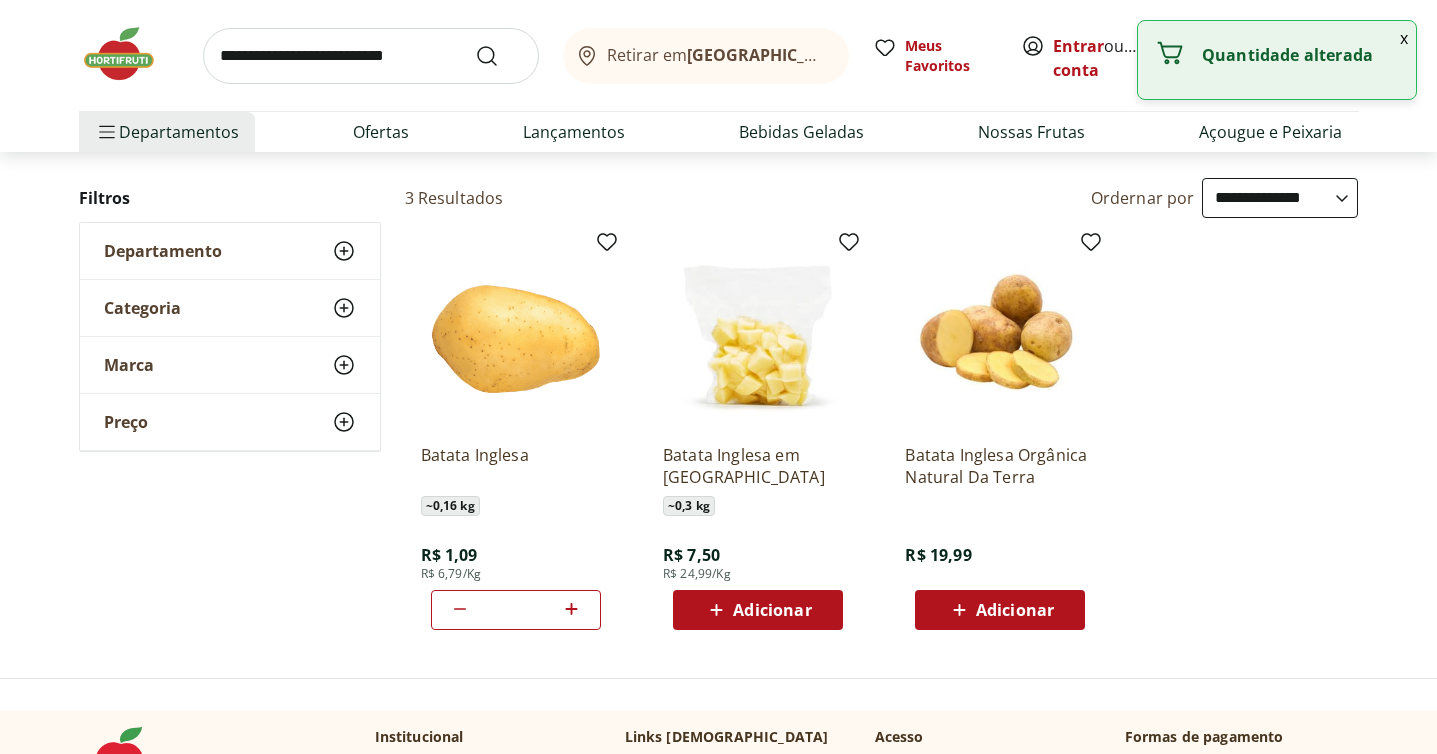 click 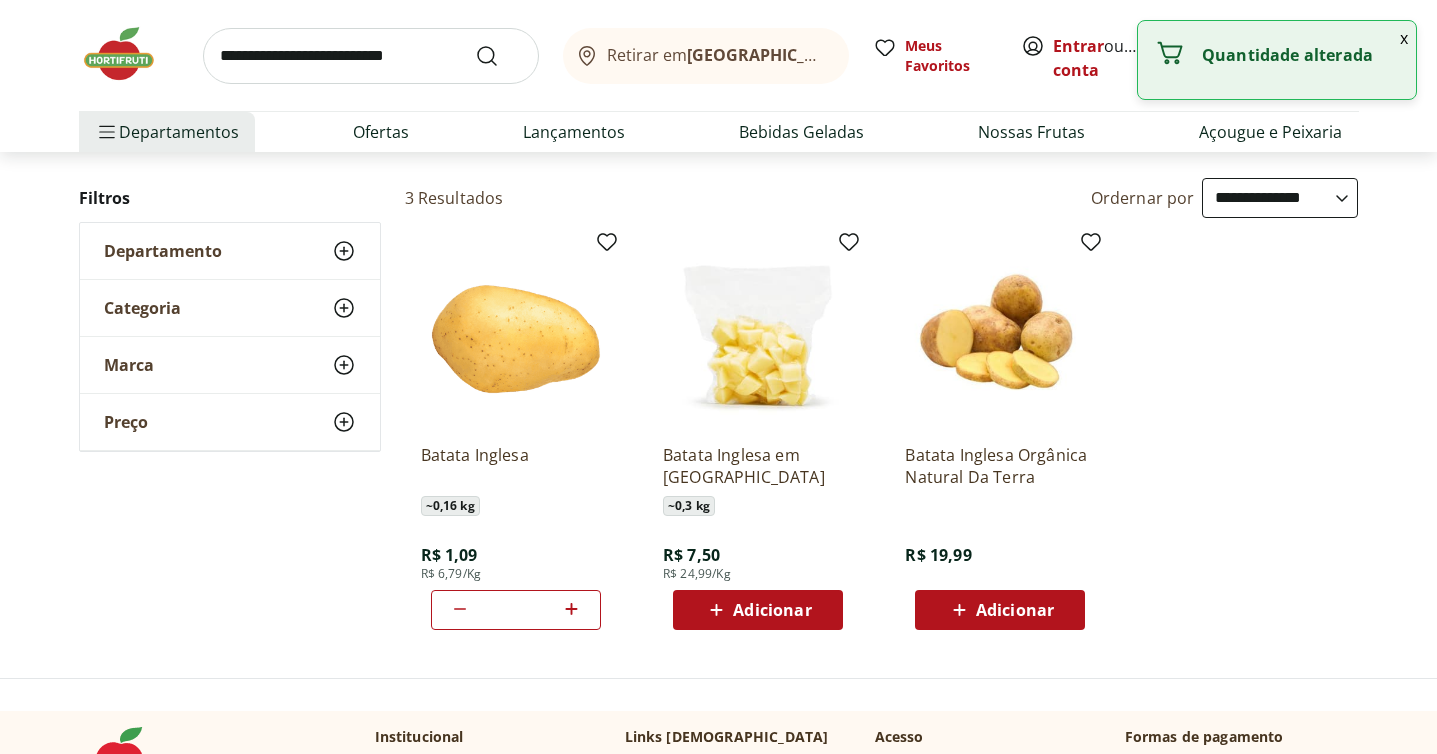click on "Retirar em  Rio de Janeiro/RJ Entrar  ou  Criar conta 46 Retirar em  Rio de Janeiro/RJ Meus Favoritos Entrar  ou  Criar conta Comprar Novamente 46  Departamentos Nossa Marca Nossa Marca Ver tudo do departamento Açougue & Peixaria Congelados e Refrigerados Frutas, Legumes e Verduras Orgânicos Mercearia Sorvetes Hortifruti Hortifruti Ver tudo do departamento Cogumelos Frutas Legumes Ovos Temperos Frescos Verduras Orgânicos Orgânicos Ver tudo do departamento Bebidas Orgânicas Frutas Orgânicas Legumes Orgânicos Ovos Orgânicos Perecíveis Orgânicos Verduras Orgânicas Temperos Frescos Açougue e Peixaria Açougue e Peixaria Ver tudo do departamento Aves Bovinos Exóticos Frutos do Mar Linguiça e Salsicha Peixes Salgados e Defumados Suínos Prontinhos Prontinhos Ver tudo do departamento Frutas Cortadinhas Pré Preparados Prontos para Consumo Saladas Sucos e Água de Coco Padaria Padaria Ver tudo do departamento Bolos e Mini Bolos Doces Pão Padaria Própria Salgados Torradas Bebidas Bebidas Água Cerveja" at bounding box center [718, 76] 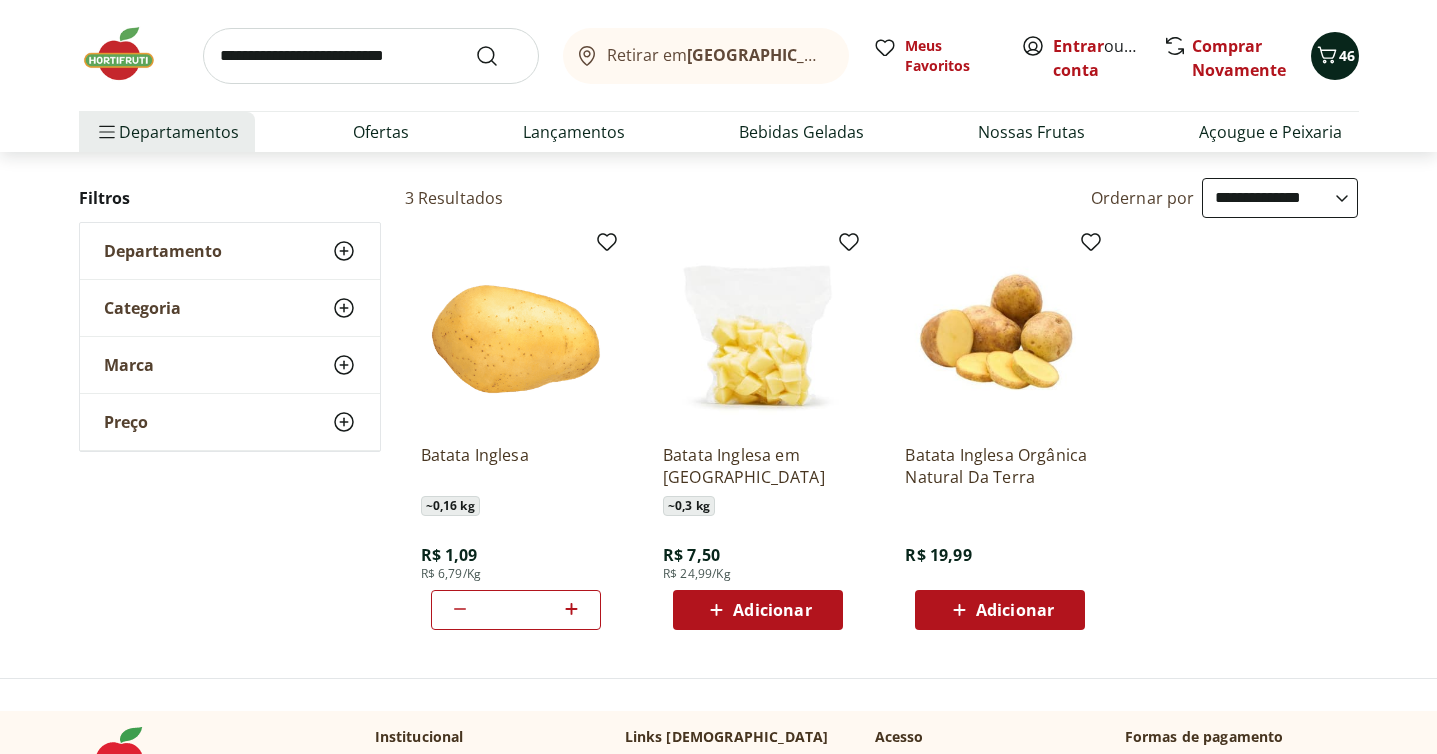 click on "46" at bounding box center [1335, 56] 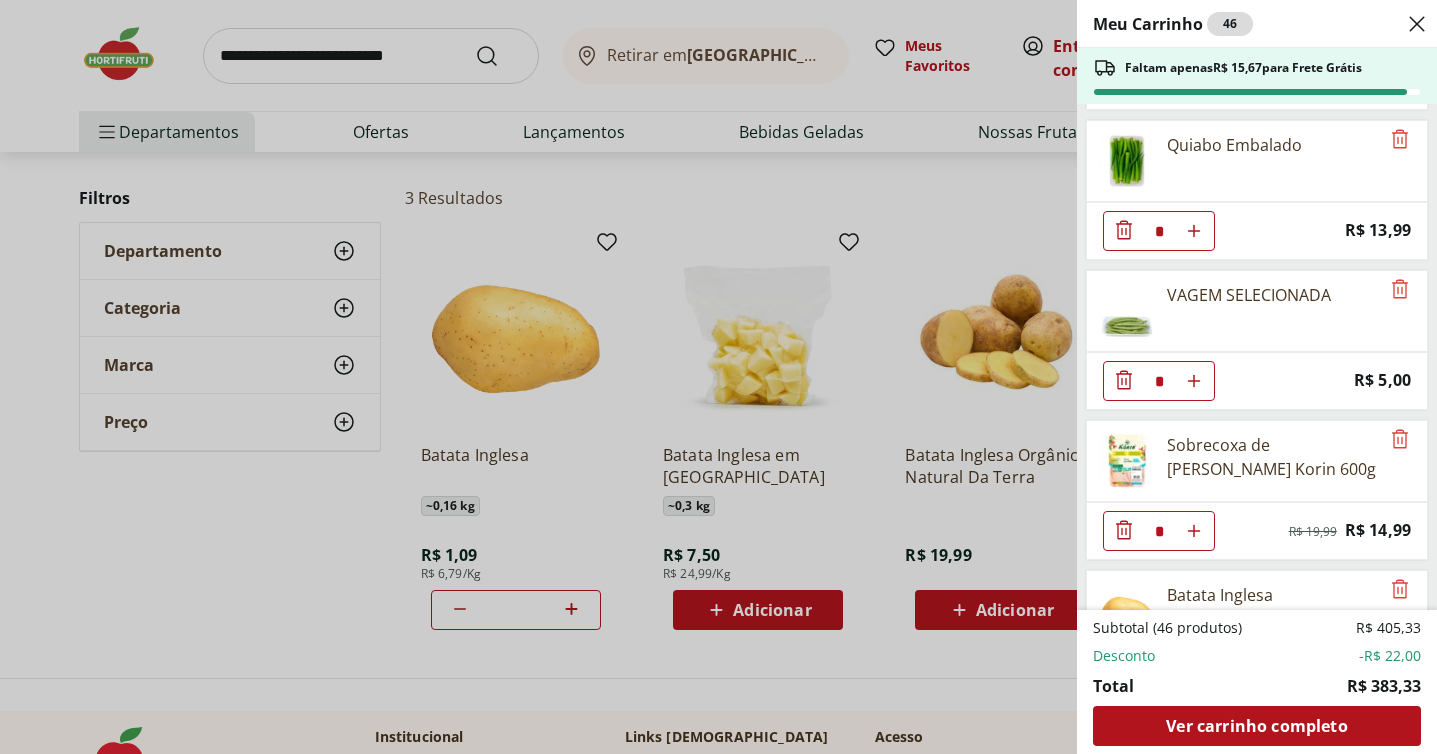 scroll, scrollTop: 2652, scrollLeft: 0, axis: vertical 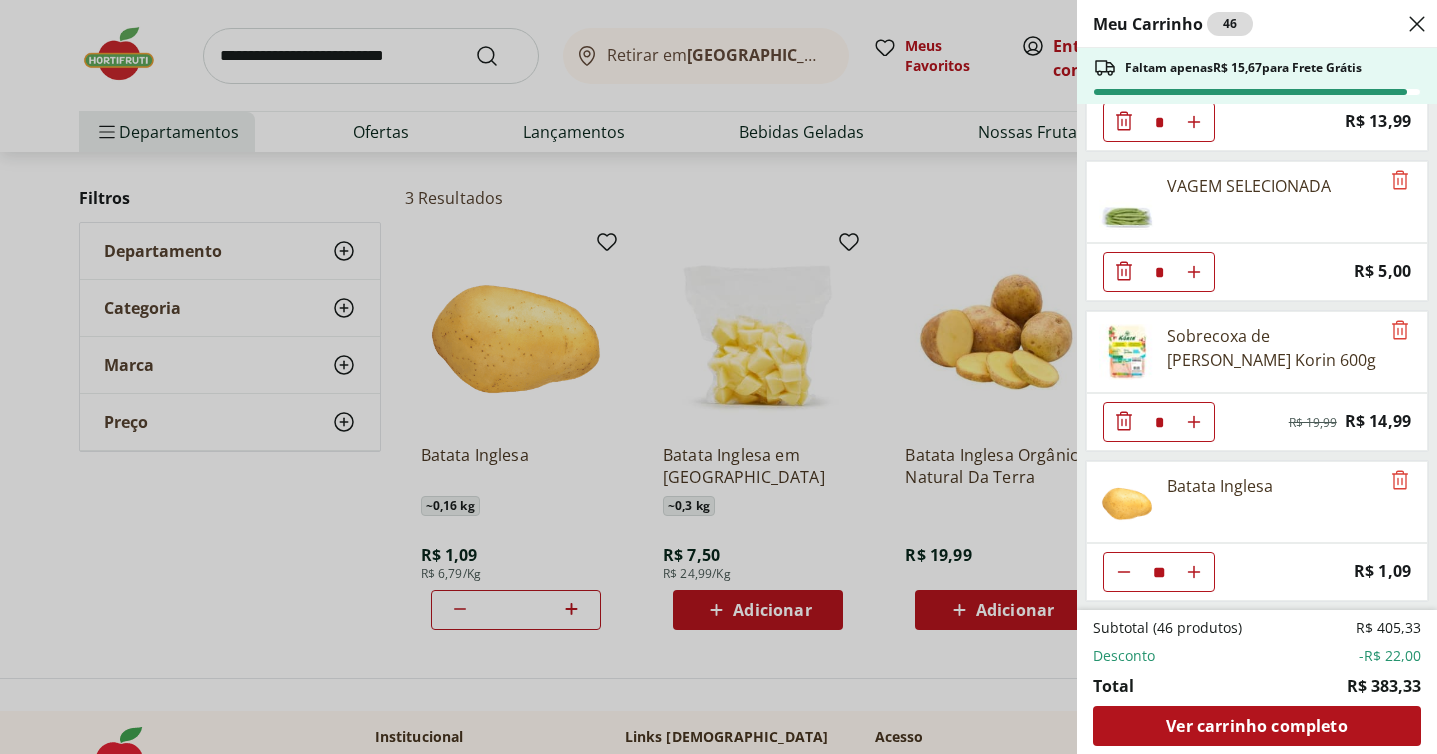 click on "Meu Carrinho 46 Faltam apenas  R$ 15,67  para Frete Grátis Bife de Filé Mignon * Price: R$ 44,97 Strogonoff  de Filé Mignon * Price: R$ 59,96 Filé de Peito de Frango Bio Sadia 1kg * Price: R$ 38,99 Mexerica Importada Unidade * Price: R$ 2,70 Couve-Flor Unidade * Price: R$ 9,99 Cenoura Unidade * Price: R$ 0,77 Cogumelo Paris Orgânico 200g Unidade * Original price: R$ 15,99 Price: R$ 12,99 Brocolis Ninja * Price: R$ 7,99 Cheiro Verde - Unidade * Price: R$ 3,99 Caqui Rama Forte Orgânico 500g * Price: R$ 12,99 Cogumelo Shimeji Preto 200G * Original price: R$ 16,99 Price: R$ 9,99 Limão Orgânico Natural Da Terra 500g * Price: R$ 9,99 Uva Rosada Embalada * Price: R$ 11,99 Chuchu Unidade * Price: R$ 1,09 Coxa de Frango Congelada Korin 600g * Original price: R$ 13,99 Price: R$ 9,99 Cebola Nacional unidade * Price: R$ 1,10 Batata Calabresa Selecionada * Price: R$ 6,04 Quiabo Embalado * Price: R$ 13,99 VAGEM SELECIONADA * Price: R$ 5,00 Sobrecoxa de Frango Congelada Korin 600g * R$ 19,99" at bounding box center [718, 377] 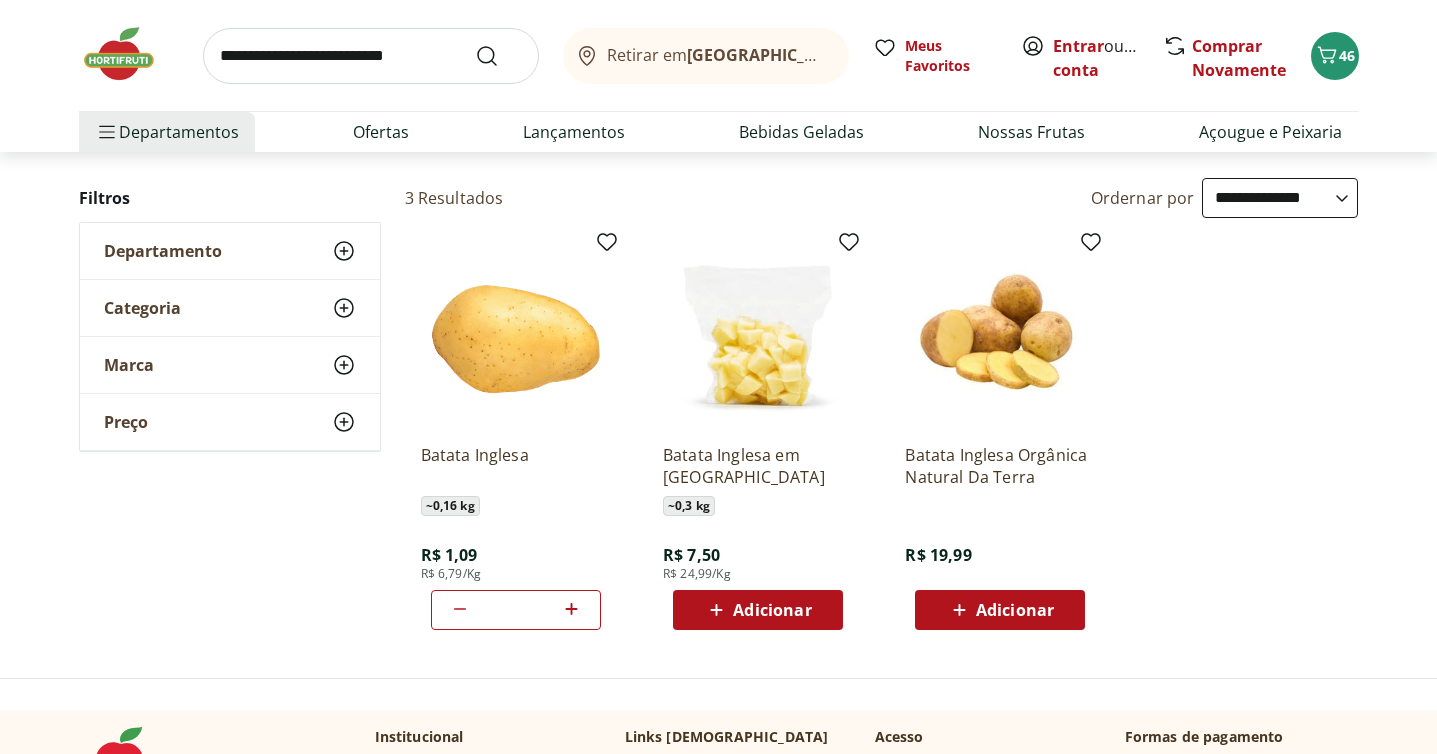 click at bounding box center [371, 56] 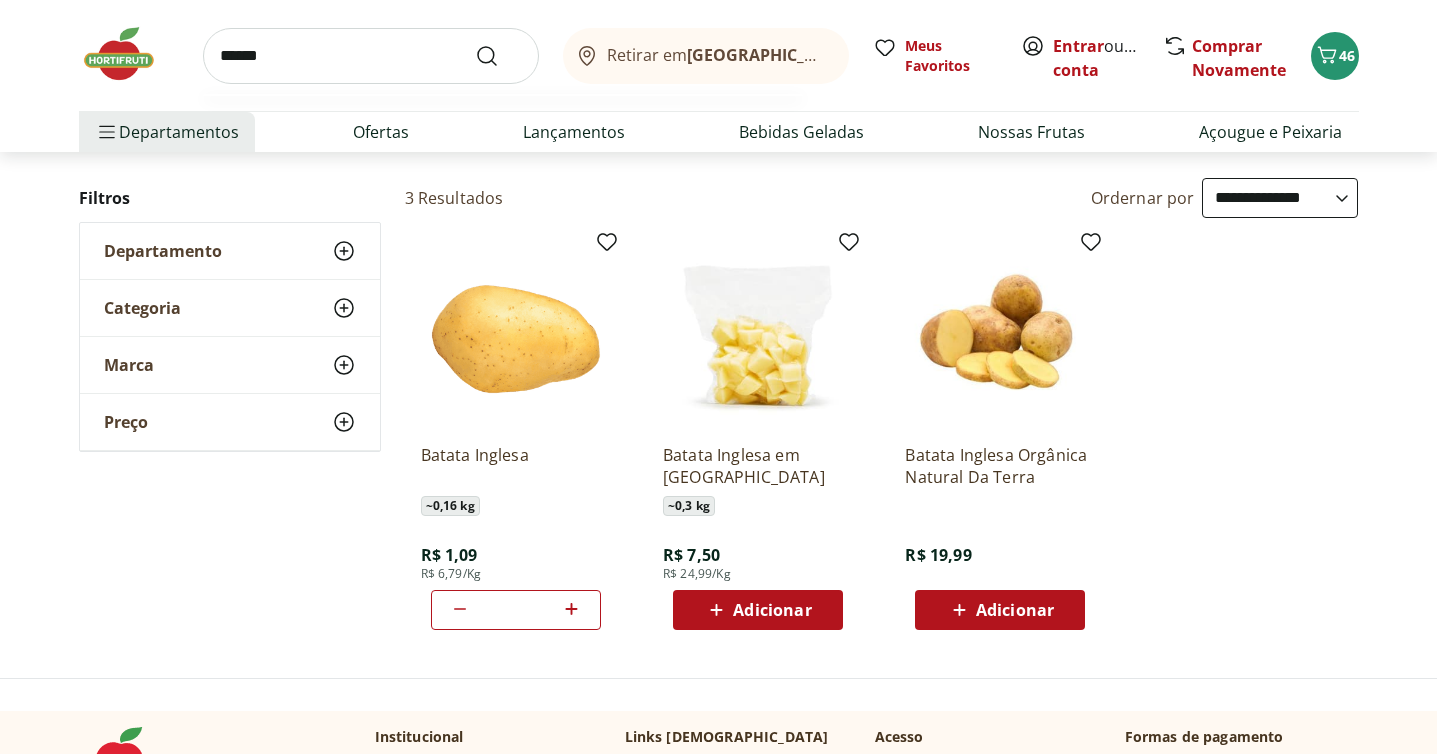 type on "******" 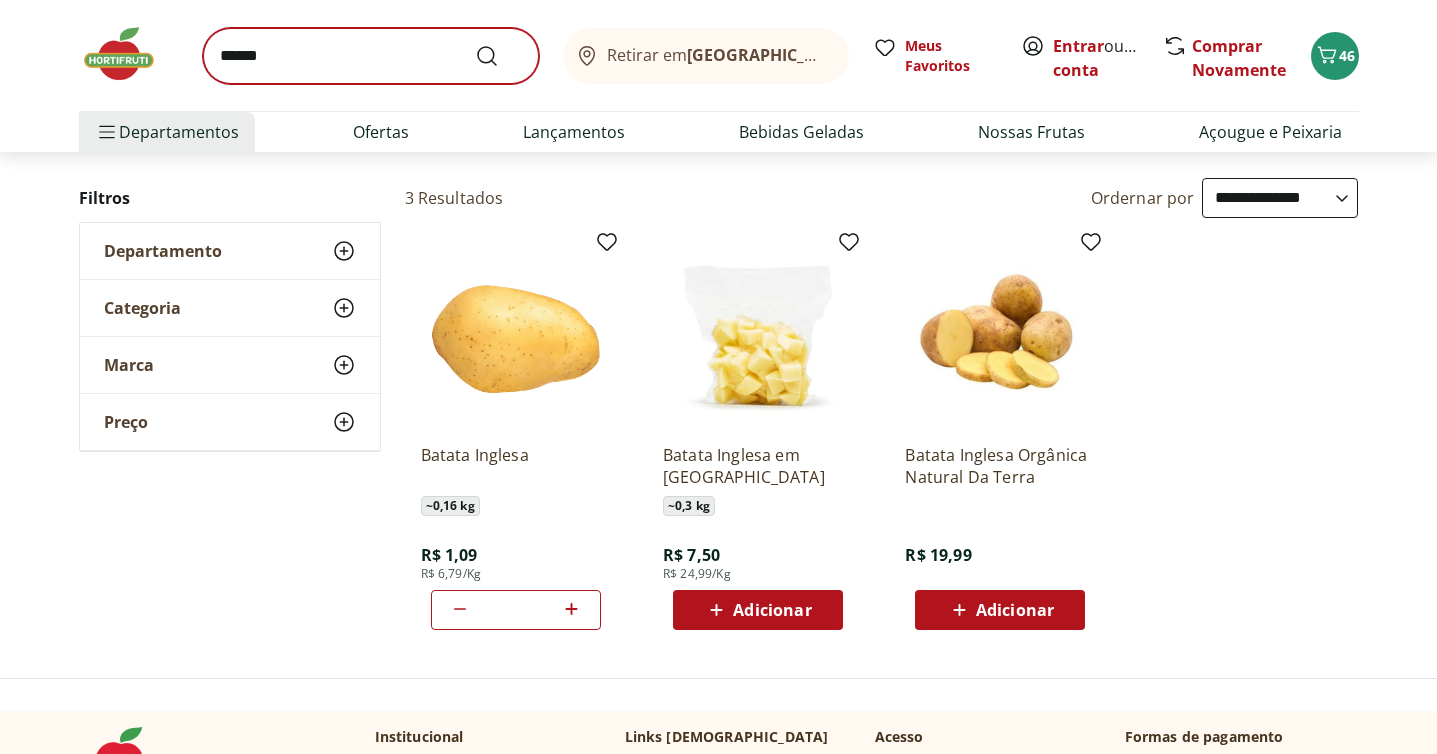 scroll, scrollTop: 0, scrollLeft: 0, axis: both 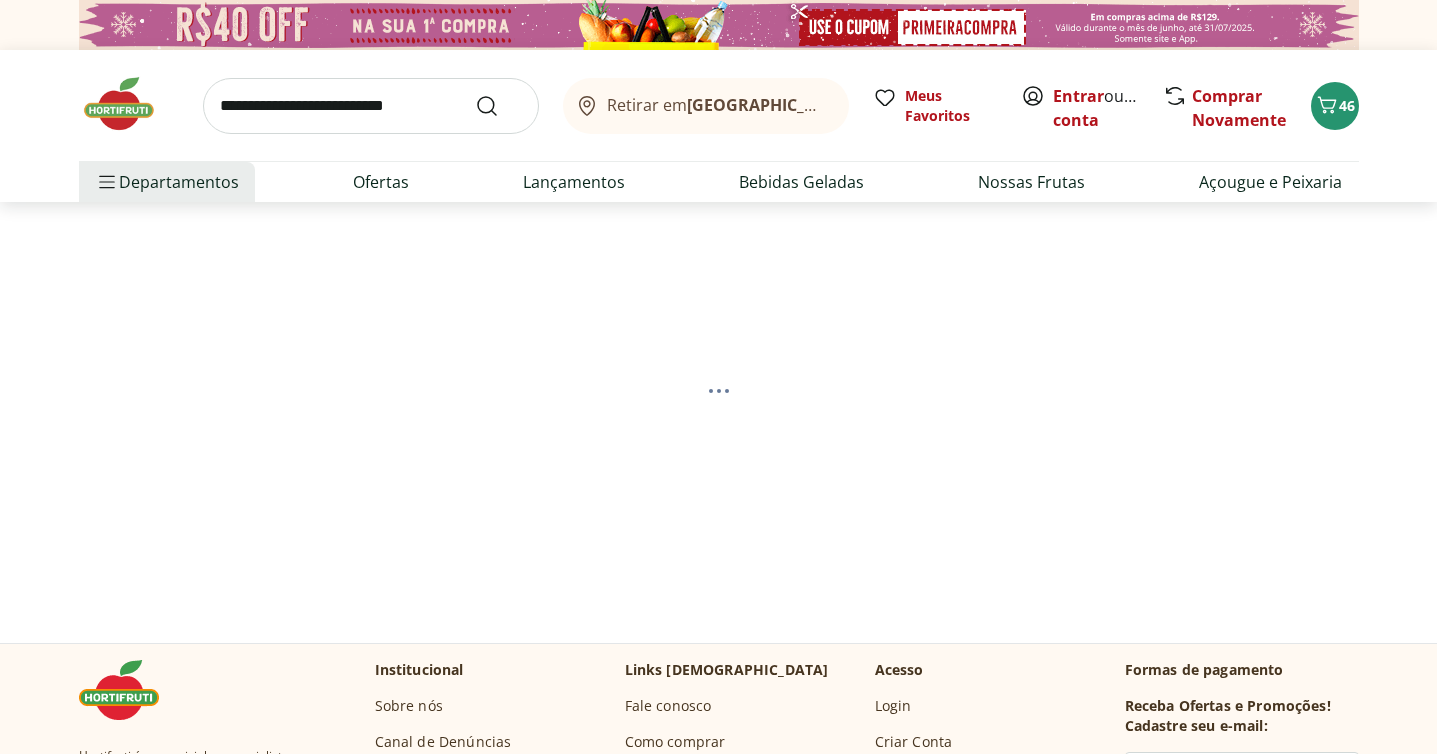 select on "**********" 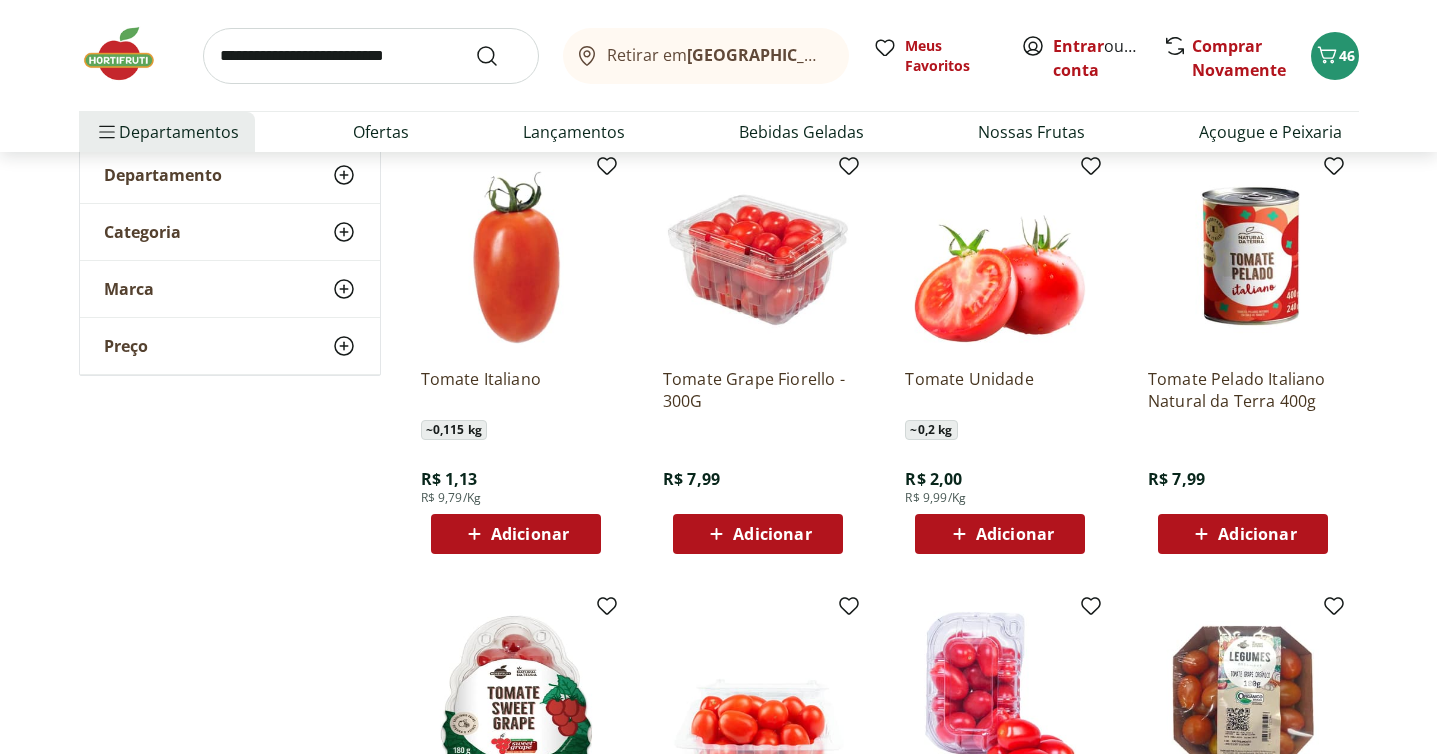scroll, scrollTop: 245, scrollLeft: 0, axis: vertical 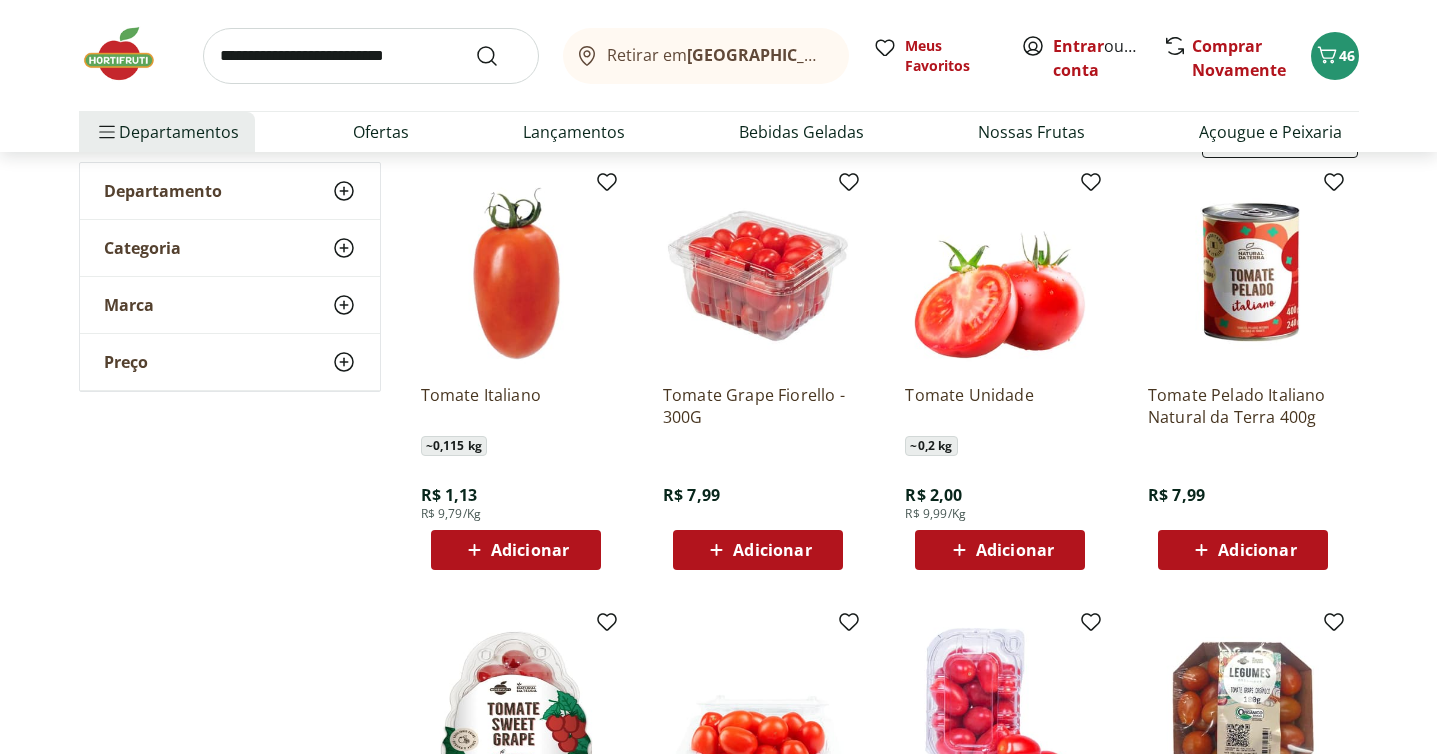 click on "Adicionar" at bounding box center [1000, 550] 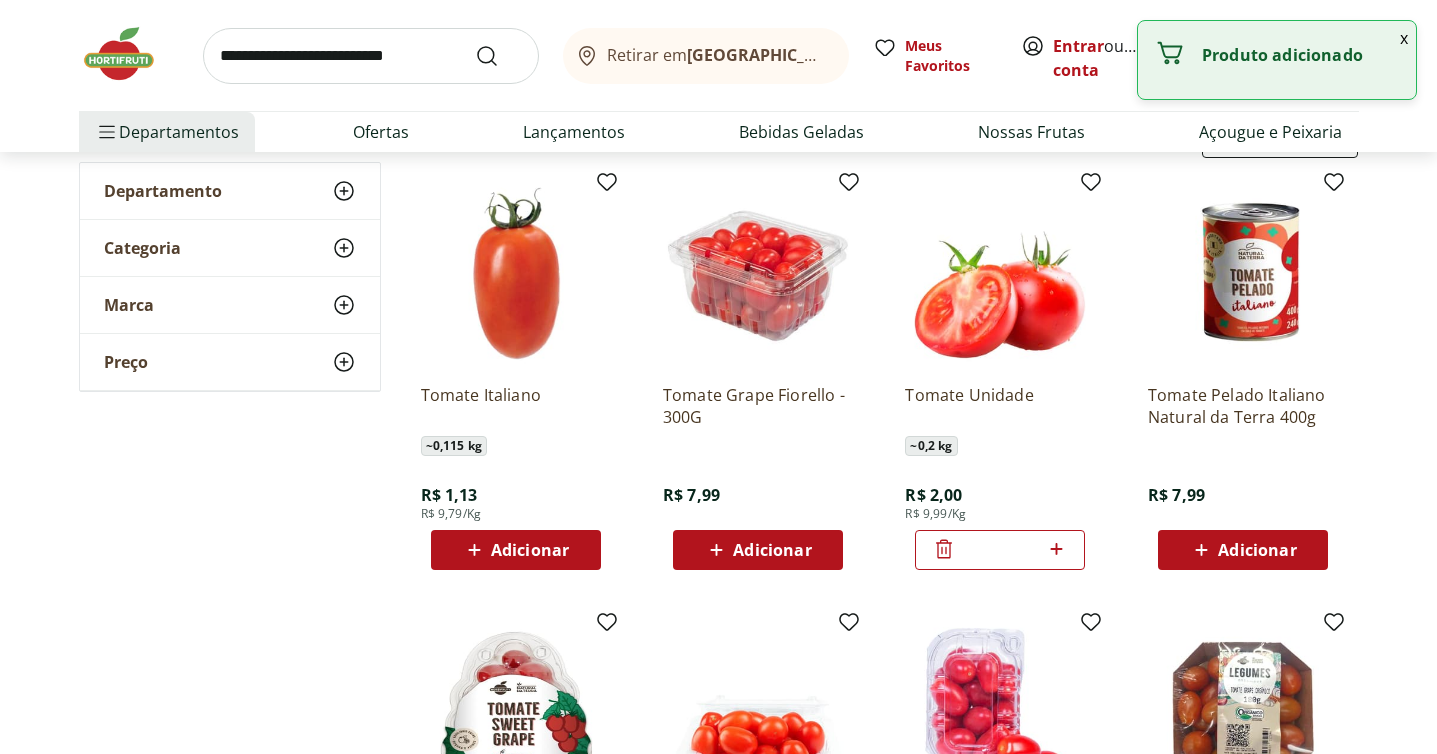 click 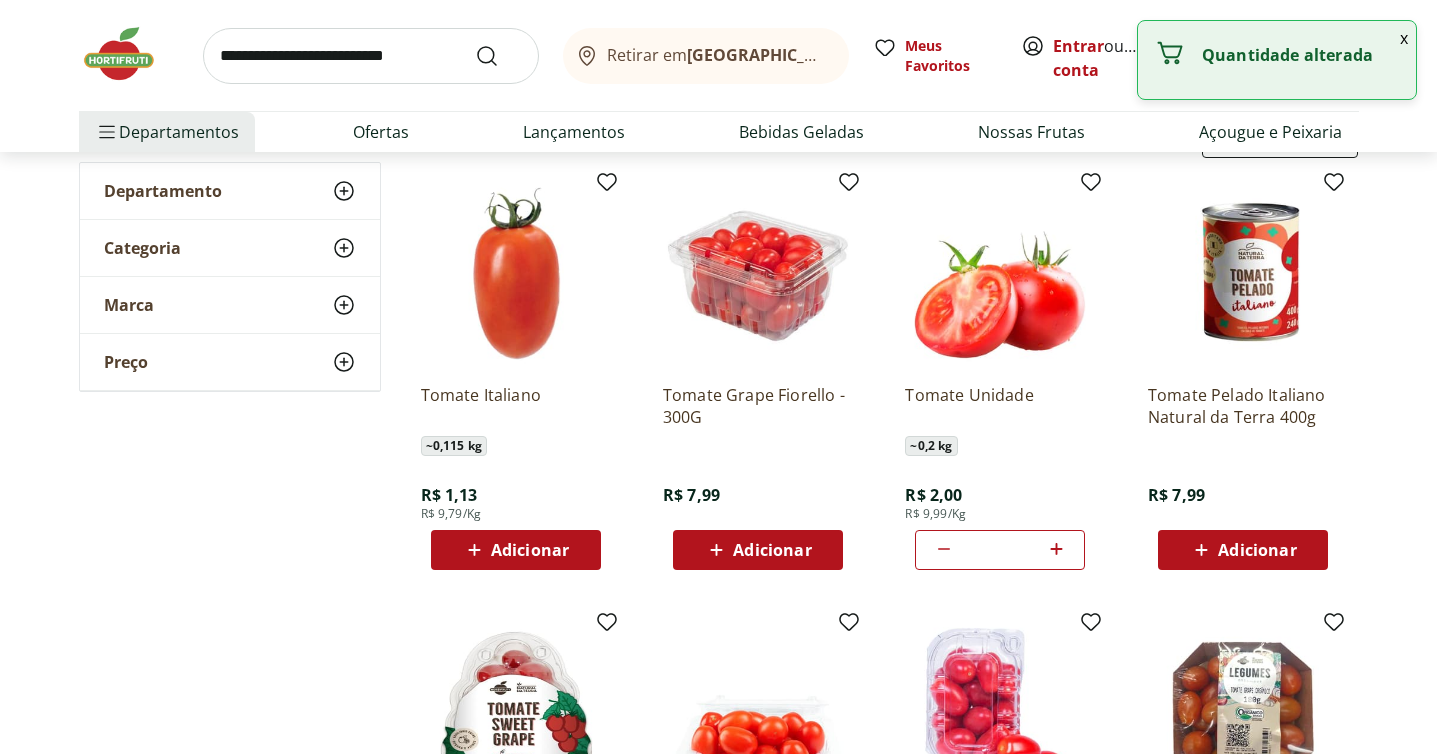 click 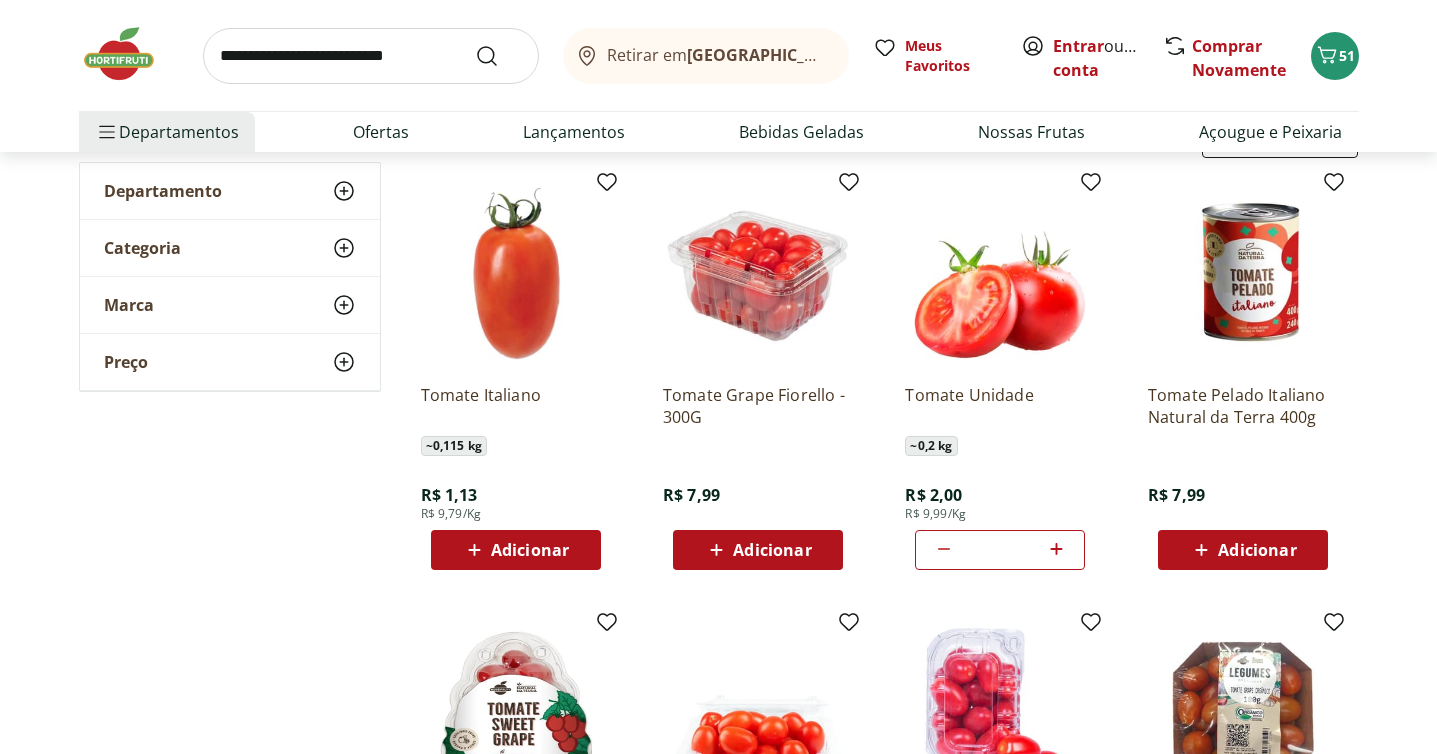 click at bounding box center [371, 56] 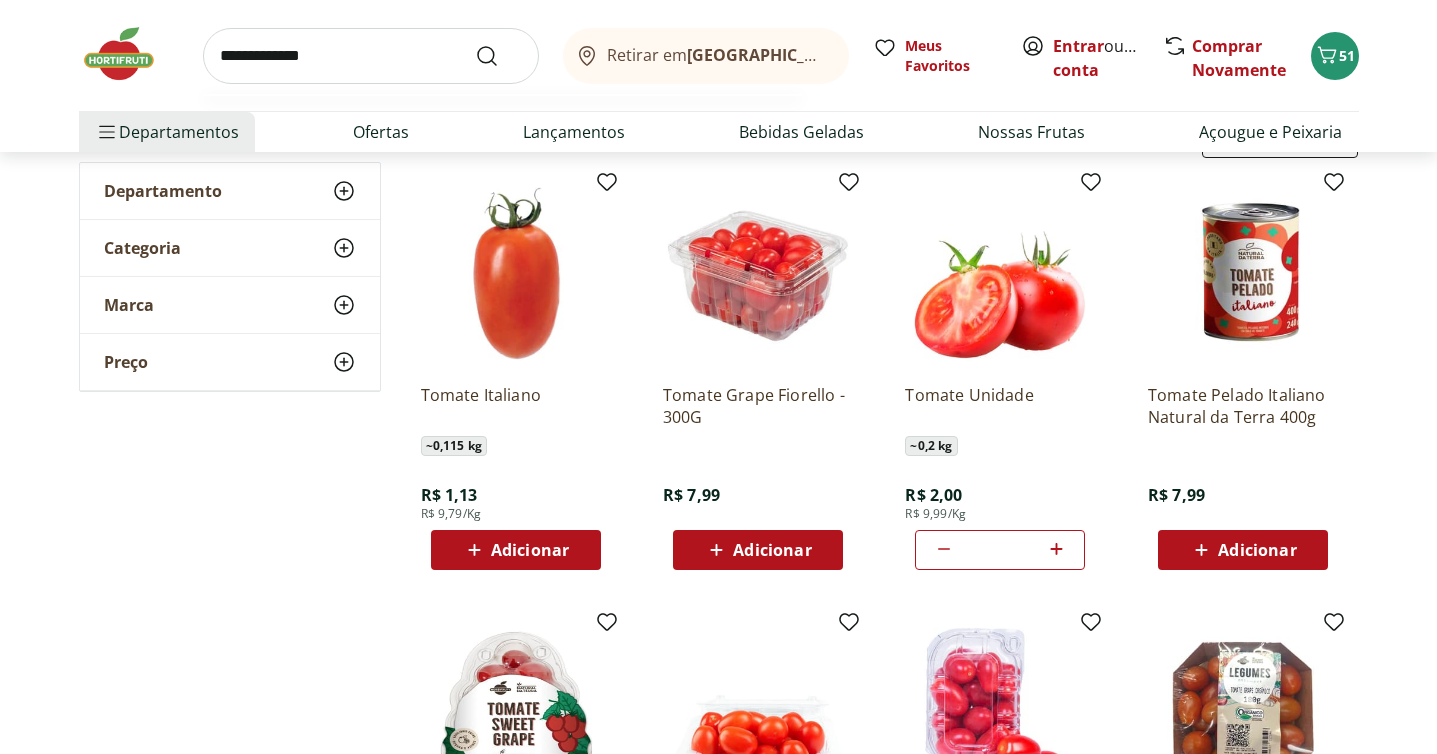 type on "**********" 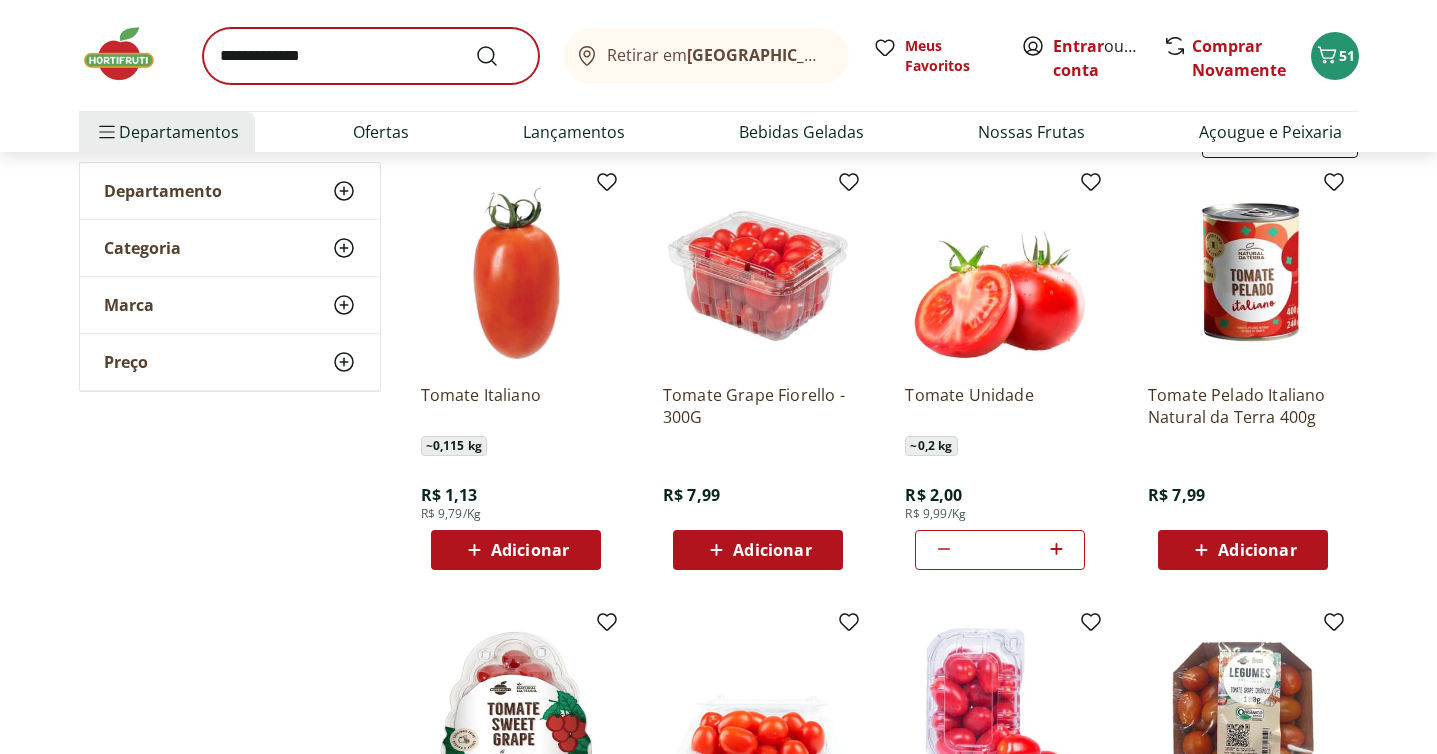 scroll, scrollTop: 0, scrollLeft: 0, axis: both 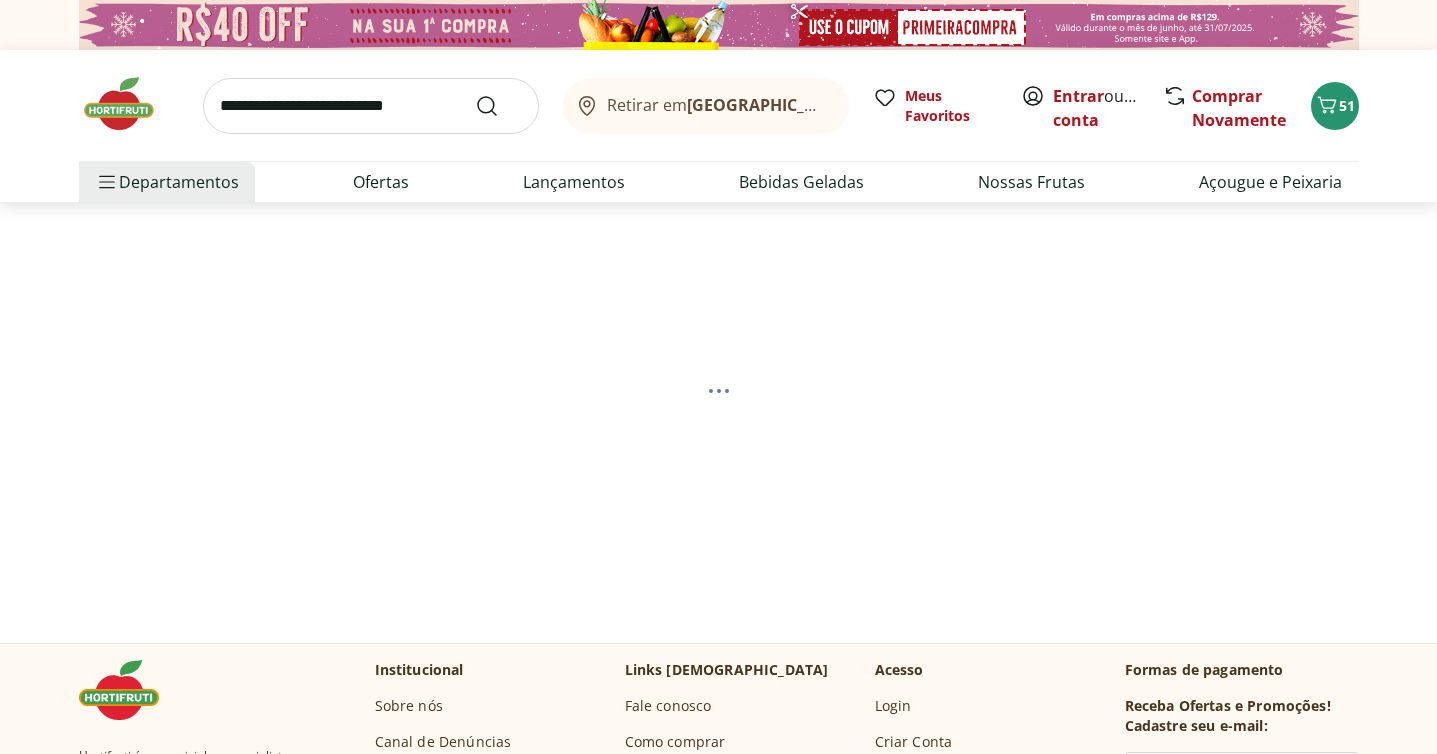 select on "**********" 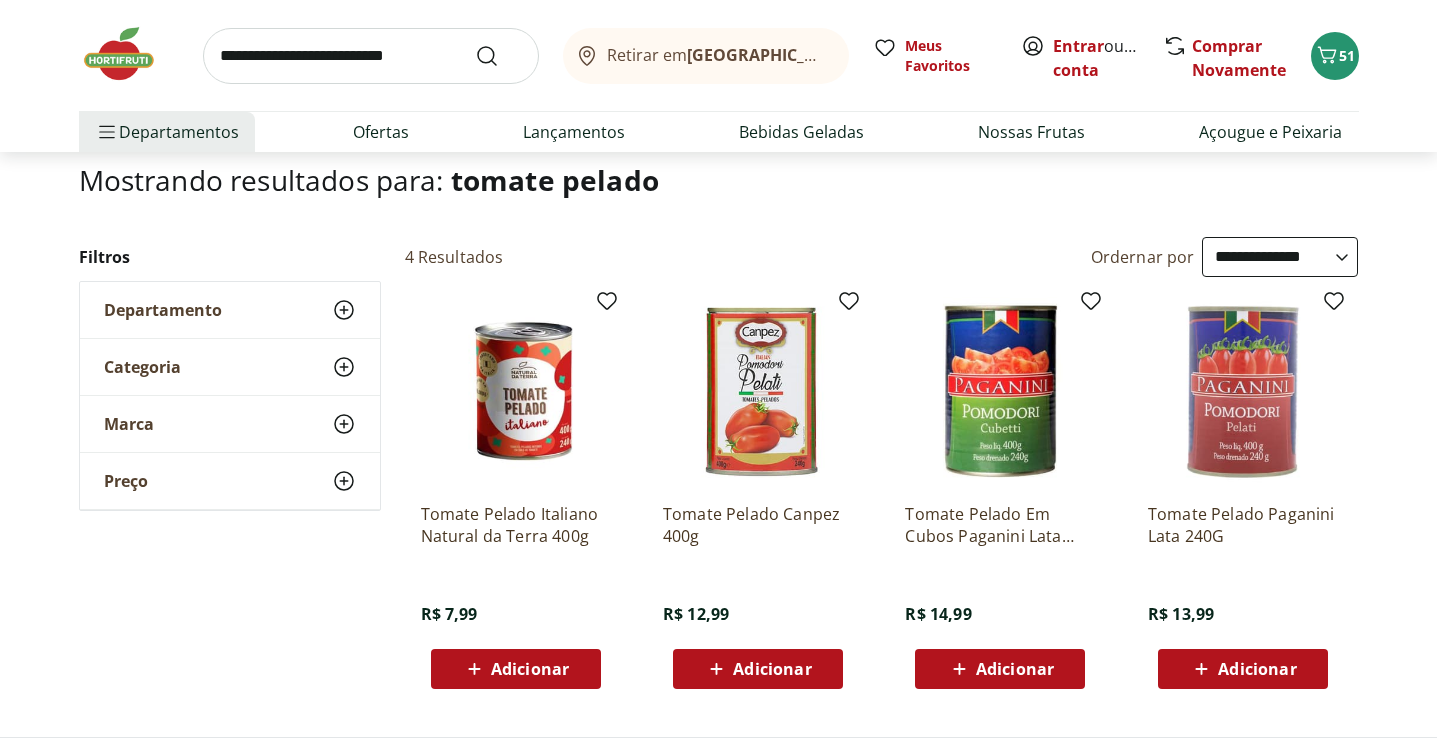 scroll, scrollTop: 127, scrollLeft: 0, axis: vertical 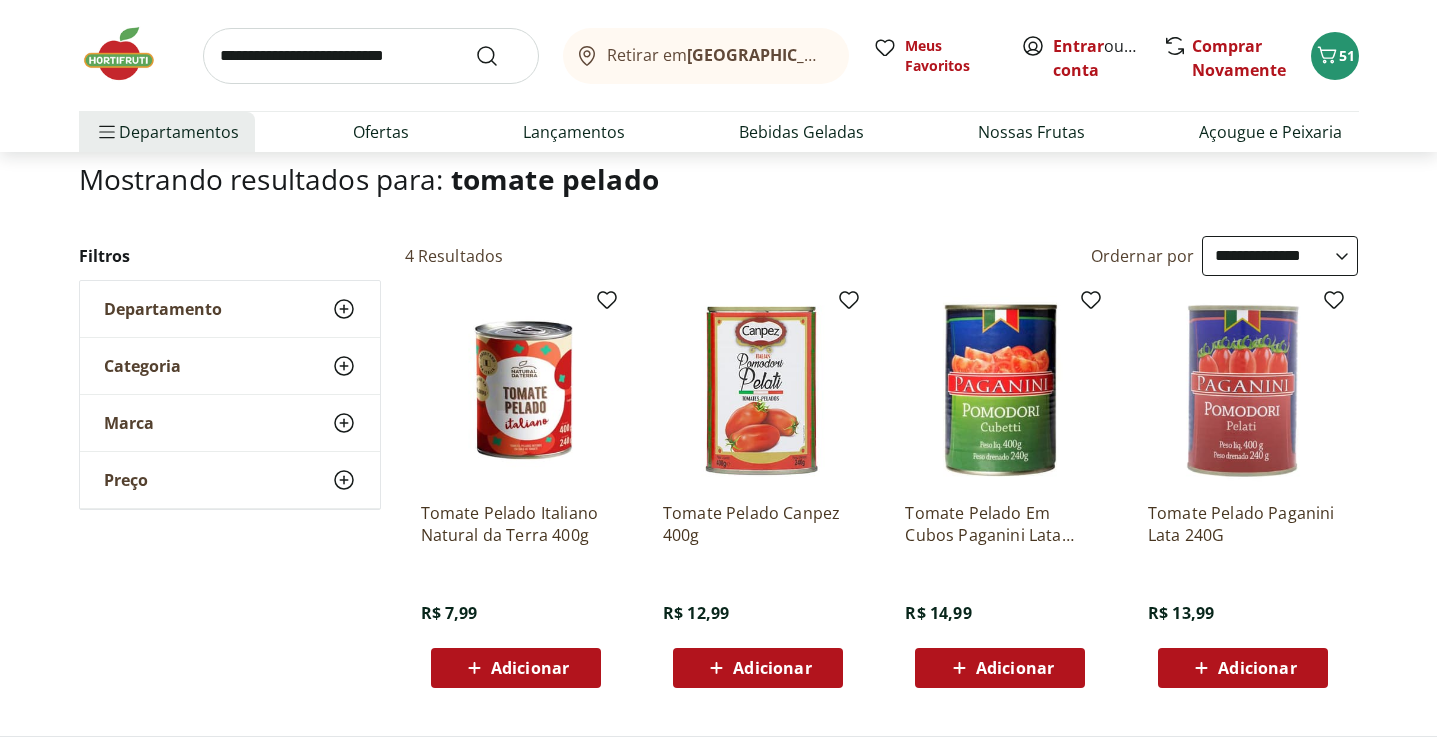 click on "Adicionar" at bounding box center (530, 668) 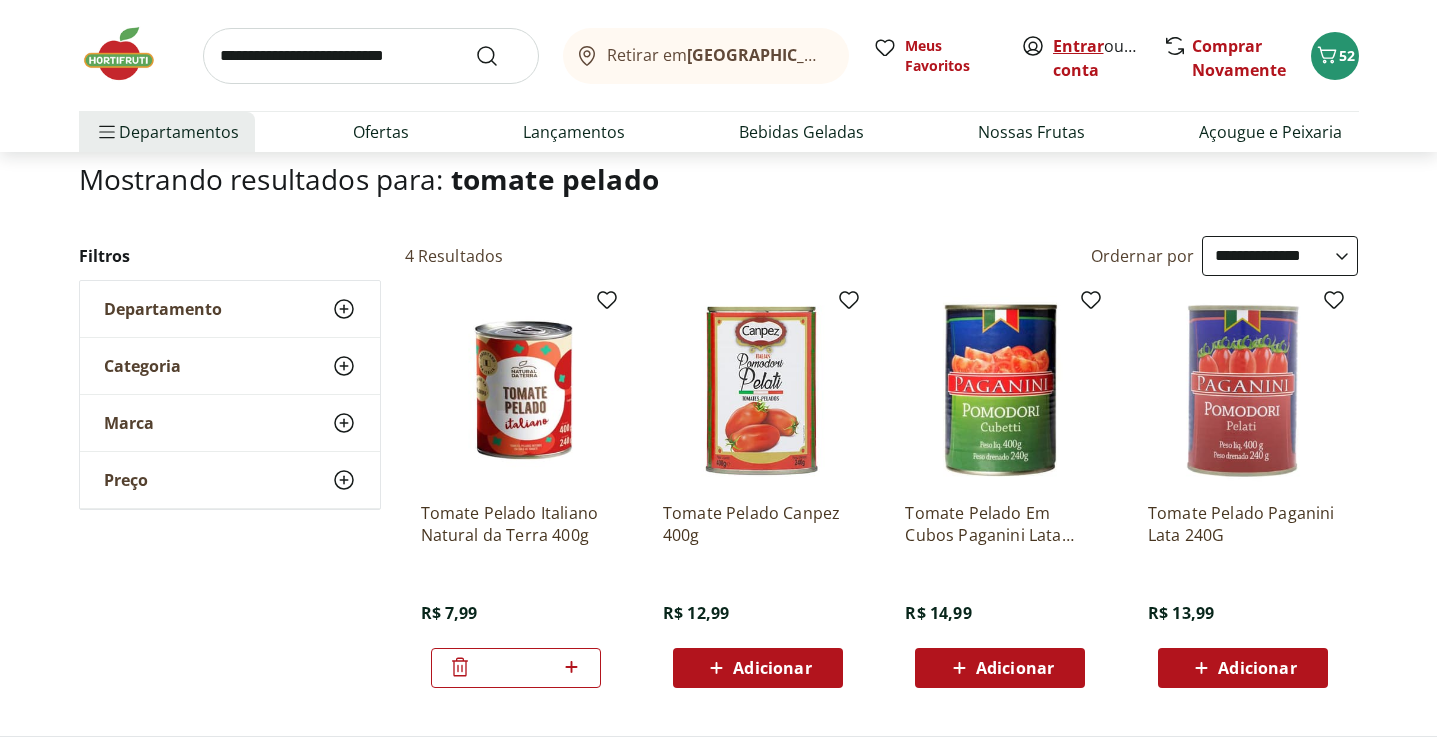 click on "Entrar" at bounding box center (1078, 46) 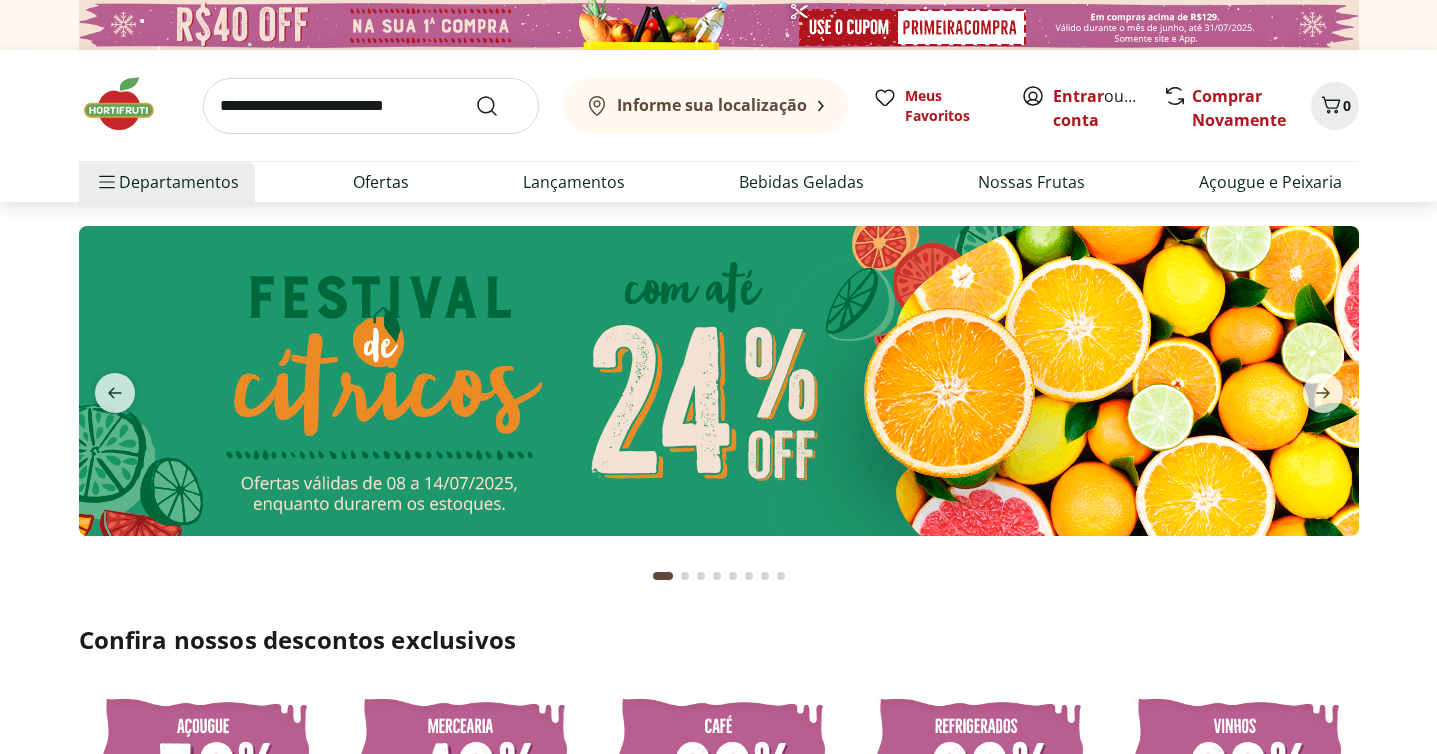 scroll, scrollTop: 0, scrollLeft: 0, axis: both 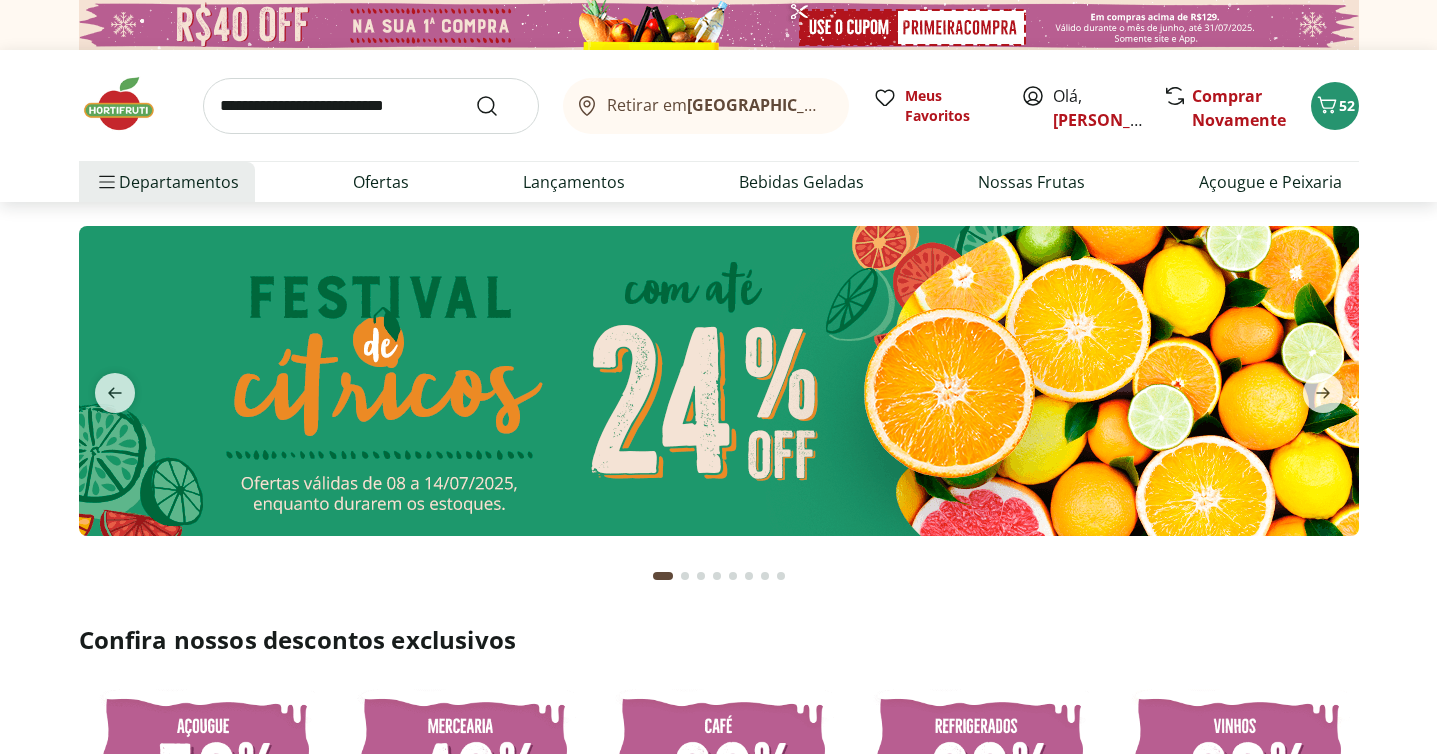 click at bounding box center [371, 106] 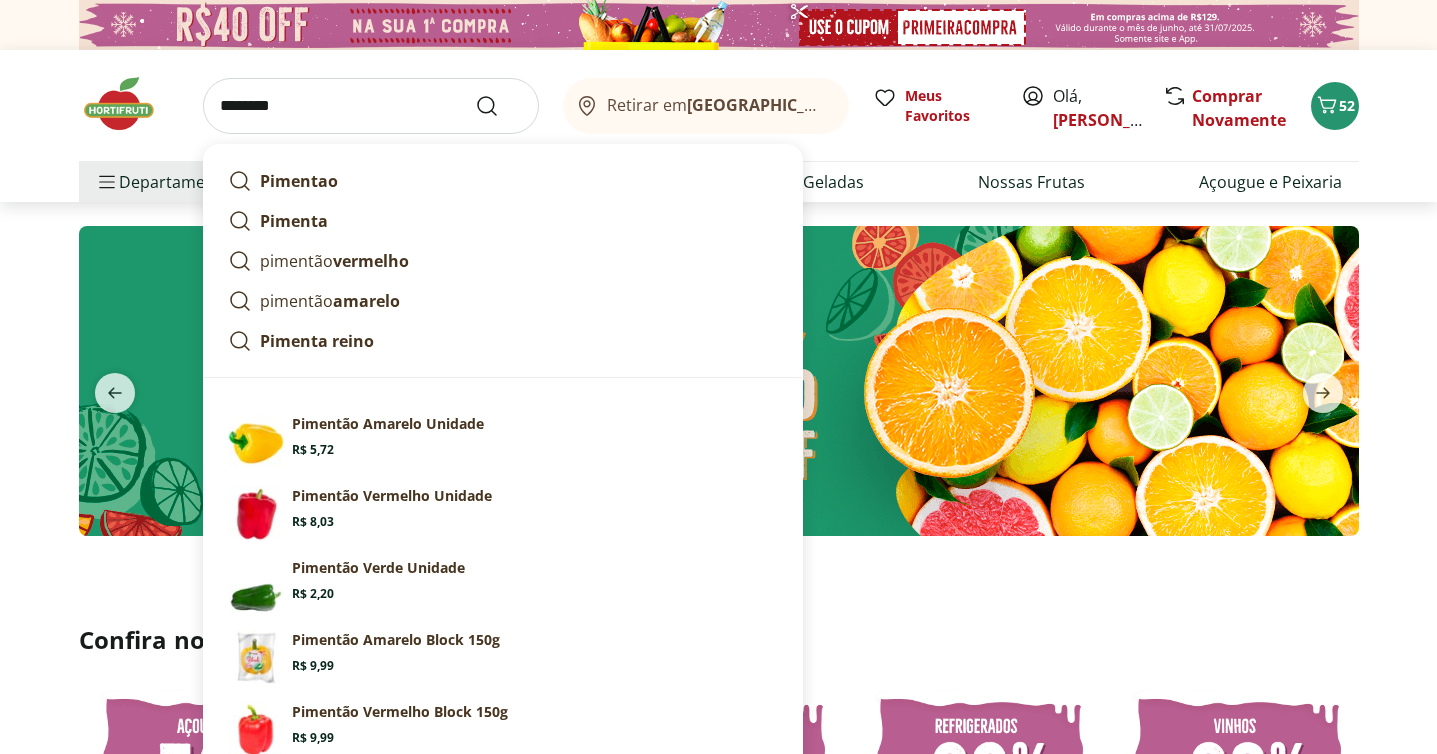 type on "********" 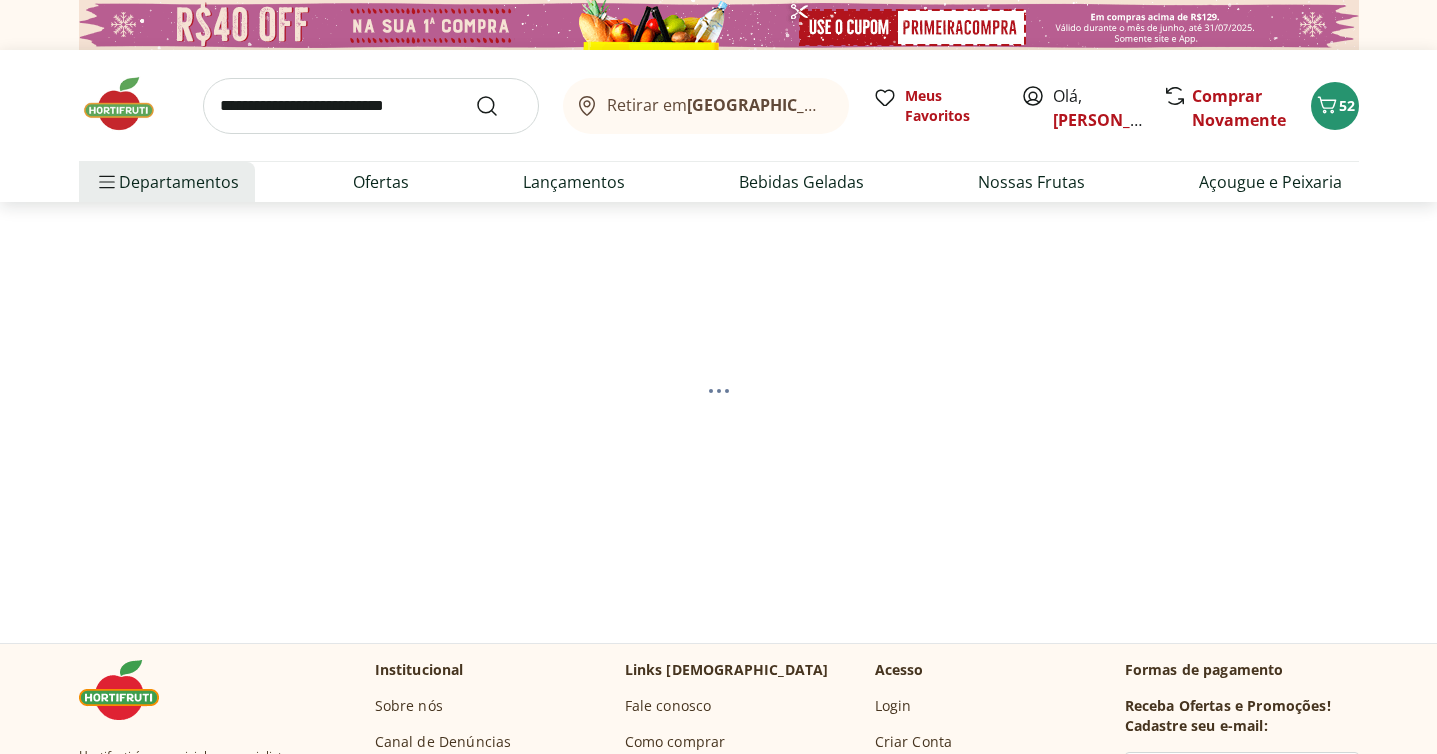 select on "**********" 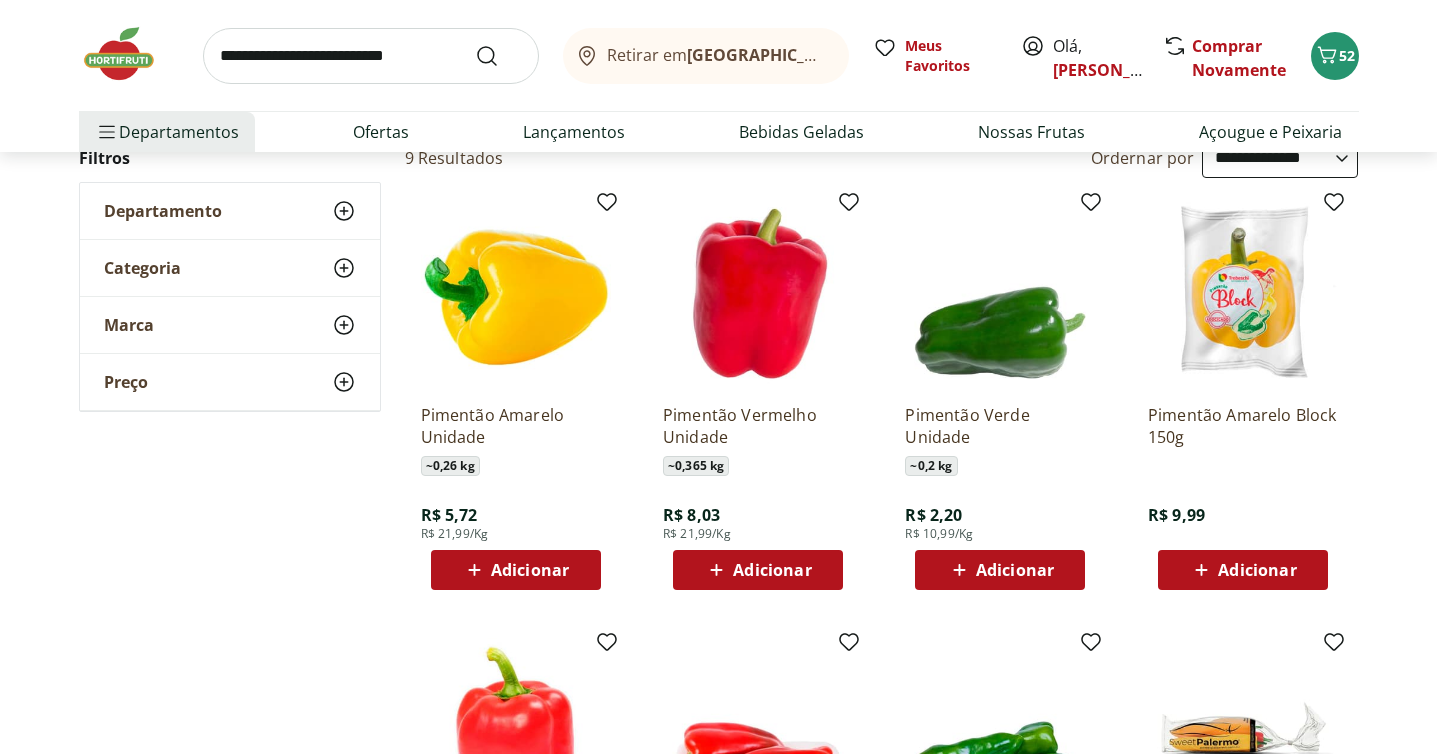 scroll, scrollTop: 224, scrollLeft: 0, axis: vertical 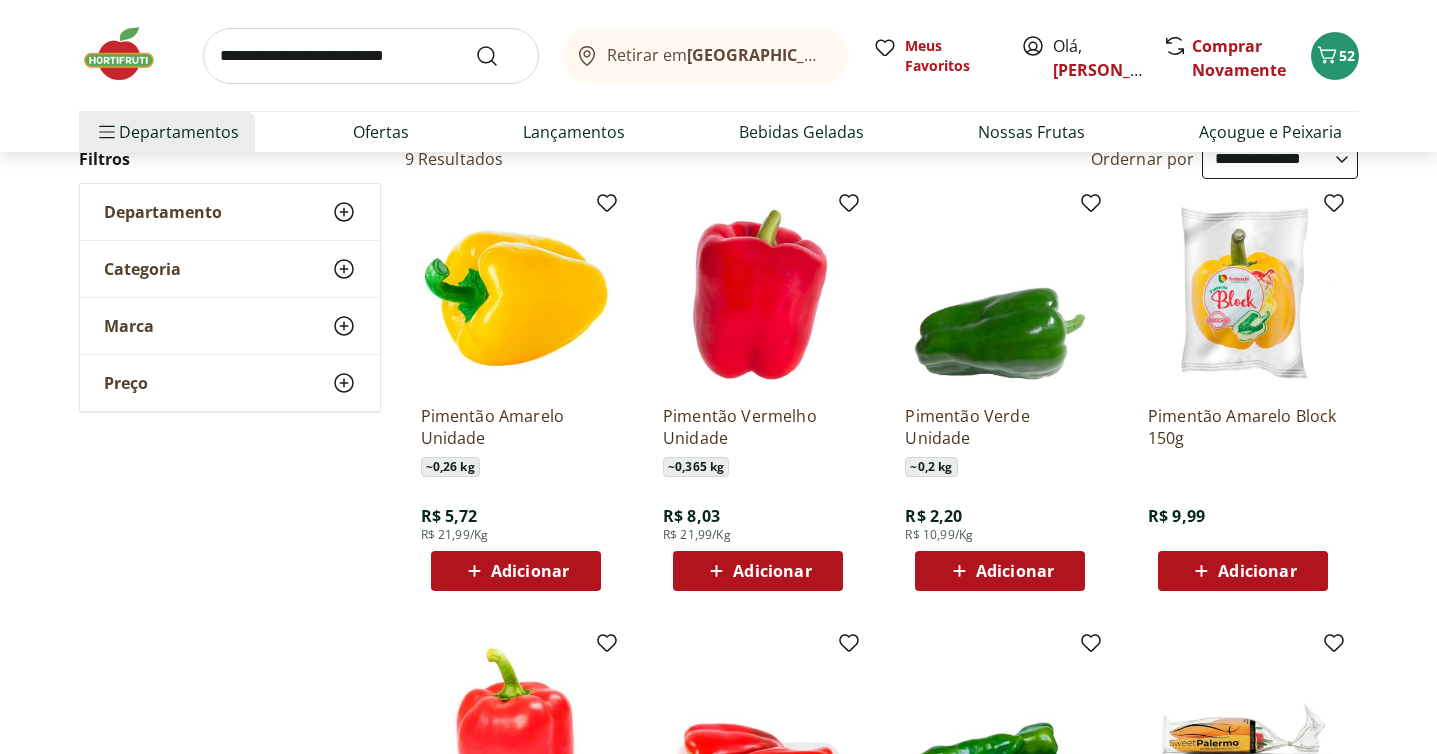 click on "Adicionar" at bounding box center [772, 571] 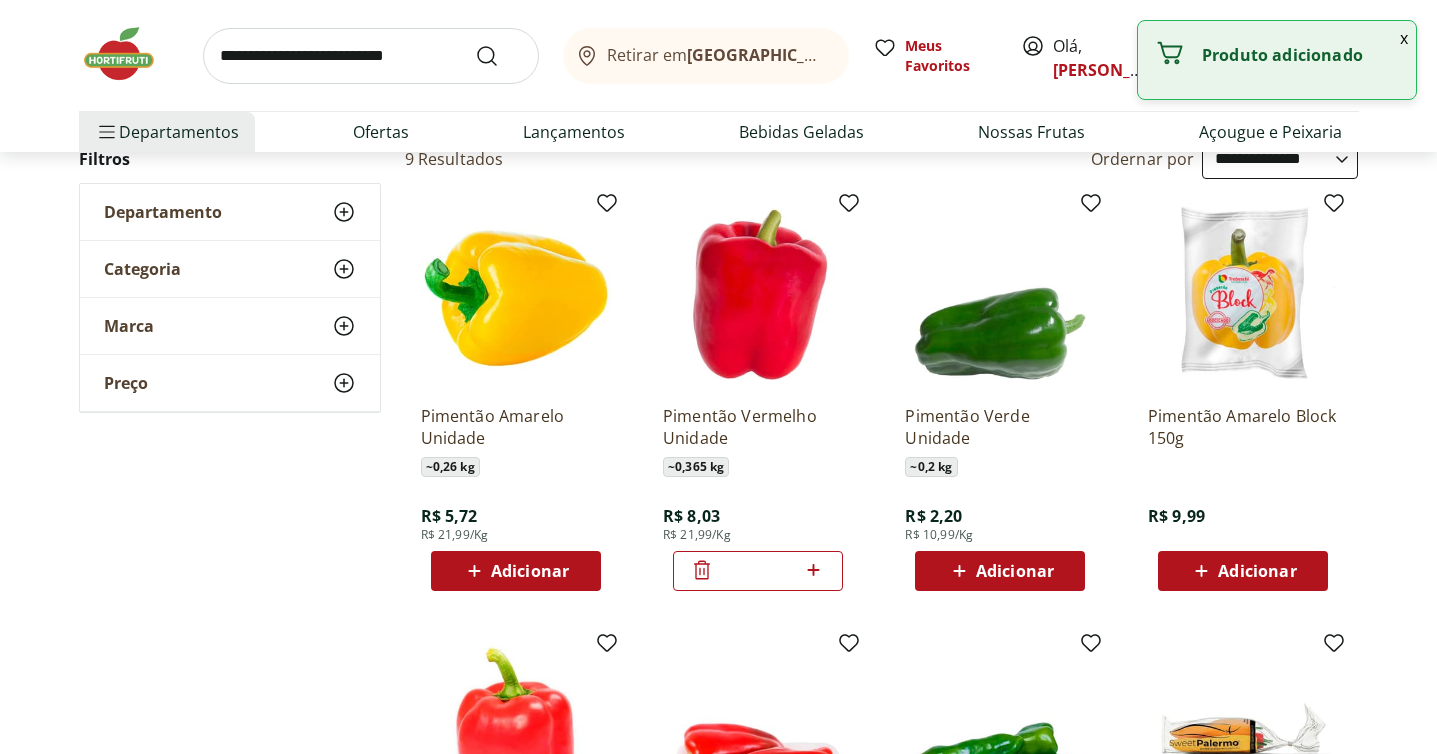 click on "Adicionar" at bounding box center [530, 571] 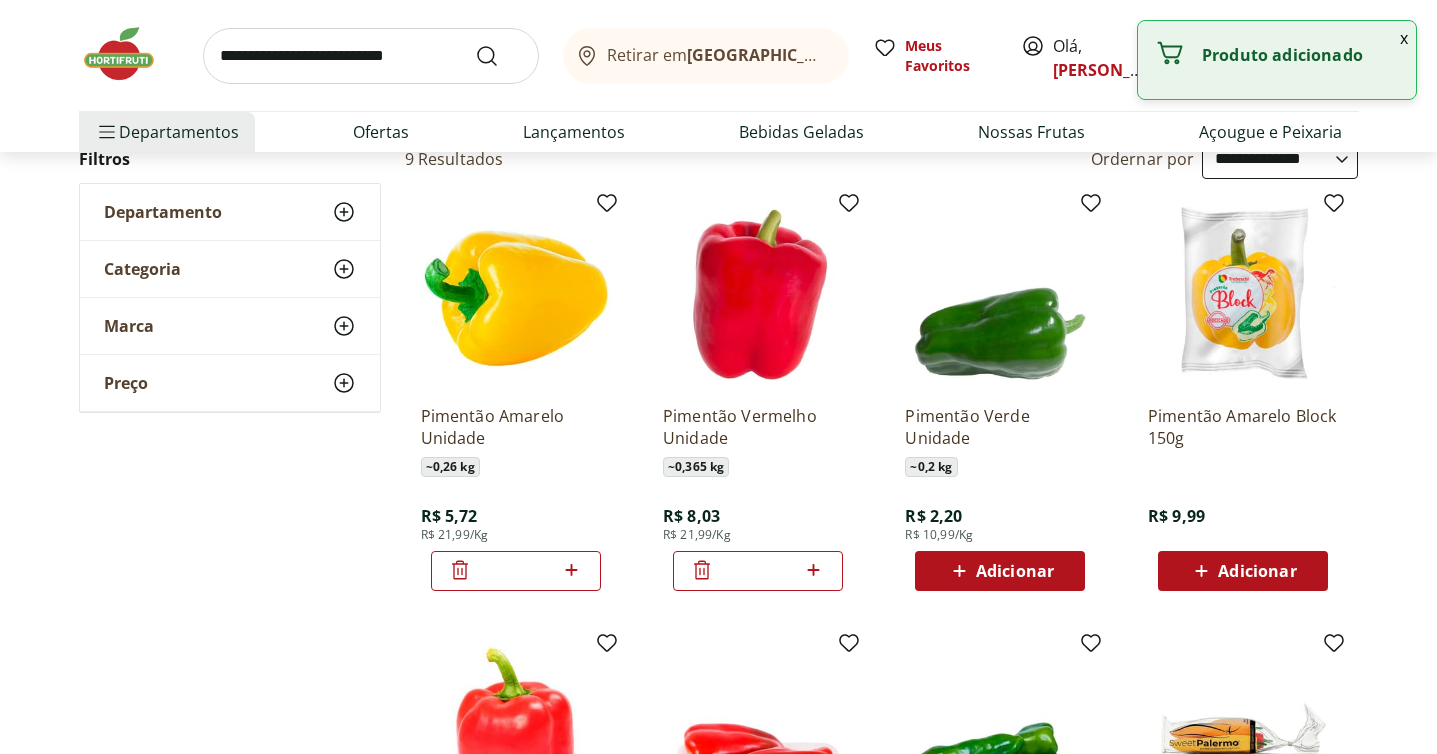 click on "Adicionar" at bounding box center [1015, 571] 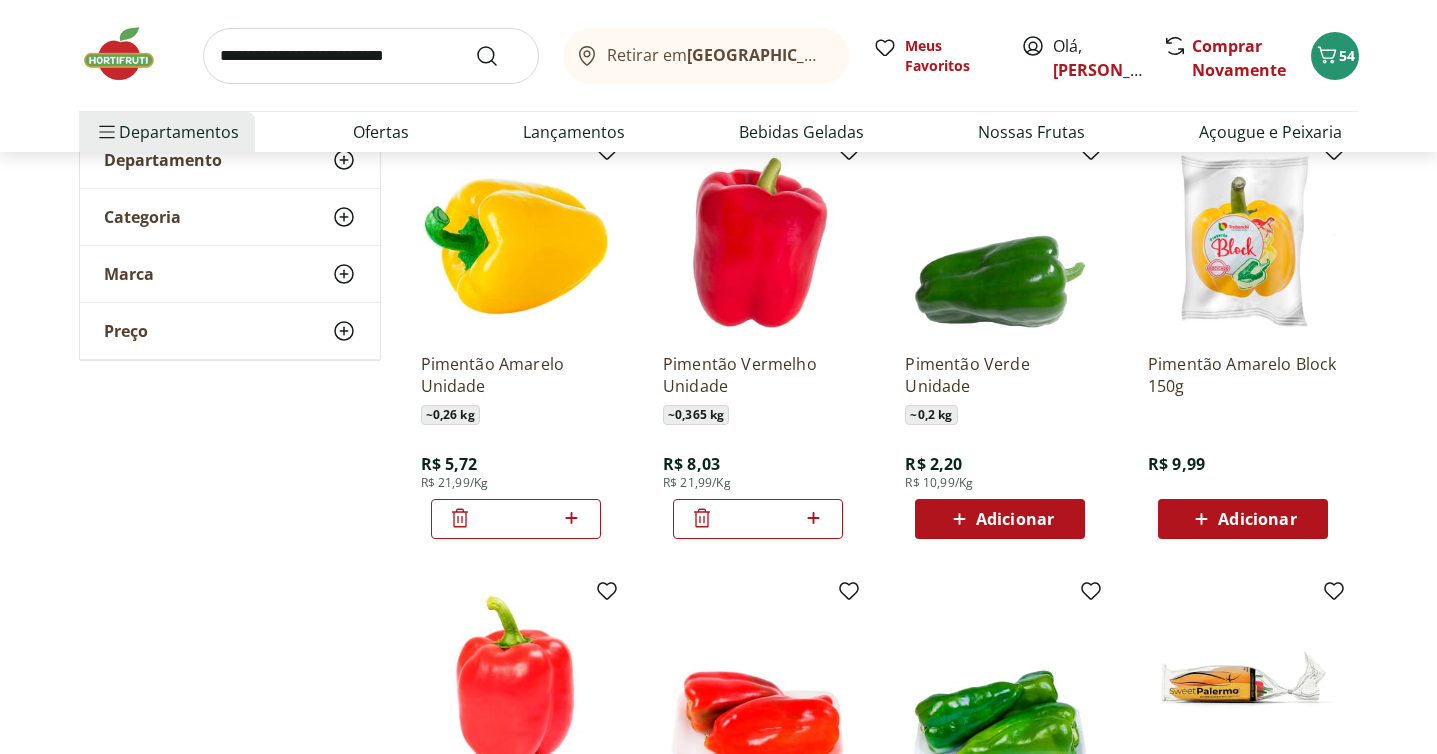scroll, scrollTop: 0, scrollLeft: 0, axis: both 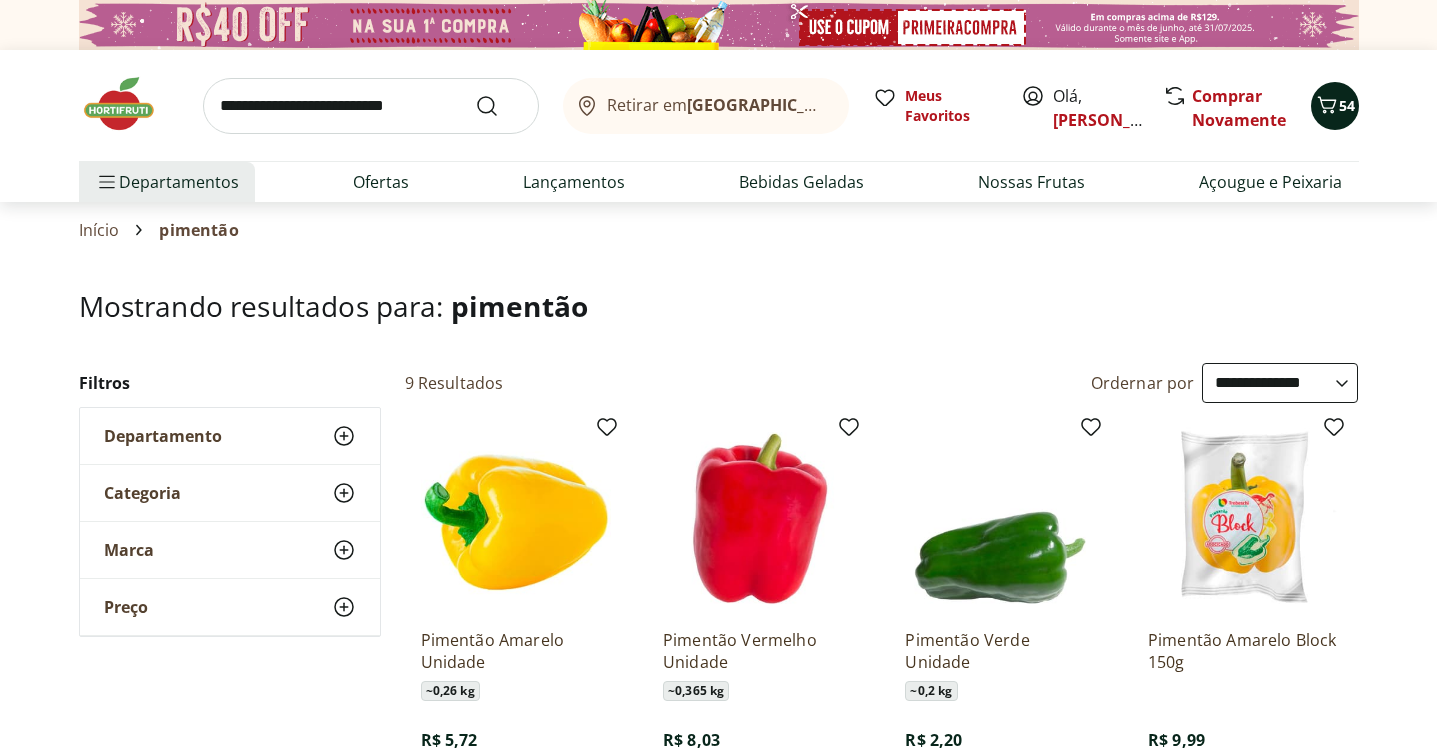 click on "54" at bounding box center [1335, 106] 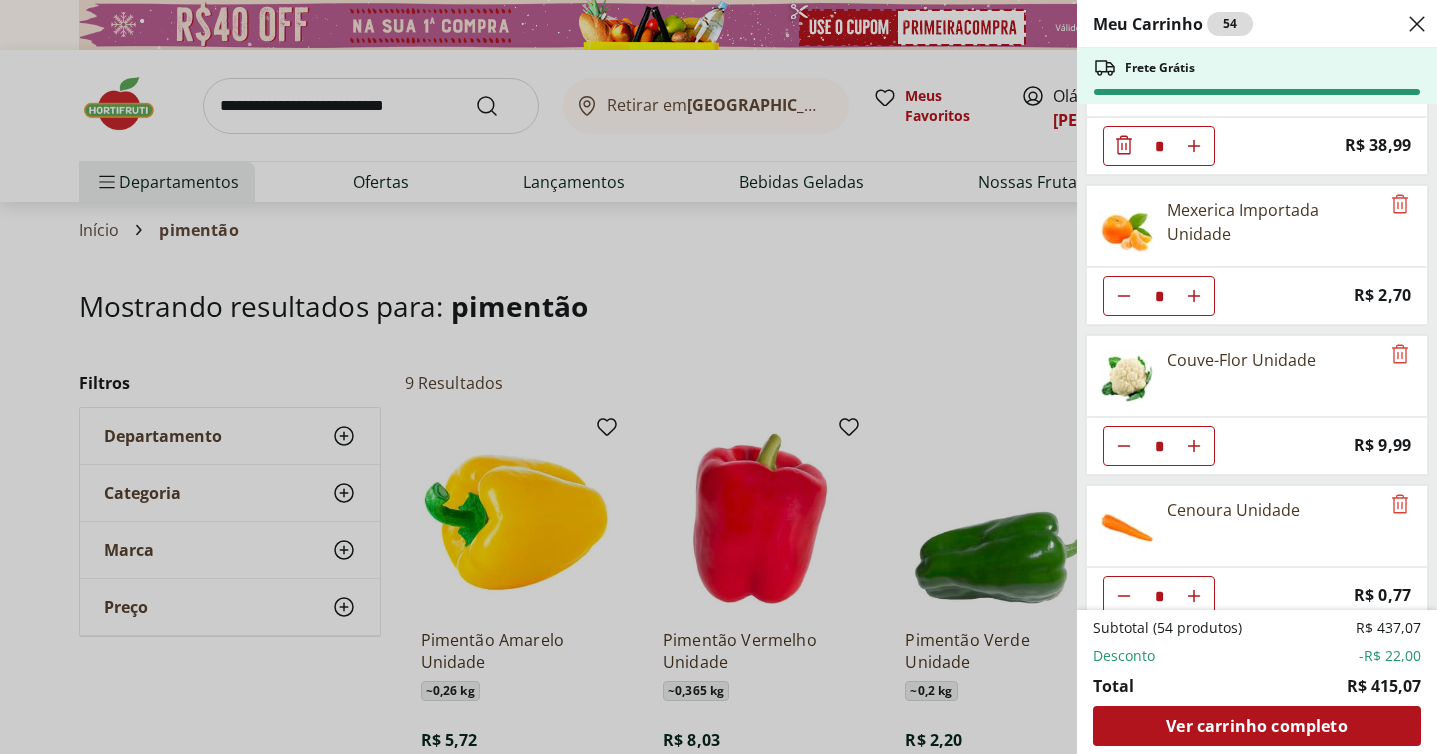 scroll, scrollTop: 386, scrollLeft: 0, axis: vertical 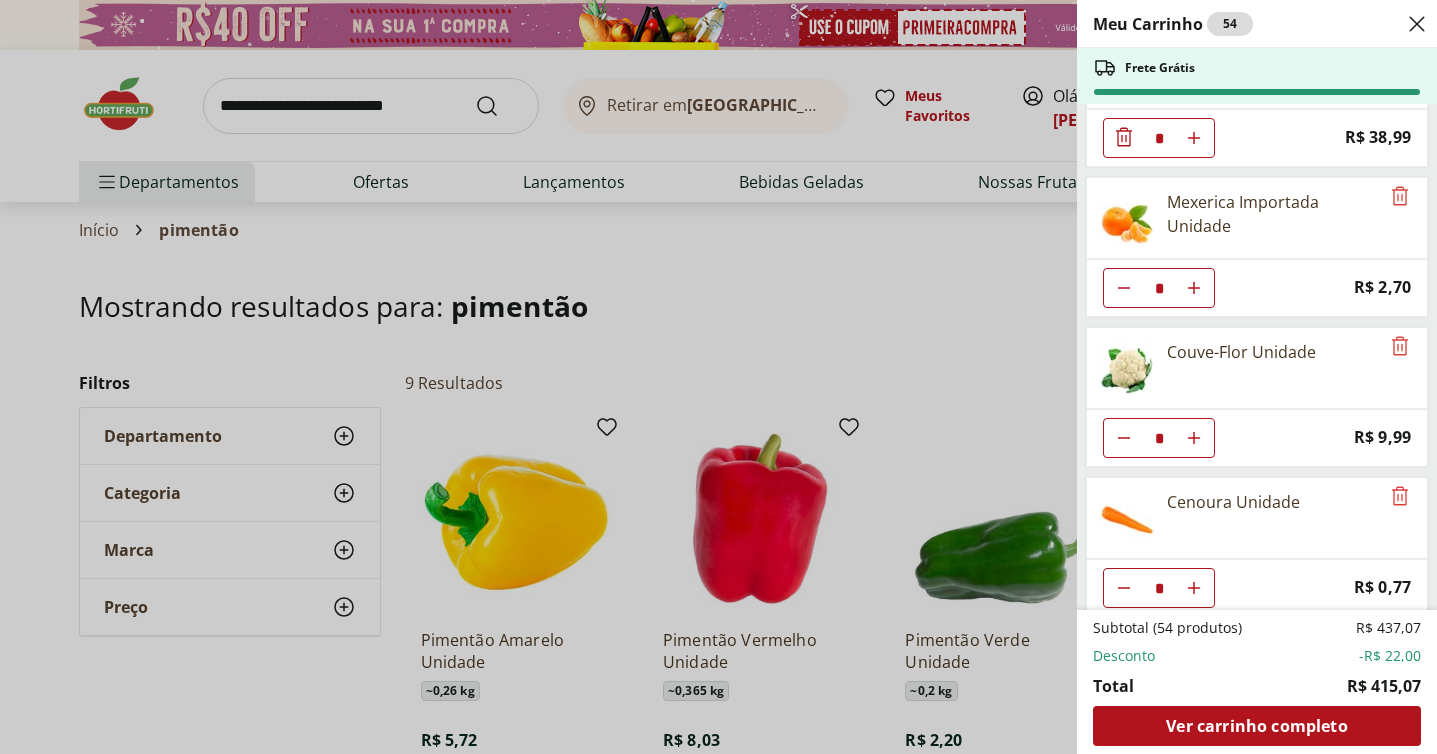 click 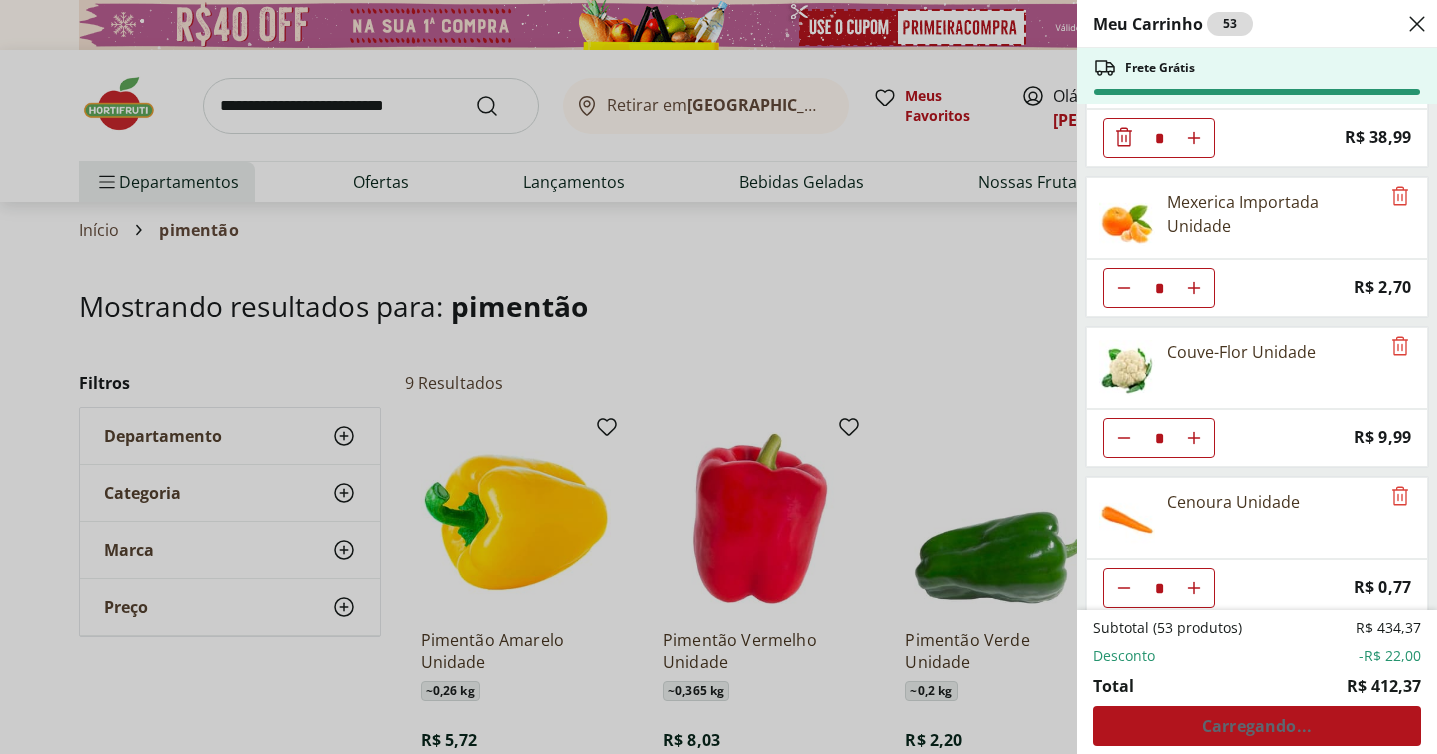 type on "*" 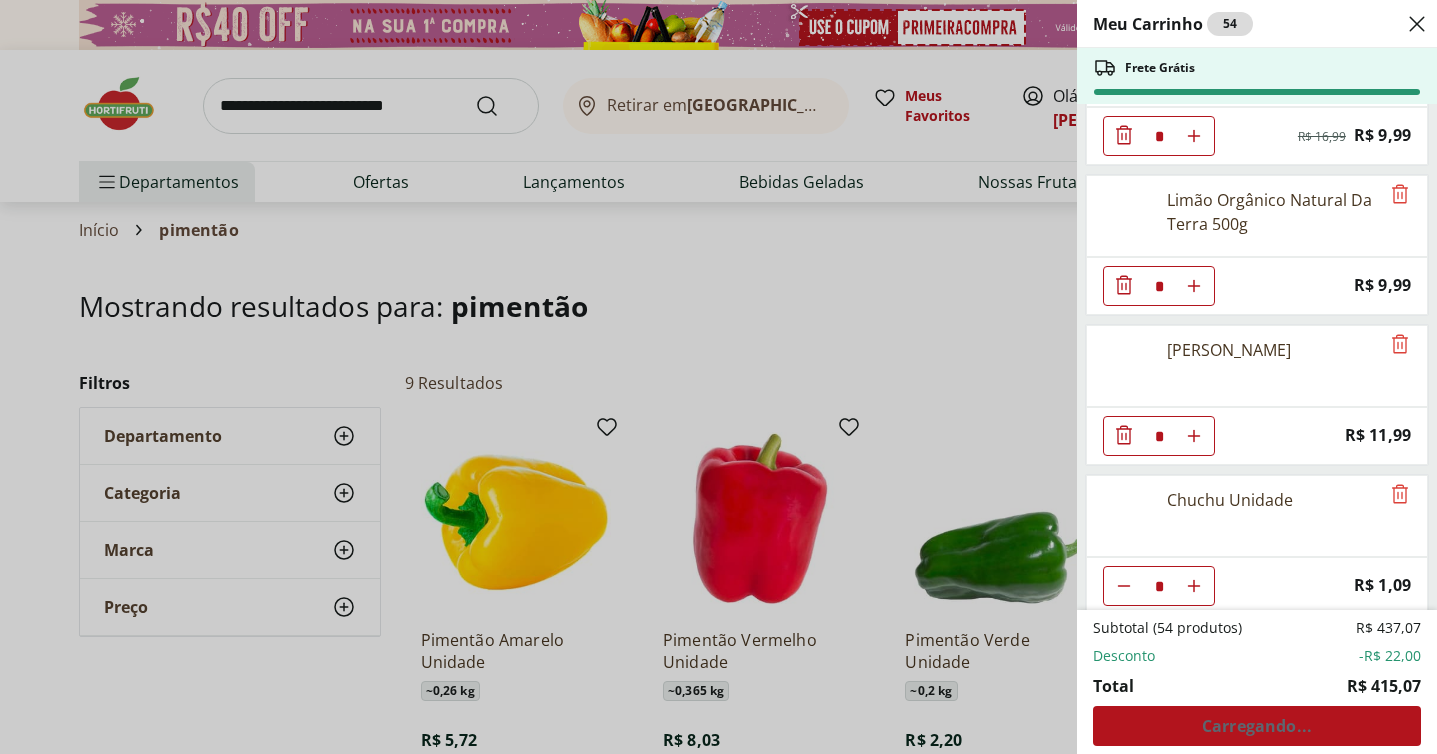 scroll, scrollTop: 1592, scrollLeft: 0, axis: vertical 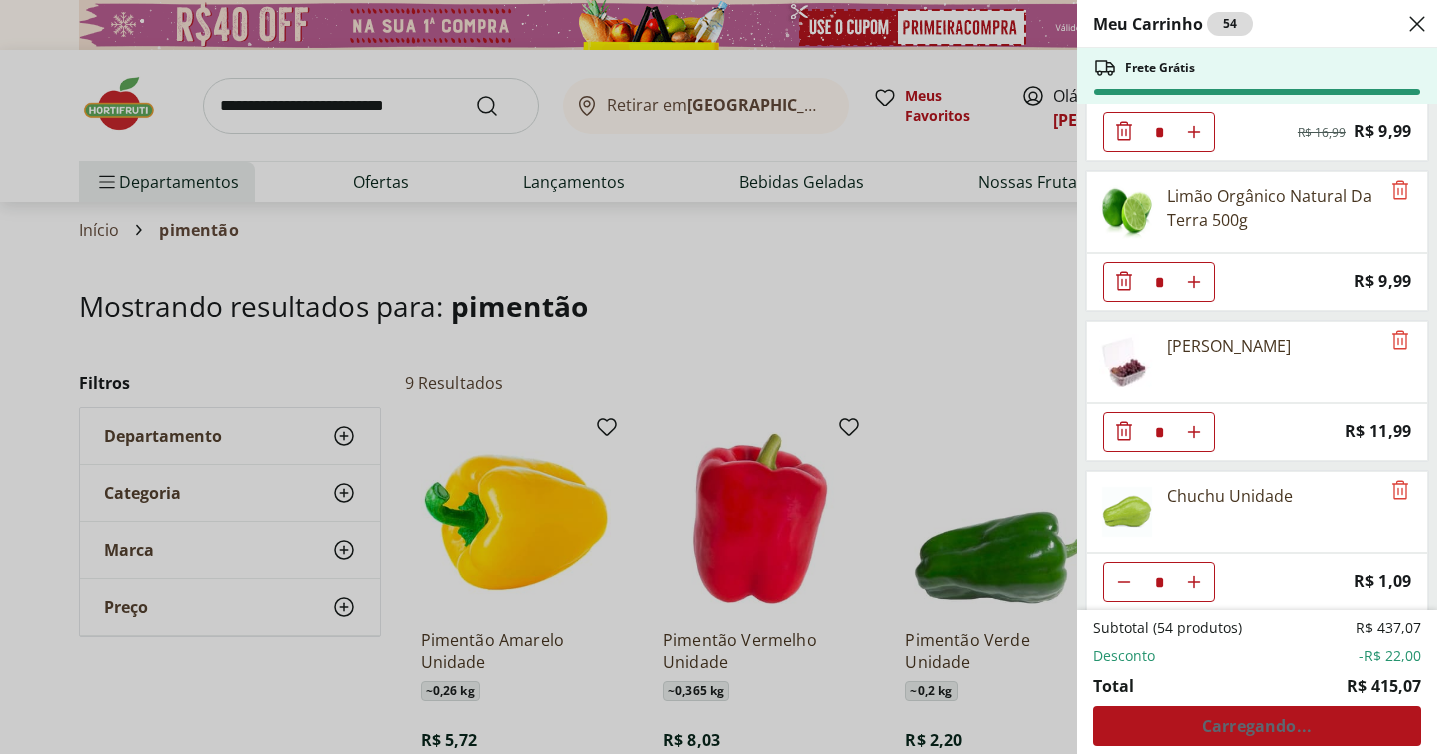 click 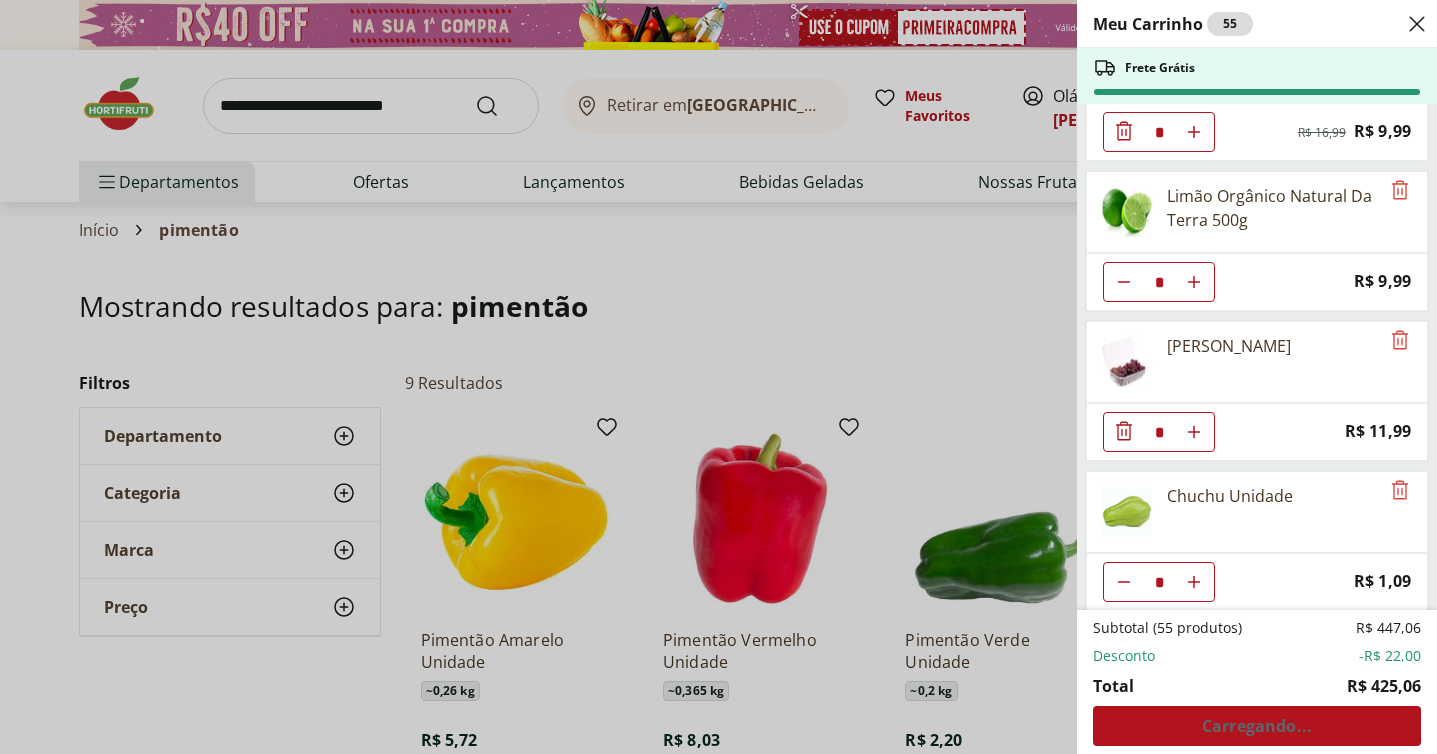 click 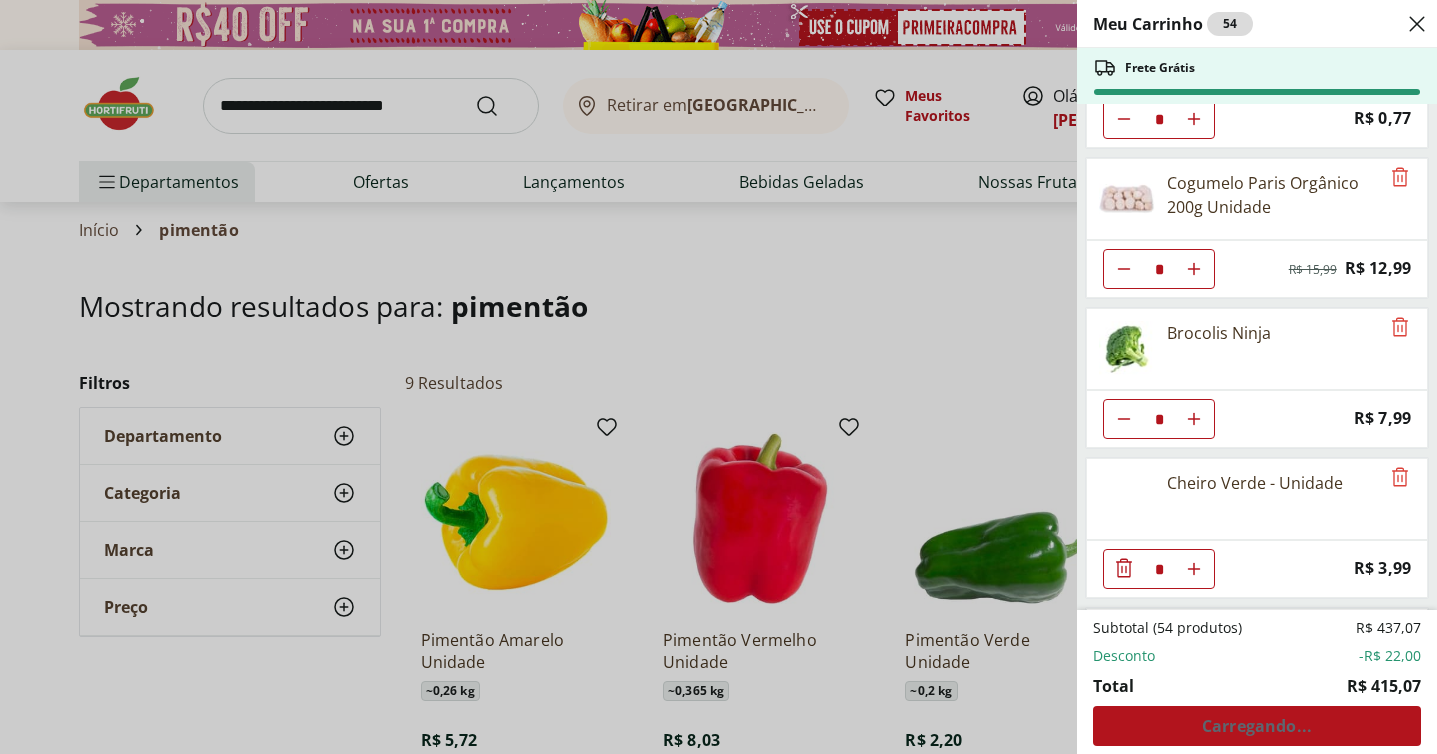 scroll, scrollTop: 775, scrollLeft: 0, axis: vertical 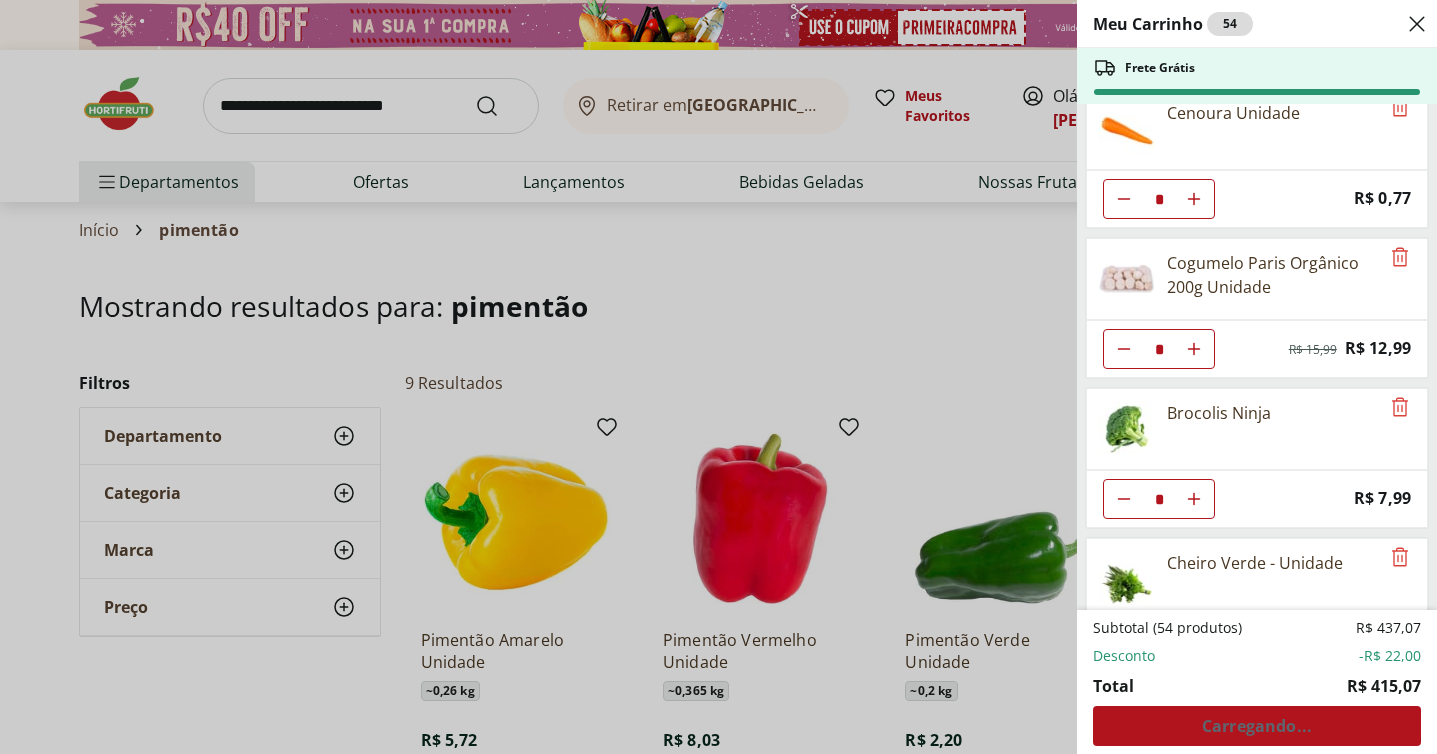 click on "Meu Carrinho 54 Frete Grátis Bife de Filé Mignon * Price: R$ 44,97 Strogonoff  de Filé Mignon * Price: R$ 59,96 Filé de Peito de Frango Bio Sadia 1kg * Price: R$ 38,99 Mexerica Importada Unidade * Price: R$ 2,70 Couve-Flor Unidade * Price: R$ 9,99 Cenoura Unidade * Price: R$ 0,77 Cogumelo Paris Orgânico 200g Unidade * Original price: R$ 15,99 Price: R$ 12,99 Brocolis Ninja * Price: R$ 7,99 Cheiro Verde - Unidade * Price: R$ 3,99 Caqui Rama Forte Orgânico 500g * Price: R$ 12,99 Cogumelo Shimeji Preto 200G * Original price: R$ 16,99 Price: R$ 9,99 Limão Orgânico Natural Da Terra 500g * Price: R$ 9,99 Uva Rosada Embalada * Price: R$ 11,99 Chuchu Unidade * Price: R$ 1,09 Coxa de Frango Congelada Korin 600g * Original price: R$ 13,99 Price: R$ 9,99 Cebola Nacional unidade * Price: R$ 1,10 Batata Calabresa Selecionada * Price: R$ 6,04 Quiabo Embalado * Price: R$ 13,99 VAGEM SELECIONADA * Price: R$ 5,00 Sobrecoxa de Frango Congelada Korin 600g * Original price: R$ 19,99 Price: ** * * *" at bounding box center [718, 377] 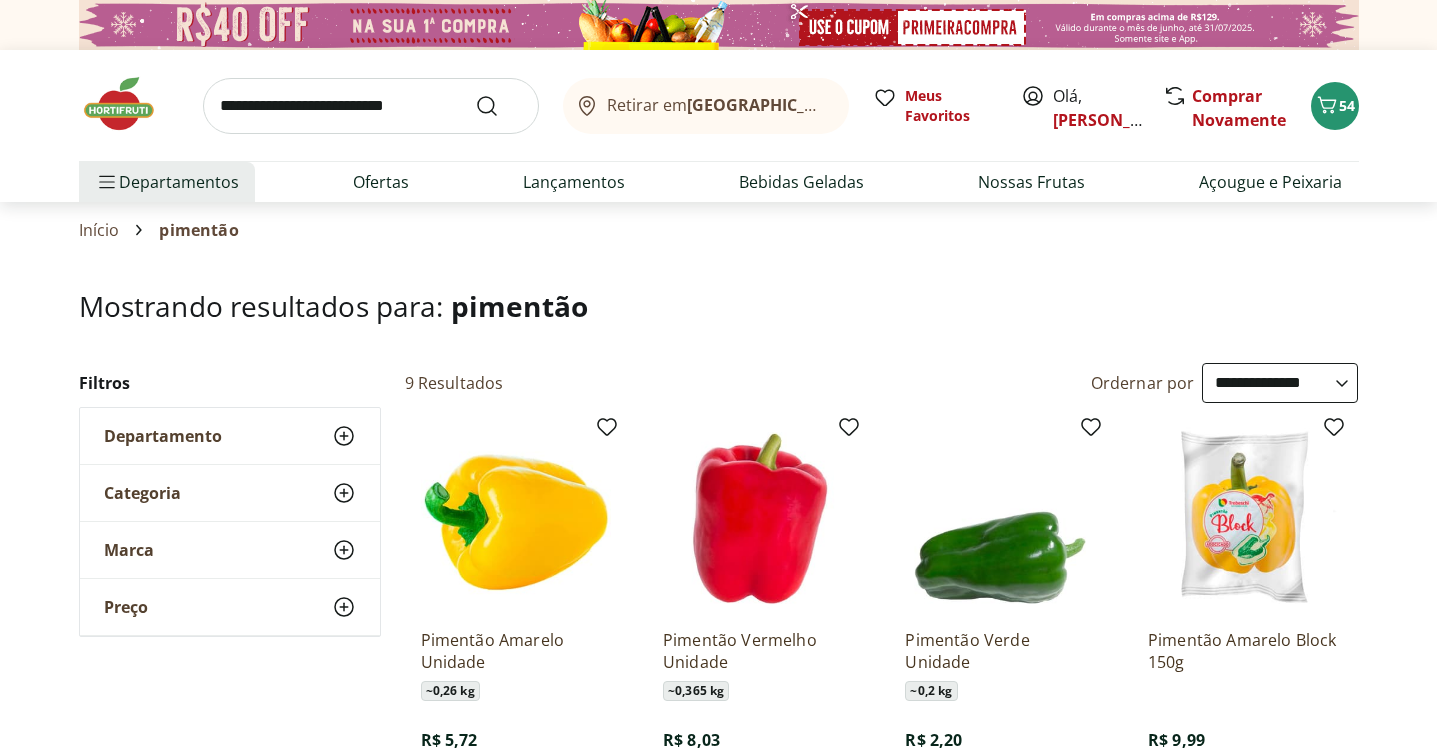 click at bounding box center (129, 104) 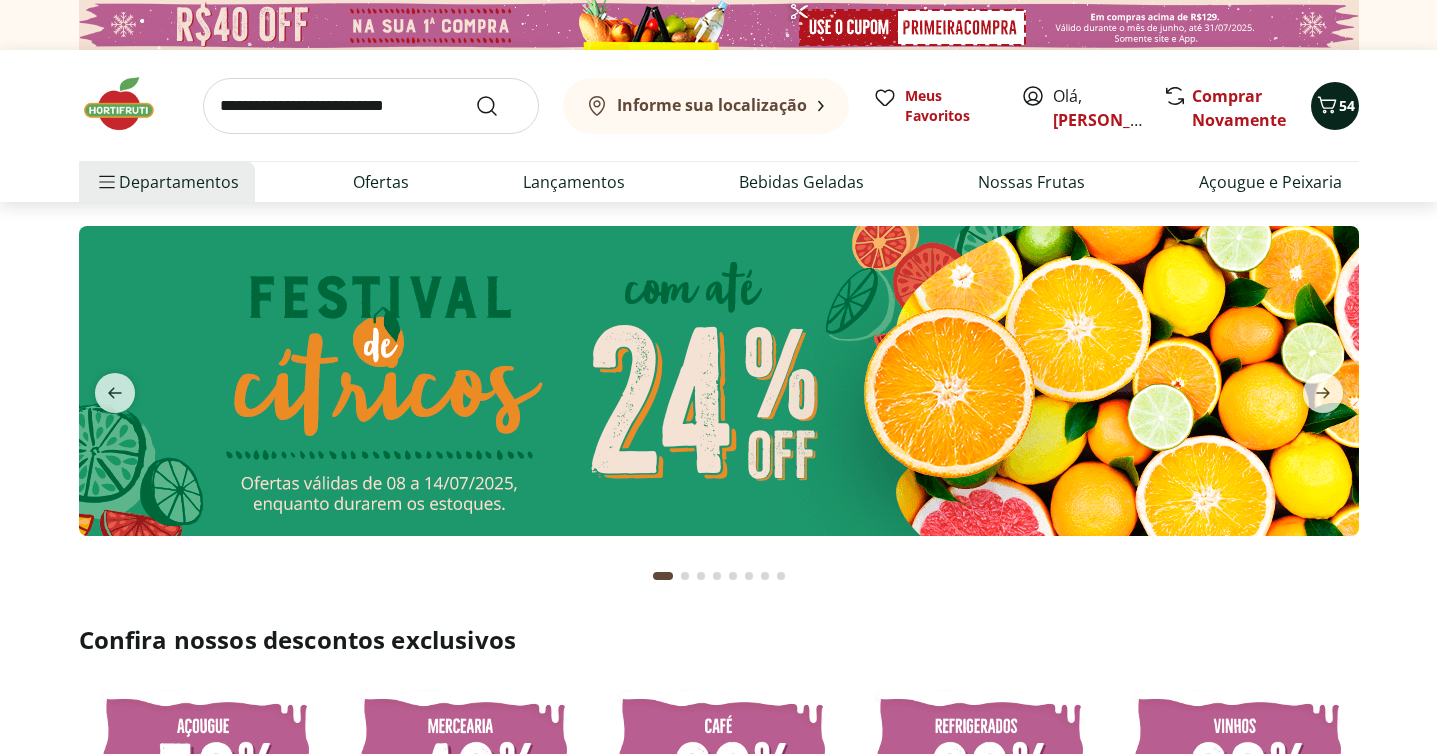 click on "54" at bounding box center (1335, 106) 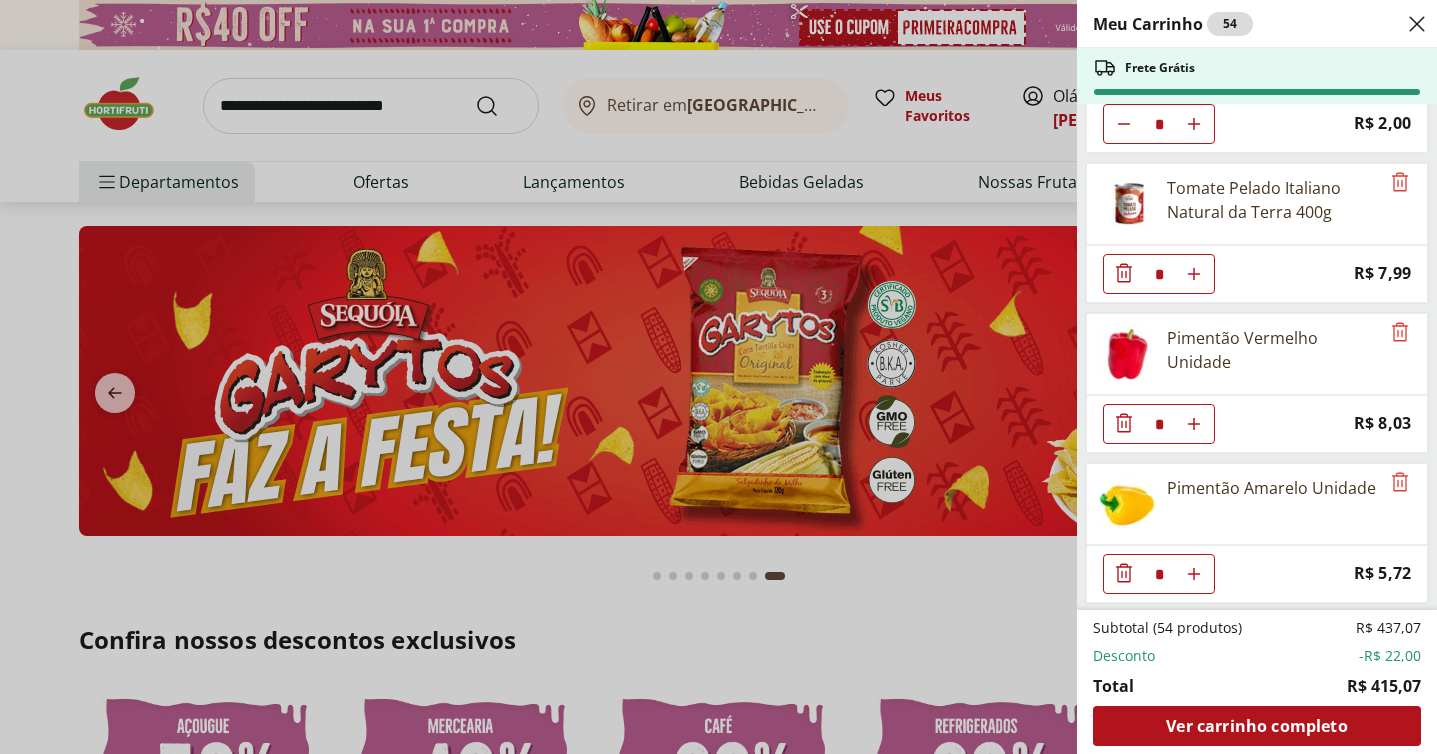 scroll, scrollTop: 3252, scrollLeft: 0, axis: vertical 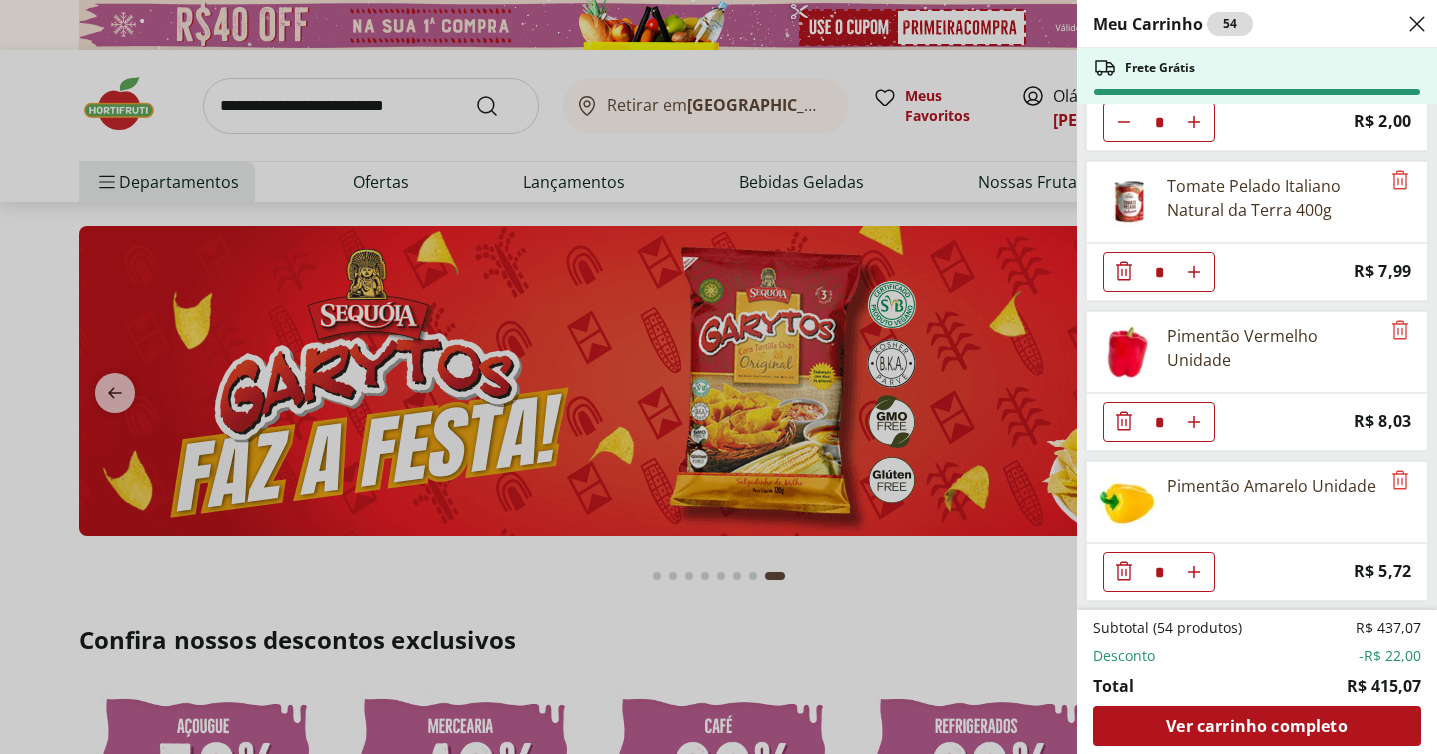 click on "Meu Carrinho 54 Frete Grátis Bife de Filé Mignon * Price: R$ 44,97 Strogonoff  de Filé Mignon * Price: R$ 59,96 Filé de Peito de Frango Bio Sadia 1kg * Price: R$ 38,99 Mexerica Importada Unidade * Price: R$ 2,70 Couve-Flor Unidade * Price: R$ 9,99 Cenoura Unidade * Price: R$ 0,77 Cogumelo Paris Orgânico 200g Unidade * Original price: R$ 15,99 Price: R$ 12,99 Brocolis Ninja * Price: R$ 7,99 Cheiro Verde - Unidade * Price: R$ 3,99 Caqui Rama Forte Orgânico 500g * Price: R$ 12,99 Cogumelo Shimeji Preto 200G * Original price: R$ 16,99 Price: R$ 9,99 Limão Orgânico Natural Da Terra 500g * Price: R$ 9,99 Uva Rosada Embalada * Price: R$ 11,99 Chuchu Unidade * Price: R$ 1,09 Coxa de Frango Congelada Korin 600g * Original price: R$ 13,99 Price: R$ 9,99 Cebola Nacional unidade * Price: R$ 1,10 Batata Calabresa Selecionada * Price: R$ 6,04 Quiabo Embalado * Price: R$ 13,99 VAGEM SELECIONADA * Price: R$ 5,00 Sobrecoxa de Frango Congelada Korin 600g * Original price: R$ 19,99 Price: ** * * *" at bounding box center (718, 377) 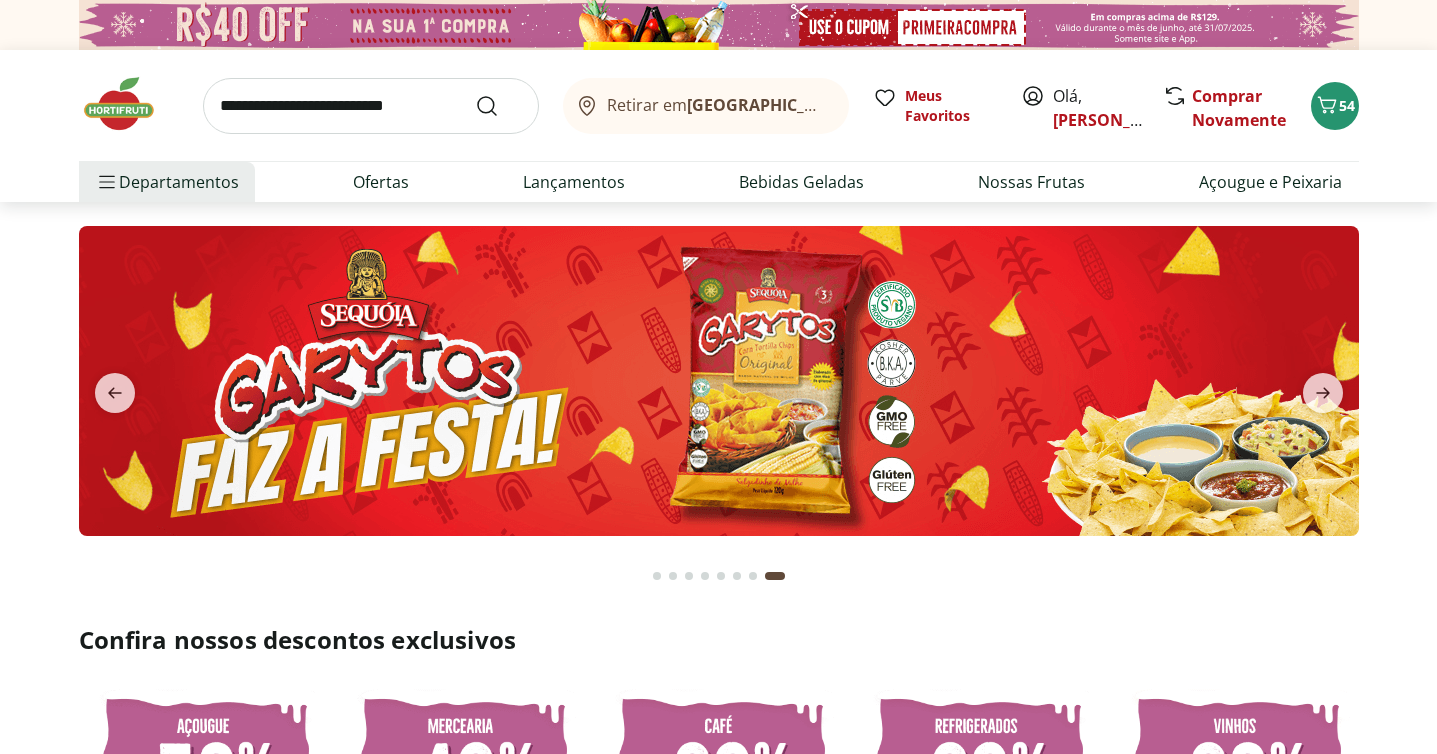 click at bounding box center (371, 106) 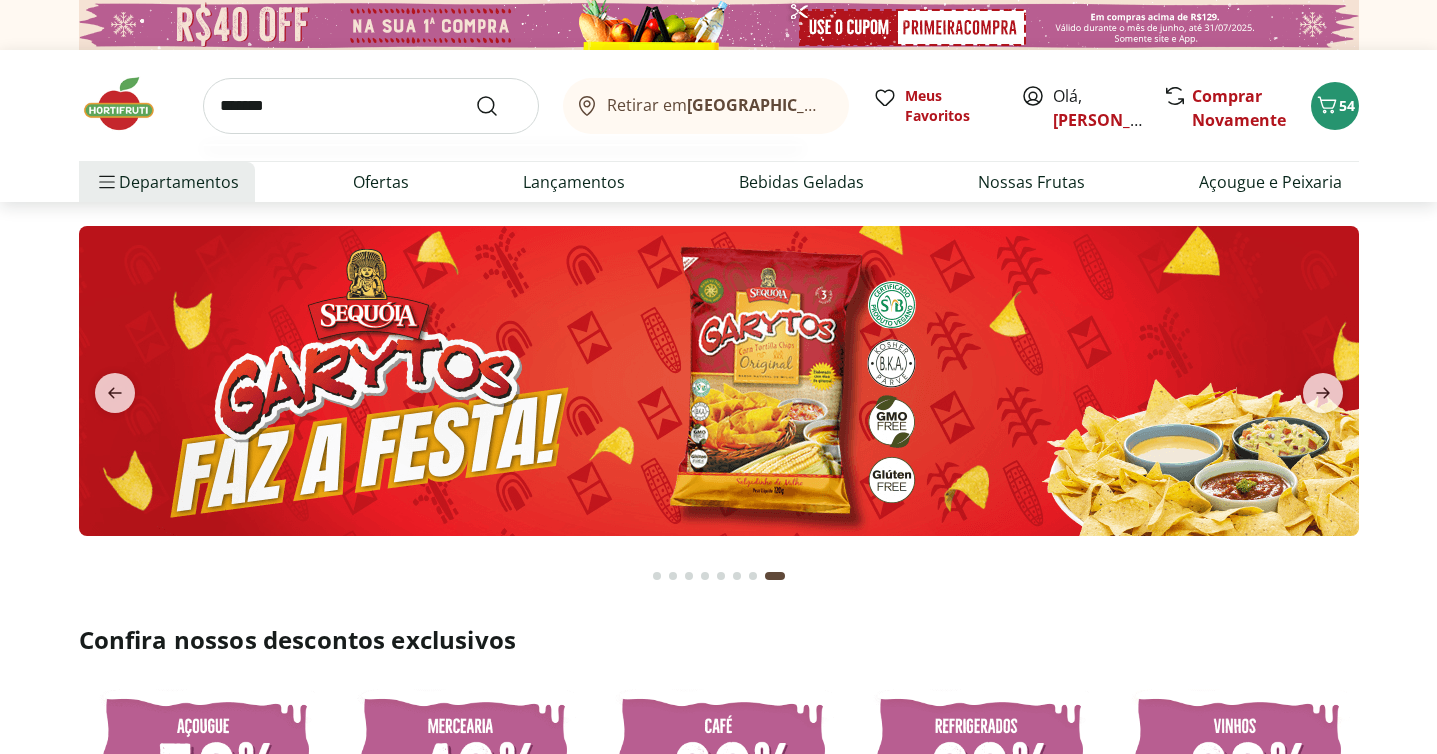 type on "*******" 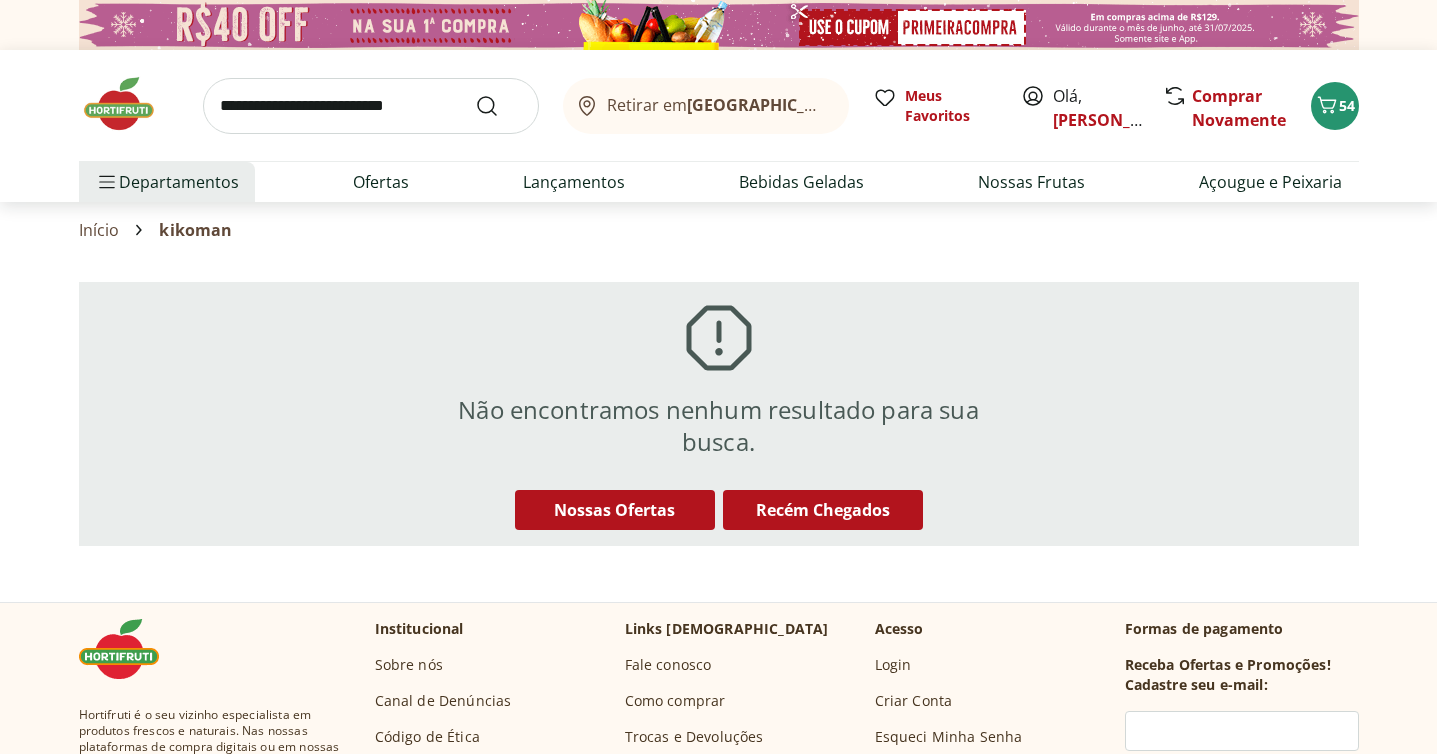 click at bounding box center (371, 106) 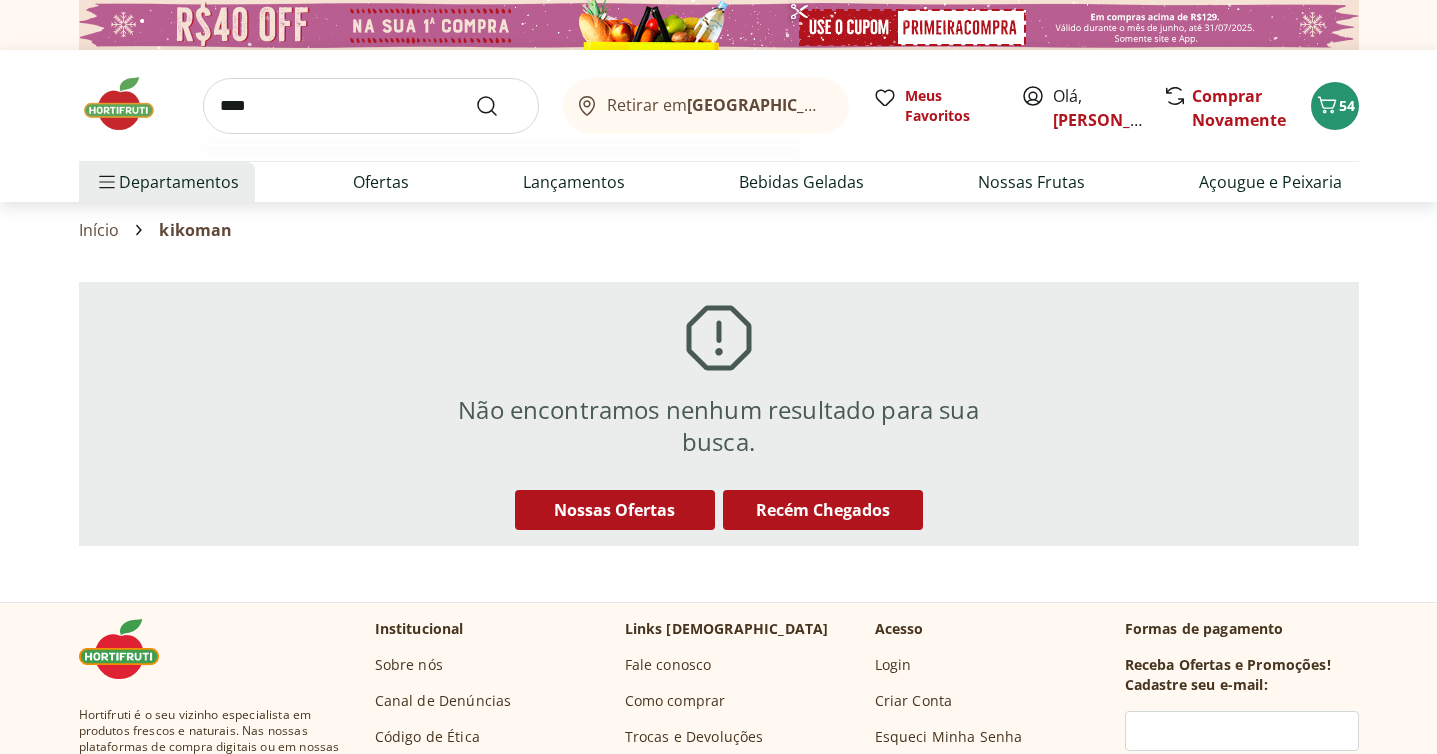 type on "*****" 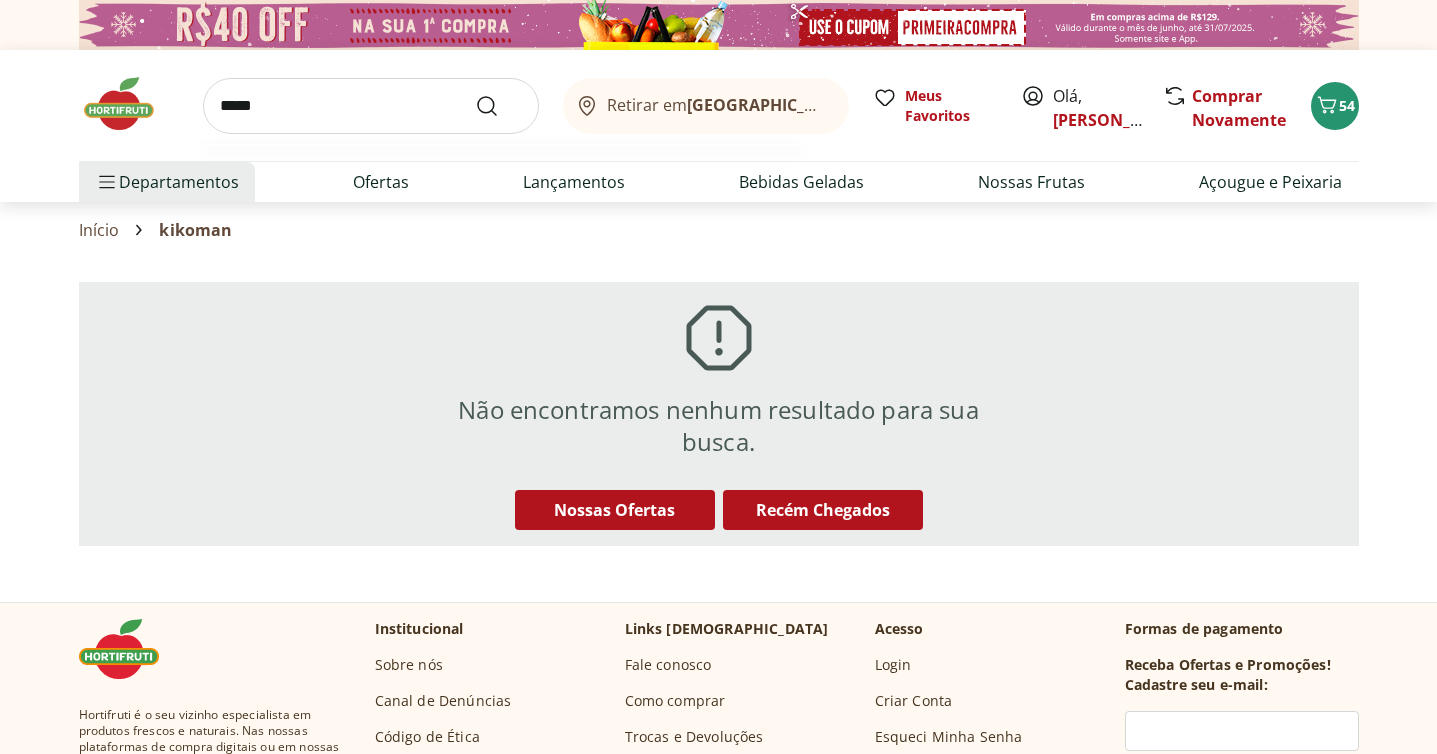 click at bounding box center (499, 106) 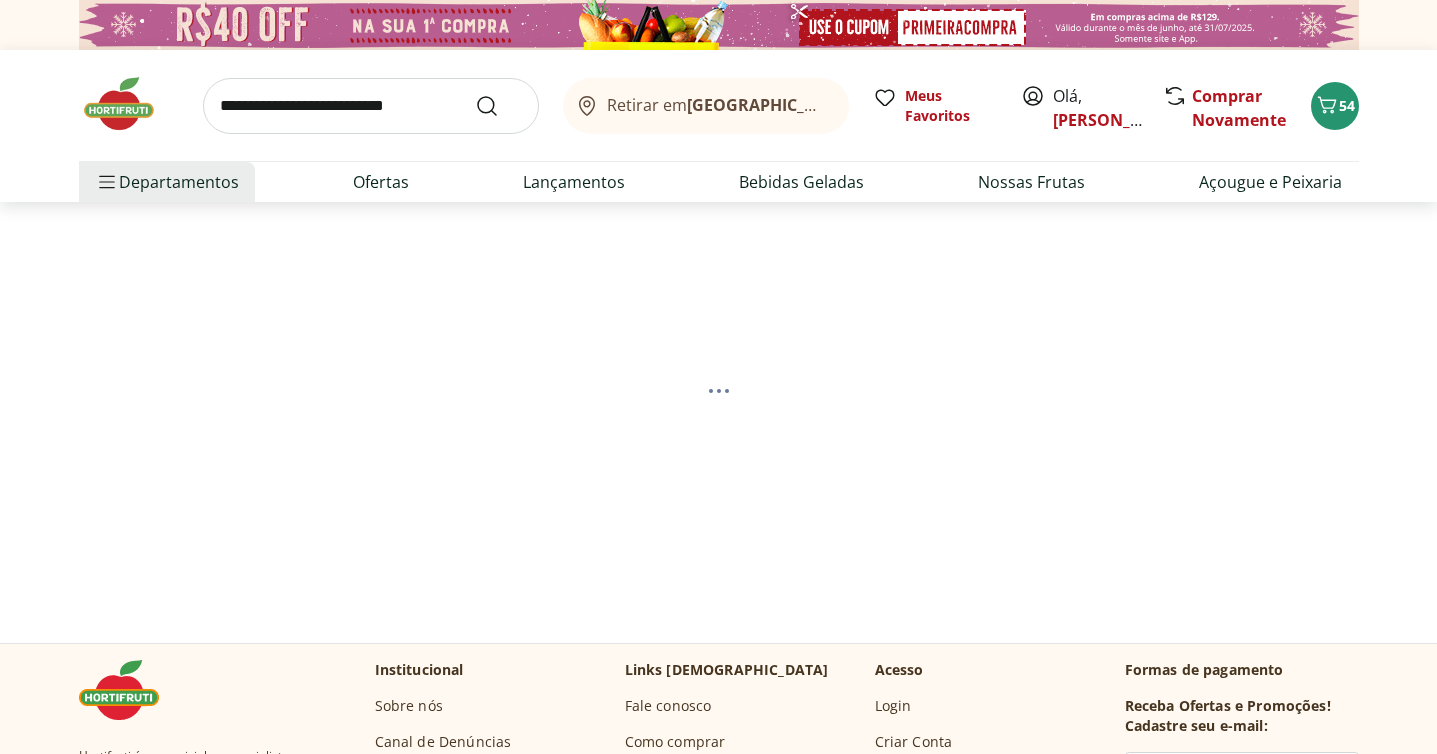 select on "**********" 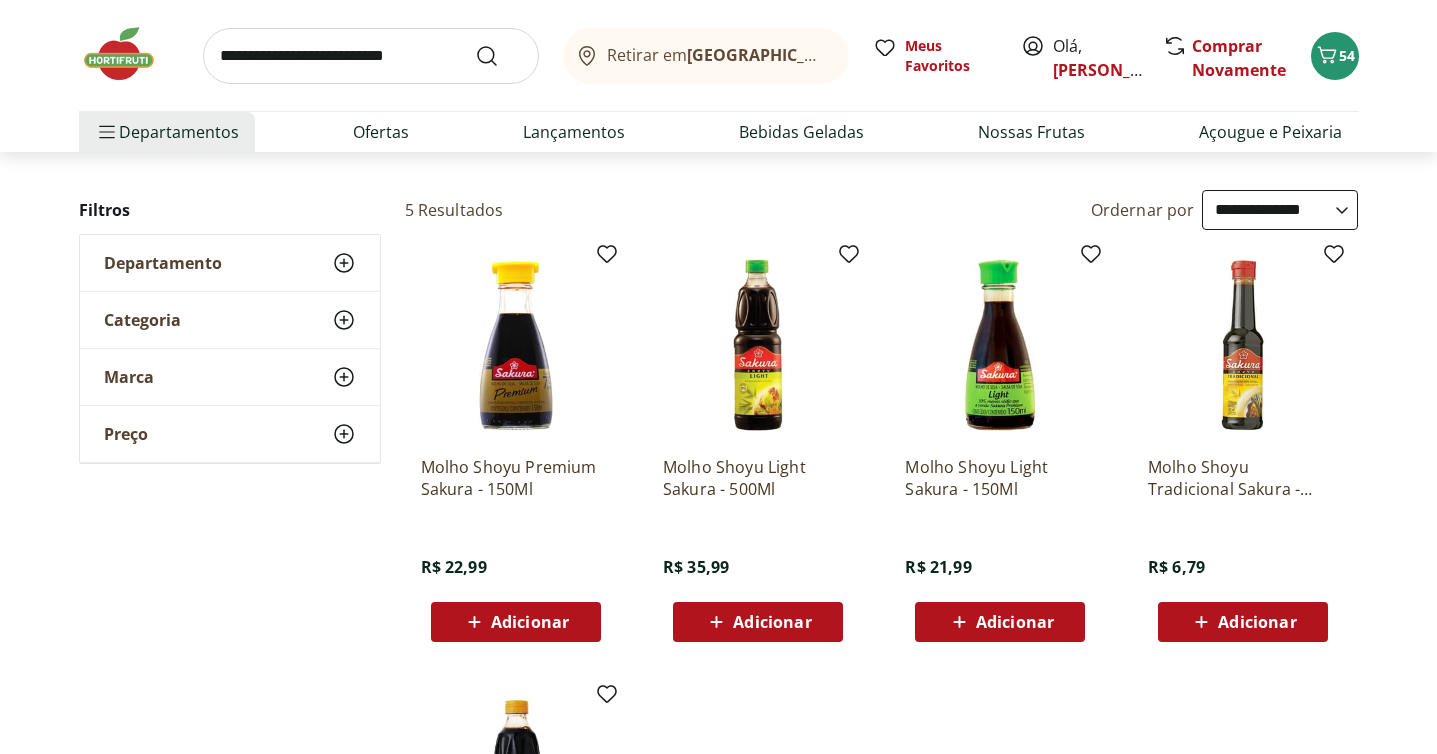 scroll, scrollTop: 0, scrollLeft: 0, axis: both 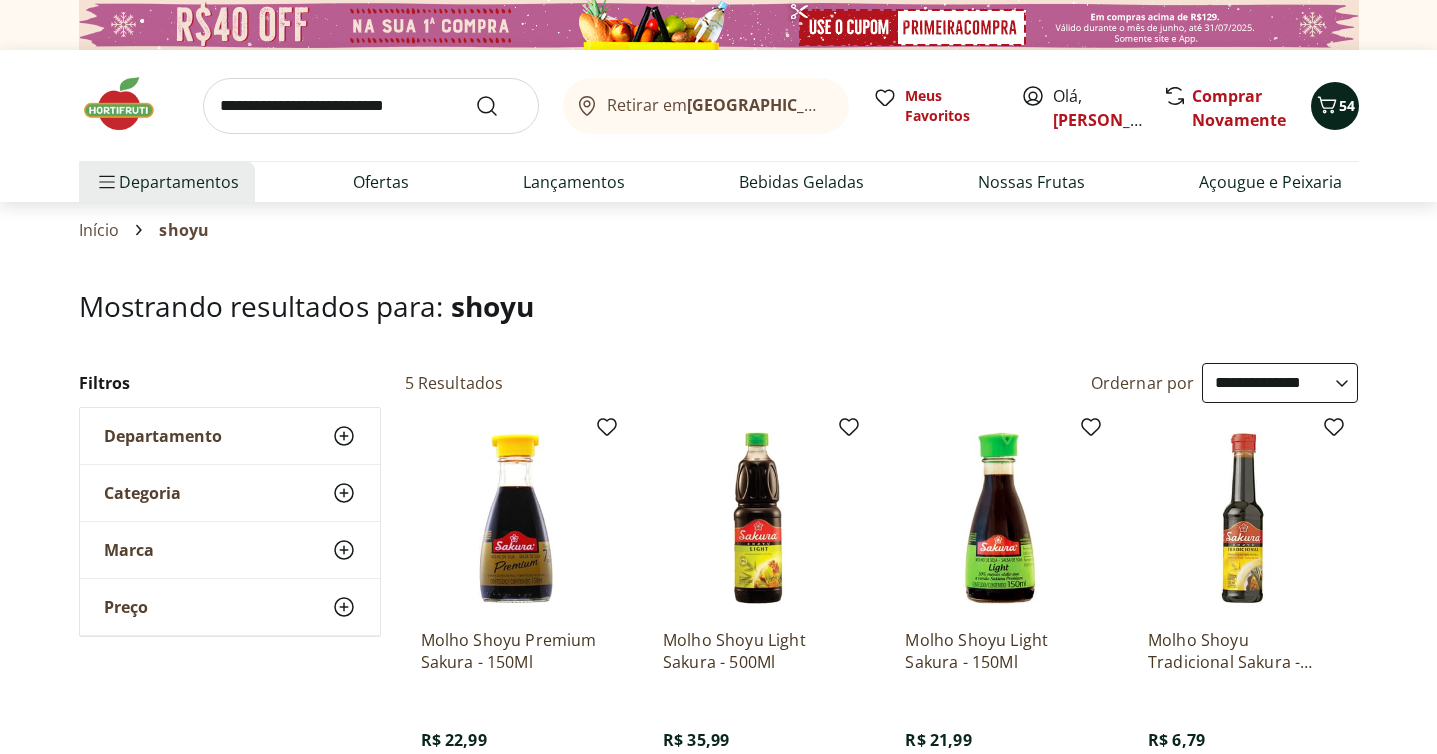 click on "54" at bounding box center [1347, 105] 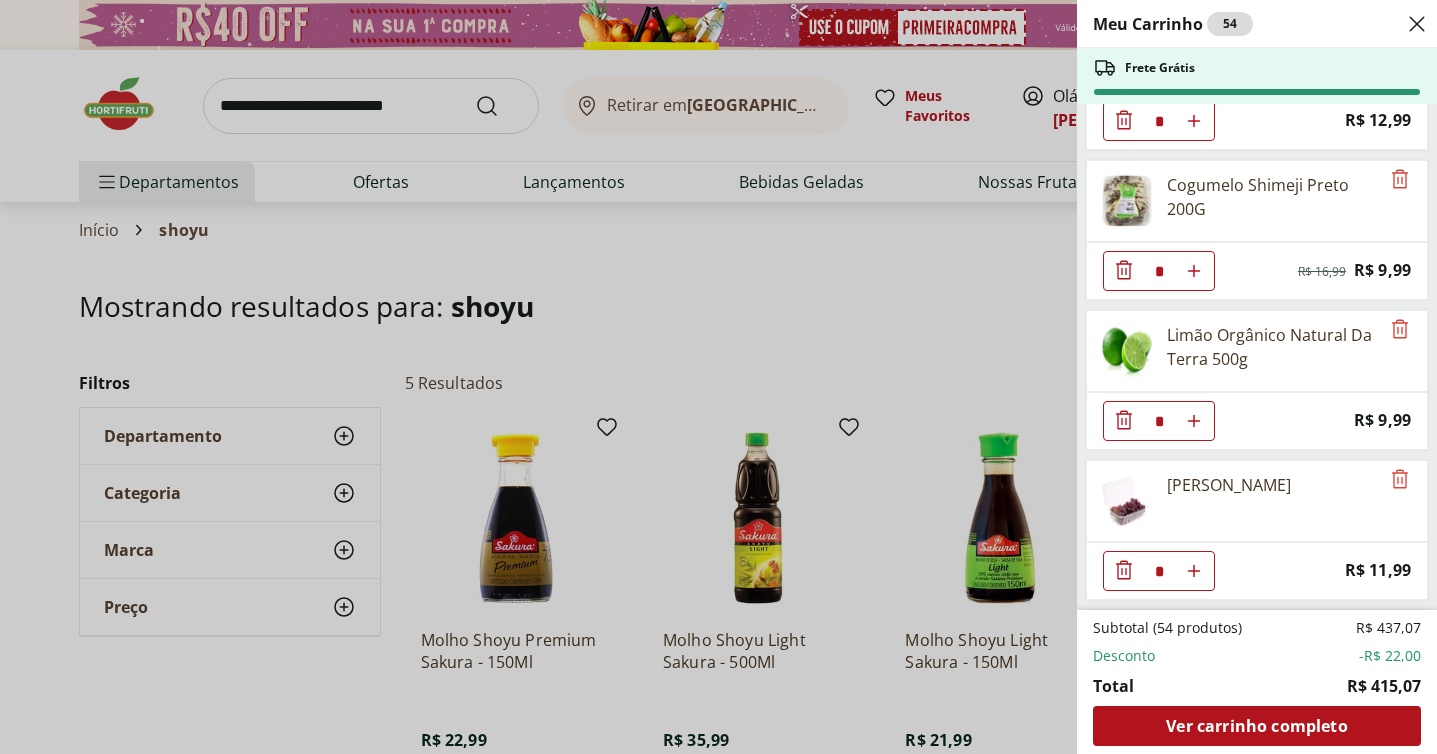 scroll, scrollTop: 1459, scrollLeft: 0, axis: vertical 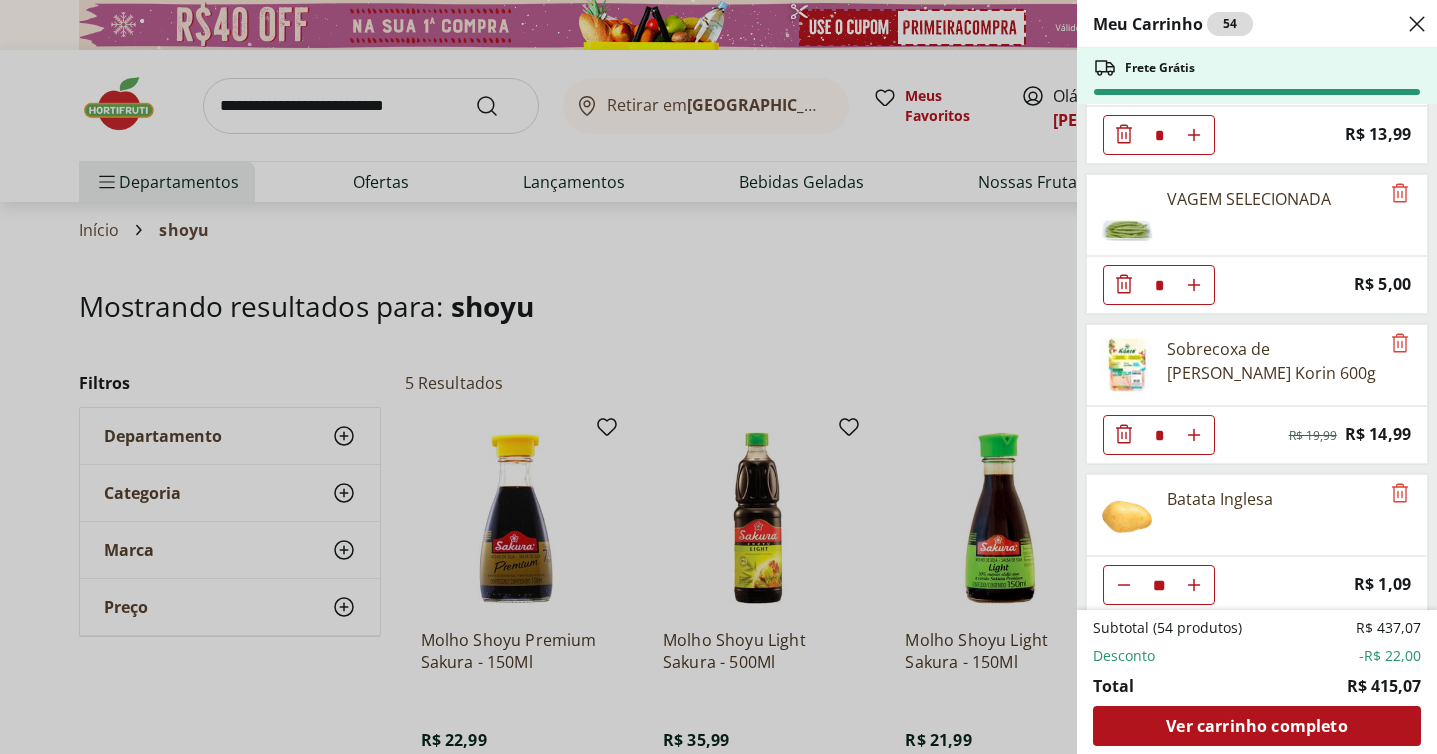 click on "** Price: R$ 1,09" at bounding box center [1257, 585] 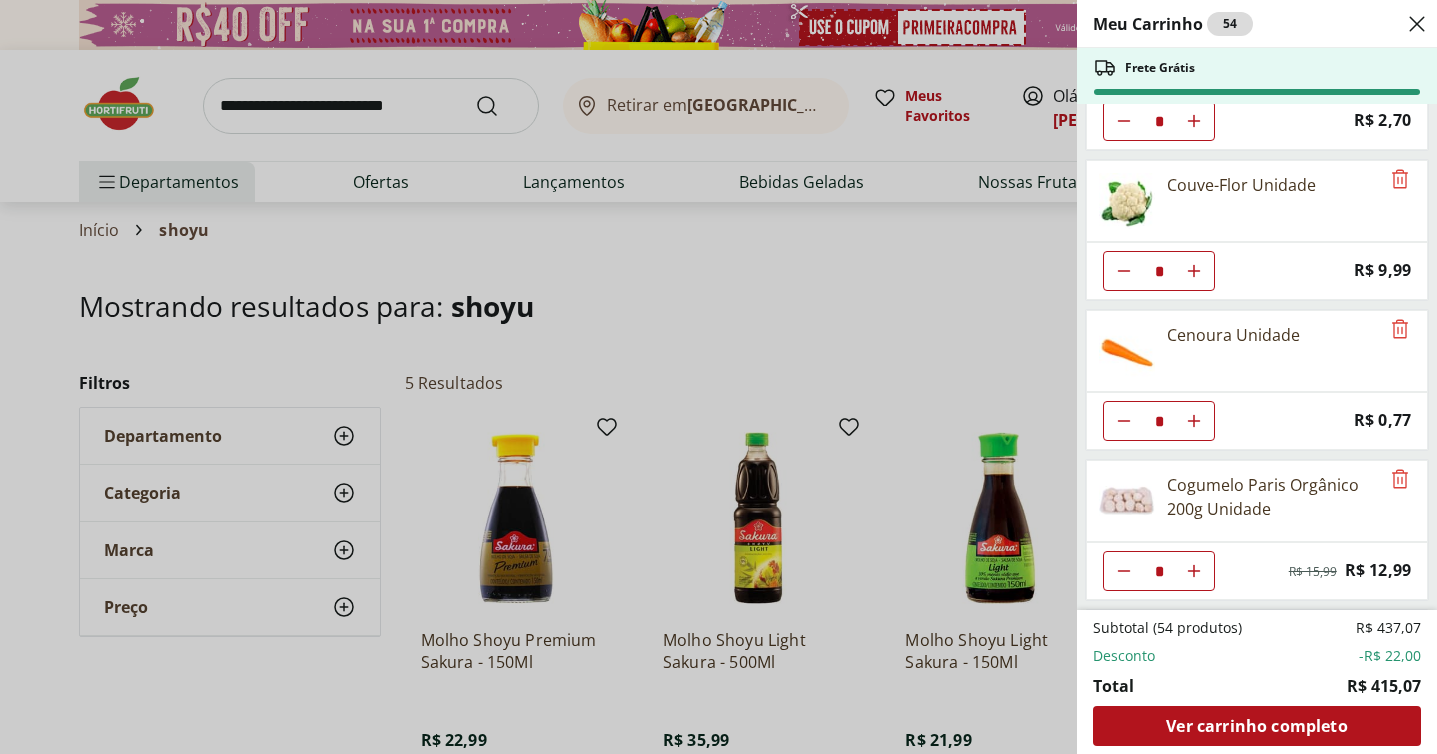 scroll, scrollTop: 0, scrollLeft: 0, axis: both 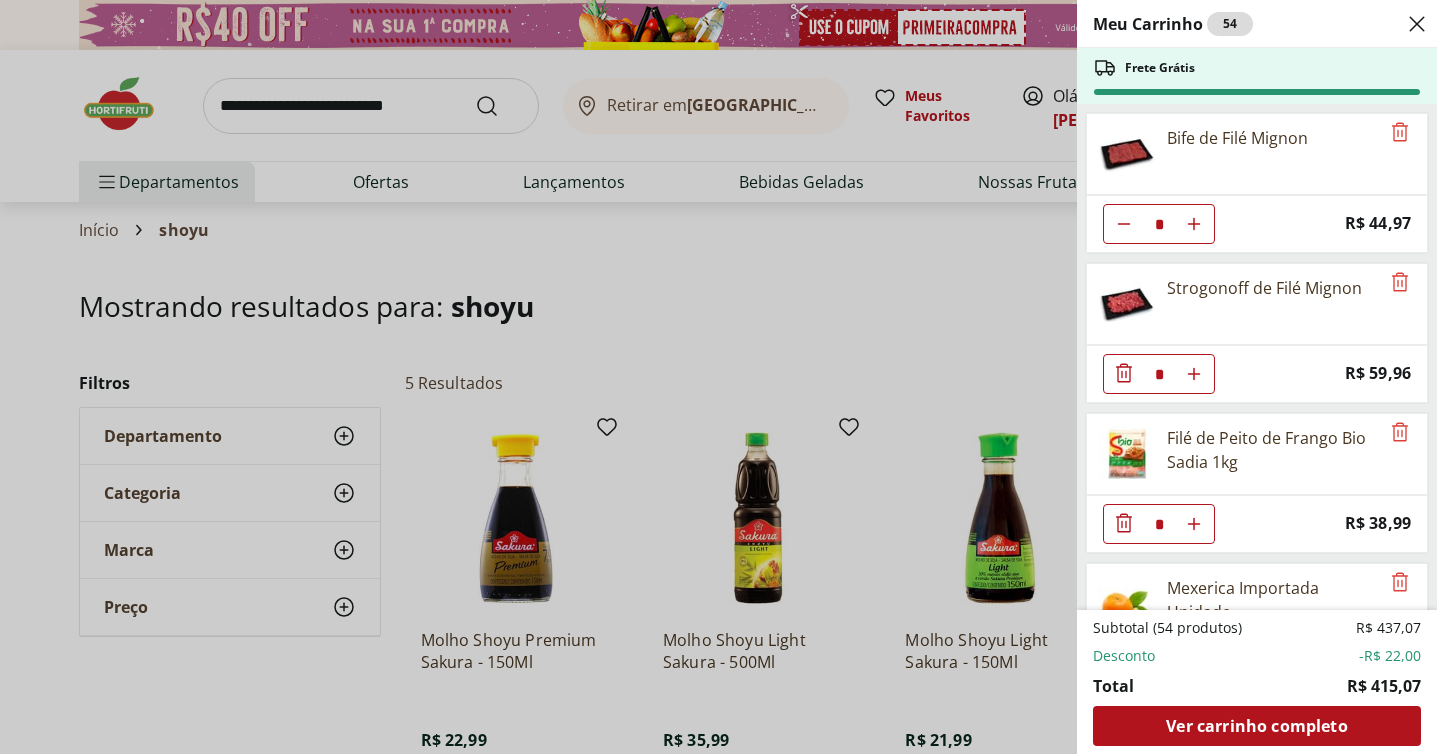 click on "Meu Carrinho 54 Frete Grátis Bife de Filé Mignon * Price: R$ 44,97 Strogonoff  de Filé Mignon * Price: R$ 59,96 Filé de Peito de Frango Bio Sadia 1kg * Price: R$ 38,99 Mexerica Importada Unidade * Price: R$ 2,70 Couve-Flor Unidade * Price: R$ 9,99 Cenoura Unidade * Price: R$ 0,77 Cogumelo Paris Orgânico 200g Unidade * Original price: R$ 15,99 Price: R$ 12,99 Brocolis Ninja * Price: R$ 7,99 Cheiro Verde - Unidade * Price: R$ 3,99 Caqui Rama Forte Orgânico 500g * Price: R$ 12,99 Cogumelo Shimeji Preto 200G * Original price: R$ 16,99 Price: R$ 9,99 Limão Orgânico Natural Da Terra 500g * Price: R$ 9,99 Uva Rosada Embalada * Price: R$ 11,99 Chuchu Unidade * Price: R$ 1,09 Coxa de Frango Congelada Korin 600g * Original price: R$ 13,99 Price: R$ 9,99 Cebola Nacional unidade * Price: R$ 1,10 Batata Calabresa Selecionada * Price: R$ 6,04 Quiabo Embalado * Price: R$ 13,99 VAGEM SELECIONADA * Price: R$ 5,00 Sobrecoxa de Frango Congelada Korin 600g * Original price: R$ 19,99 Price: ** * * *" at bounding box center [718, 377] 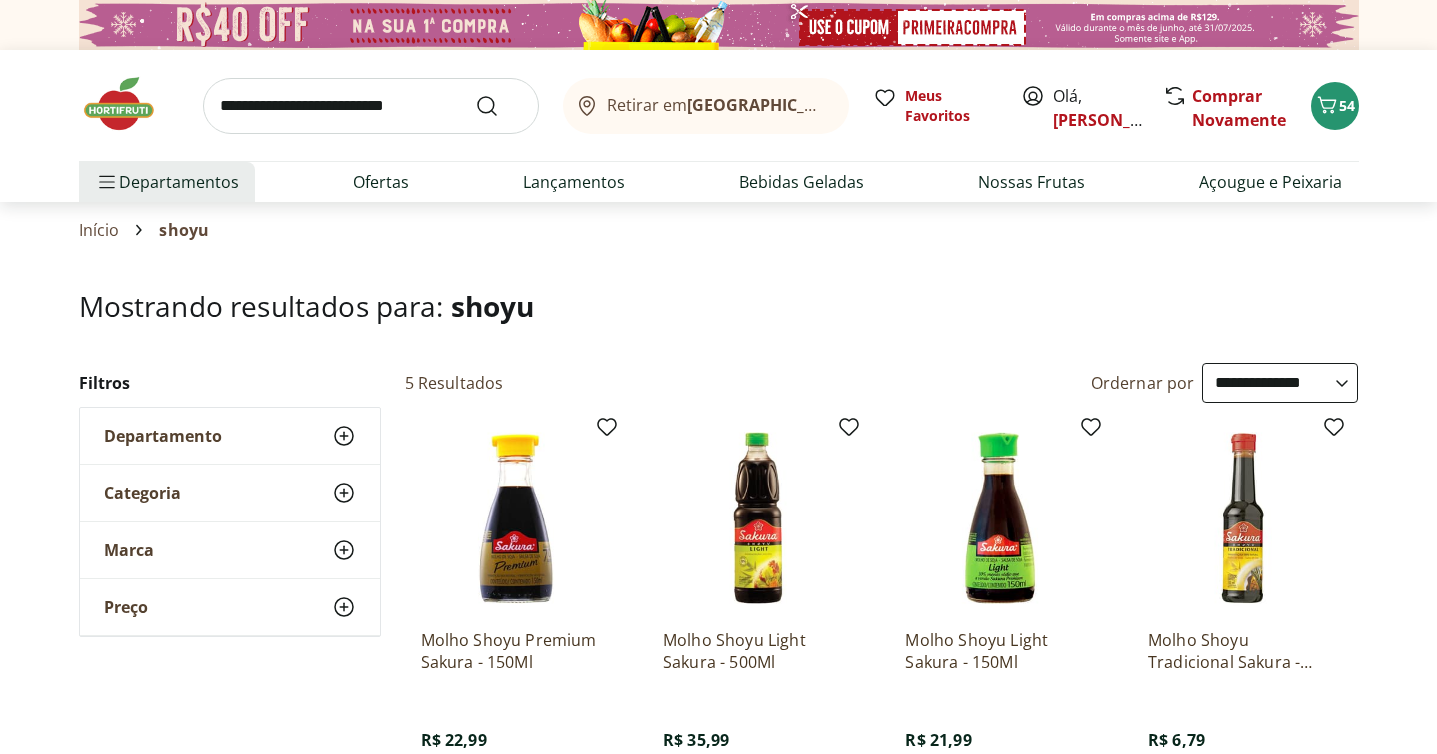 click at bounding box center [371, 106] 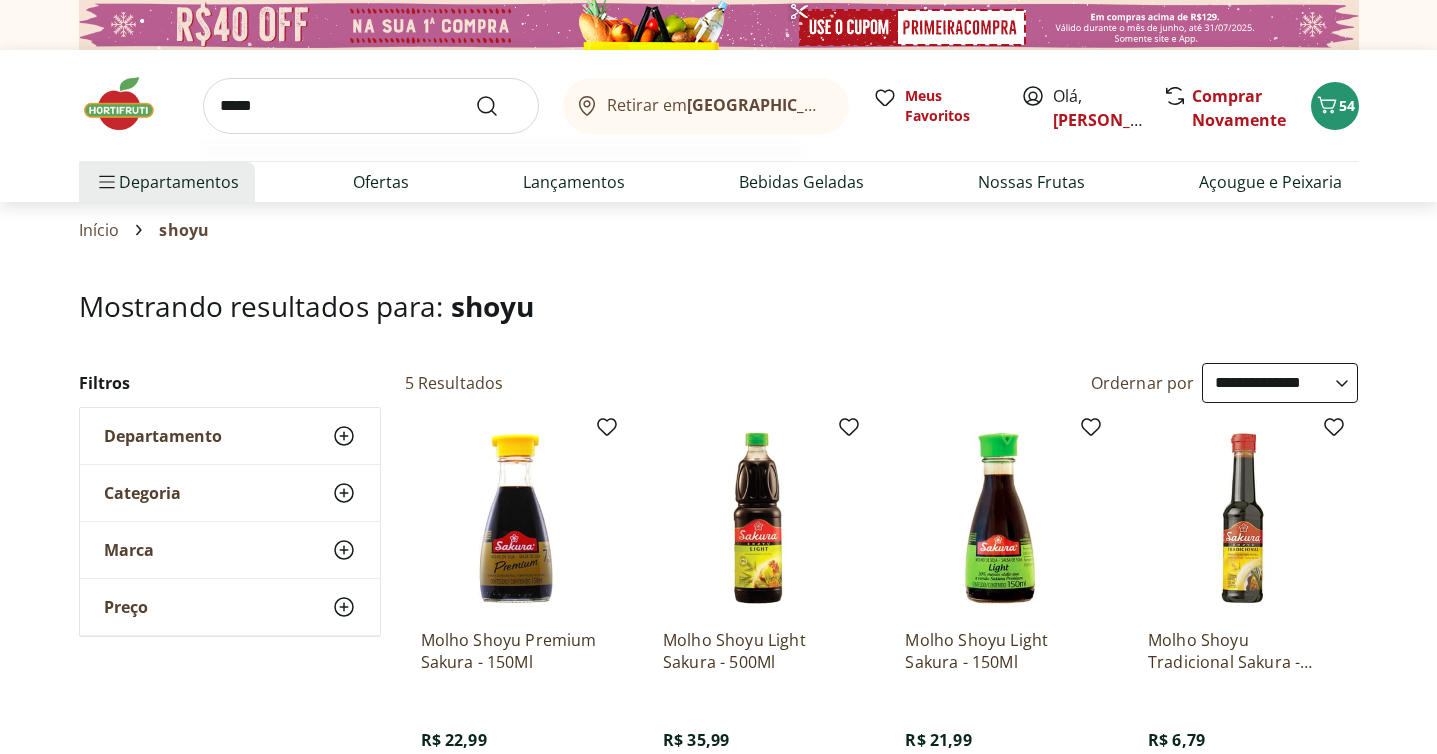 type on "******" 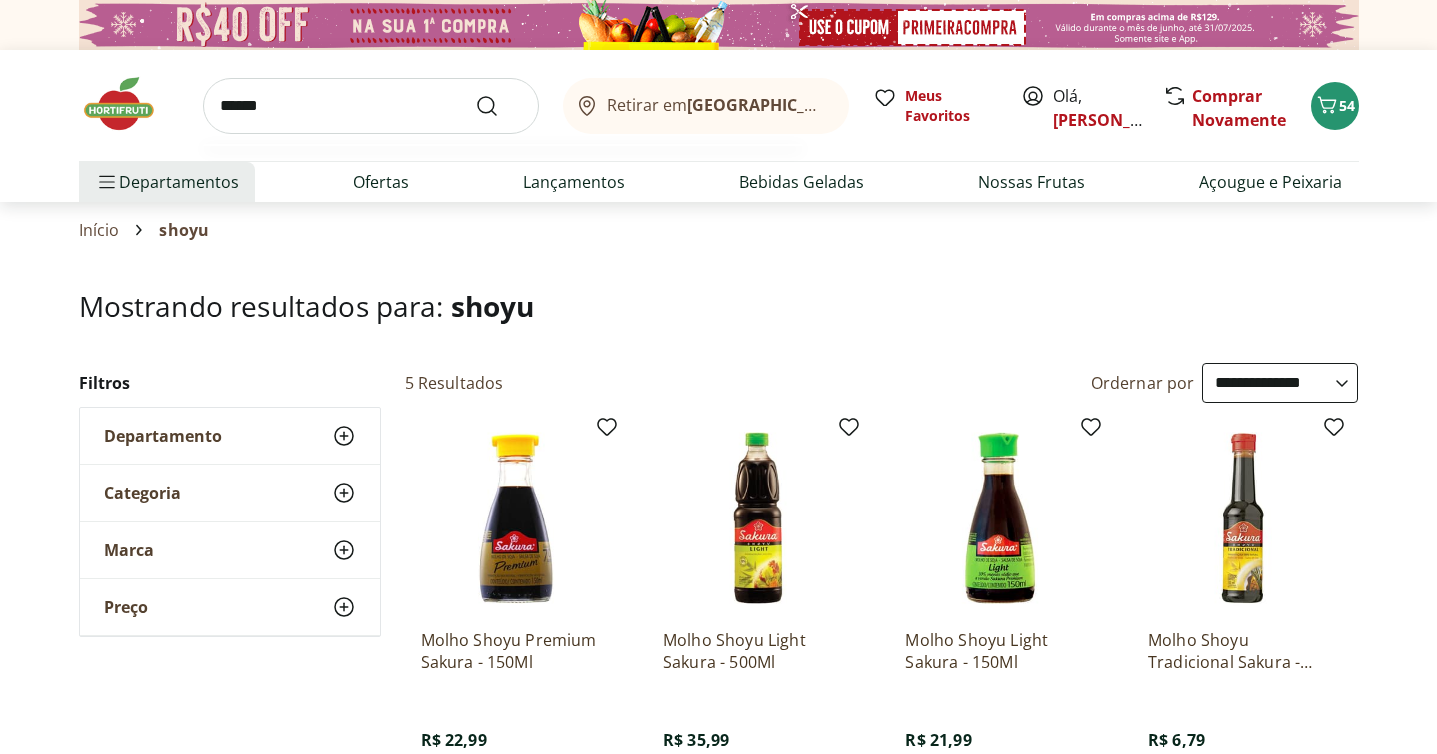 click at bounding box center (499, 106) 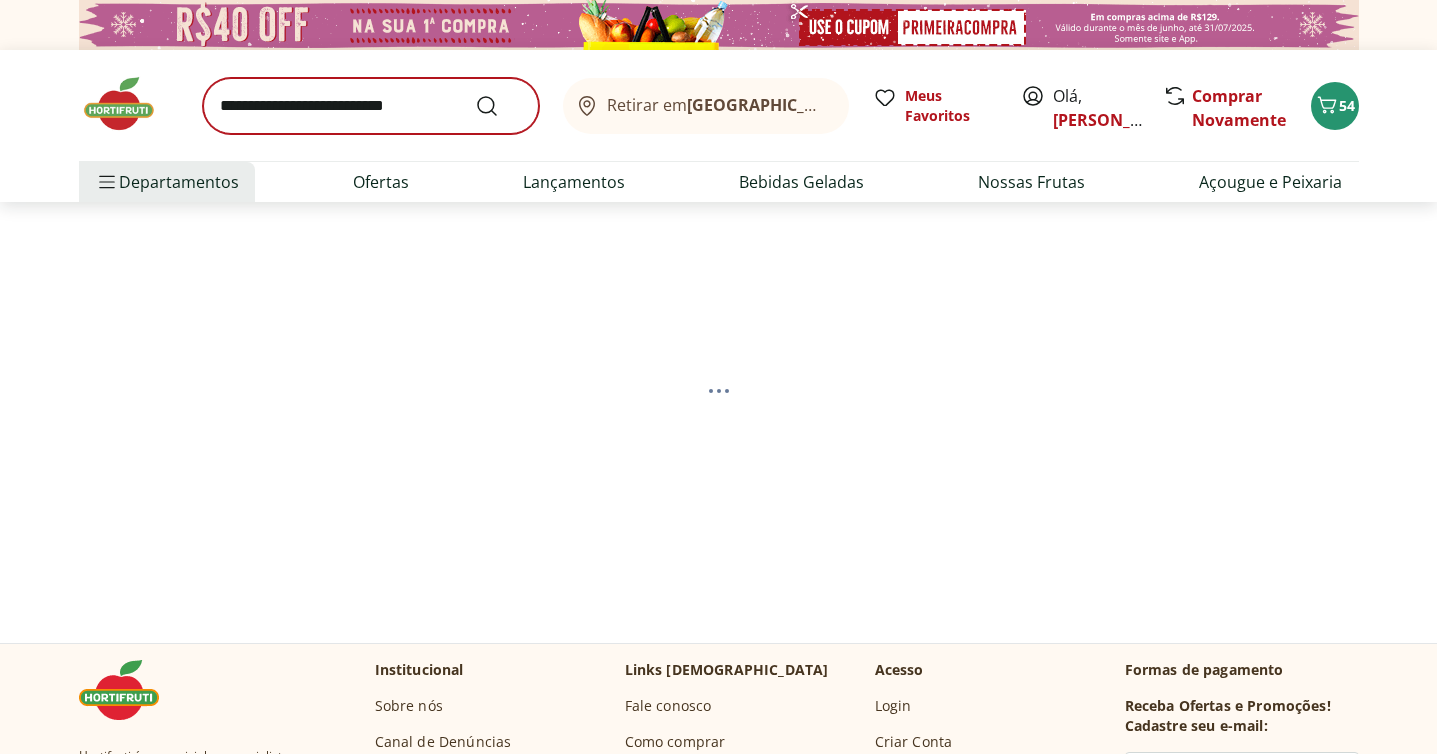 select on "**********" 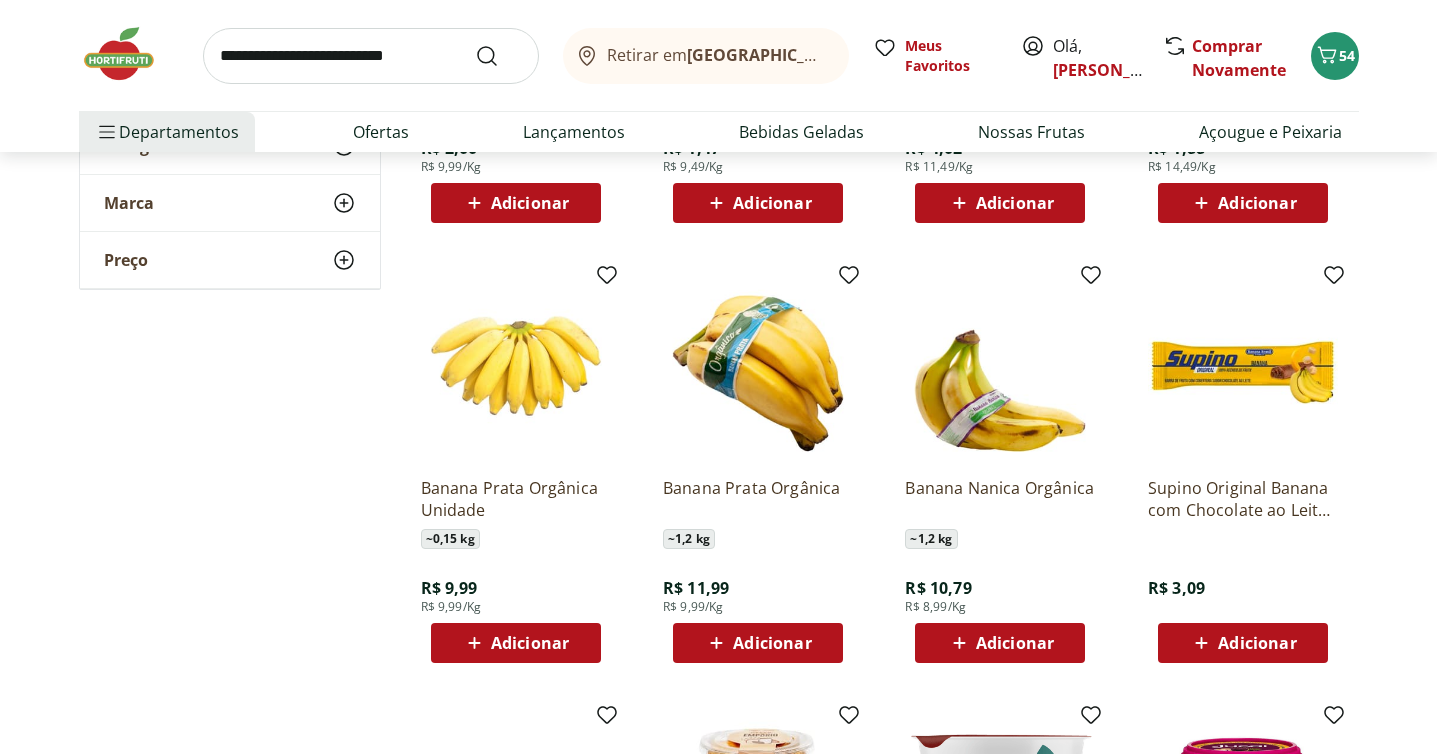 scroll, scrollTop: 611, scrollLeft: 0, axis: vertical 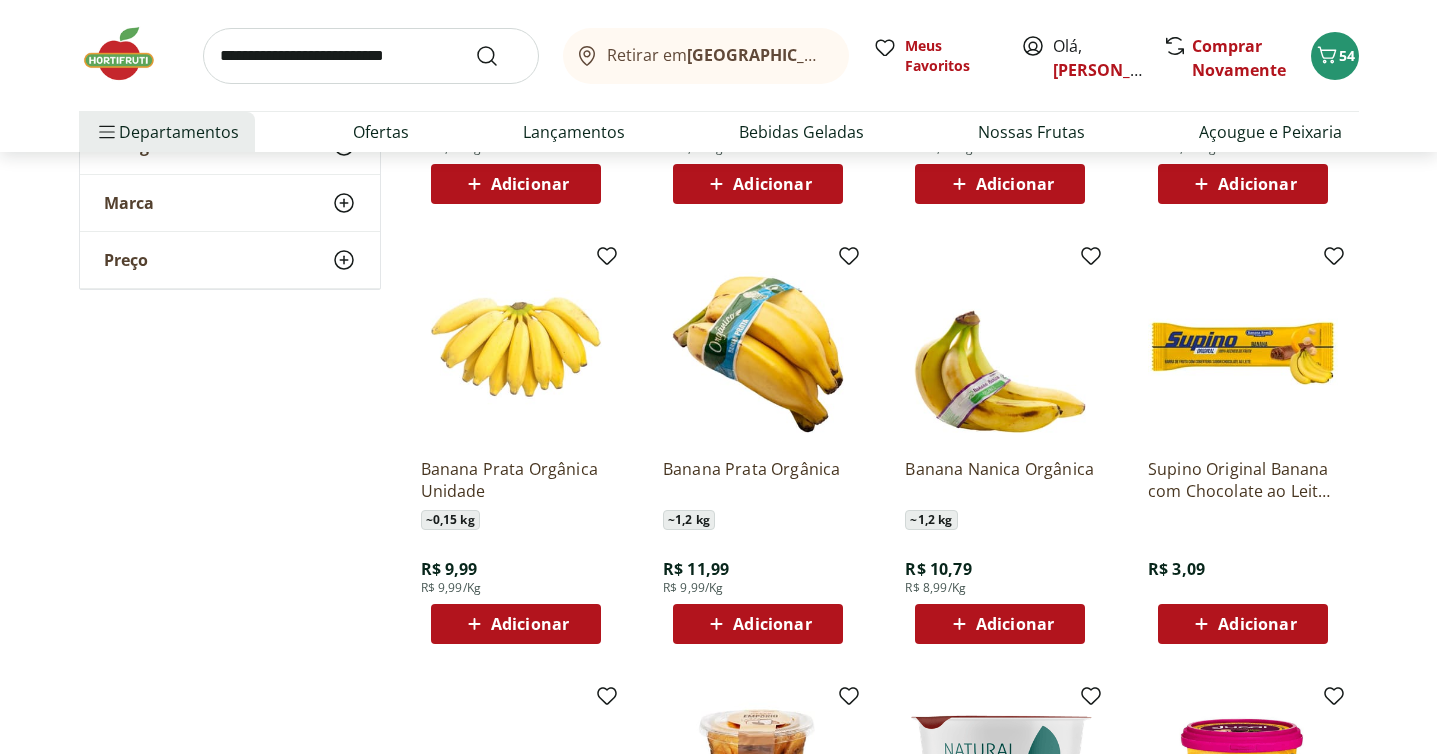 click on "Adicionar" at bounding box center [772, 624] 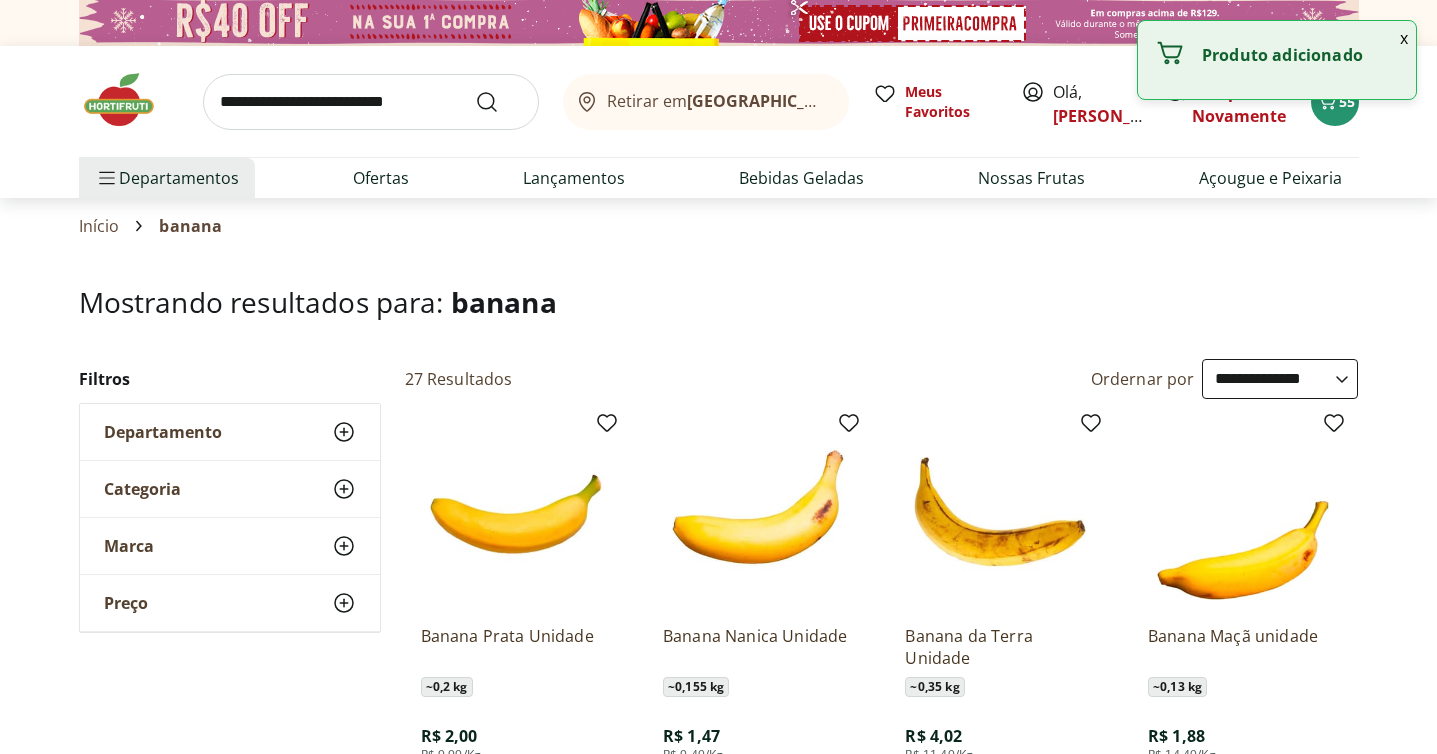 scroll, scrollTop: 0, scrollLeft: 0, axis: both 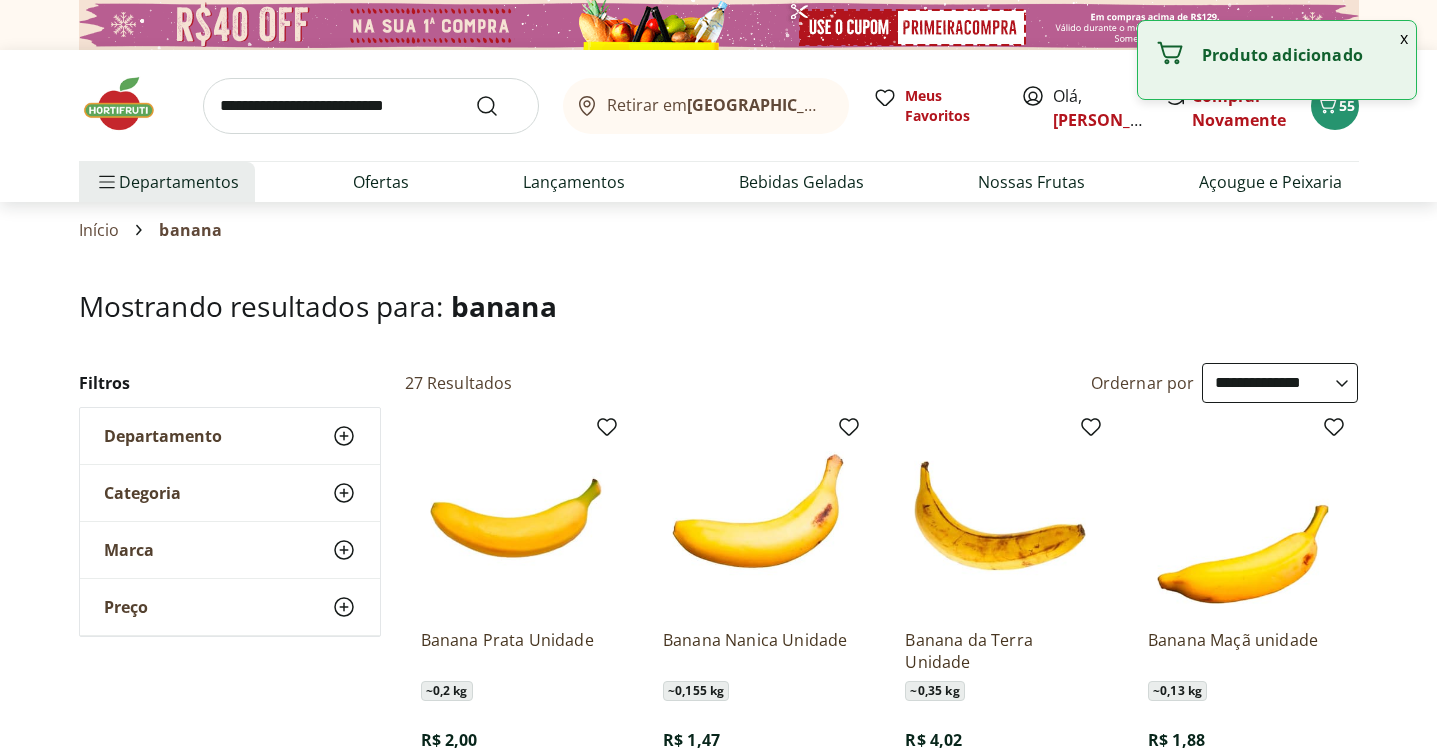 click at bounding box center (371, 106) 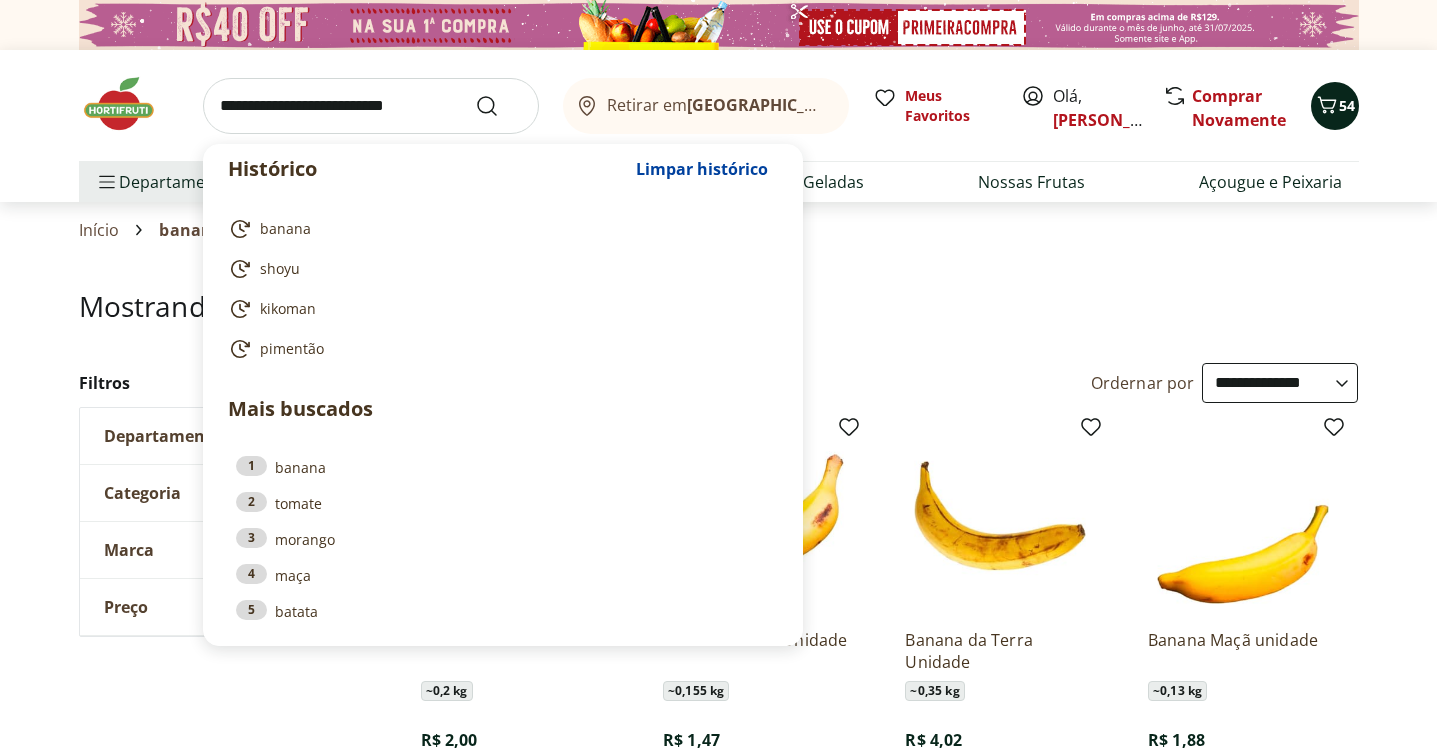 click on "54" at bounding box center [1335, 106] 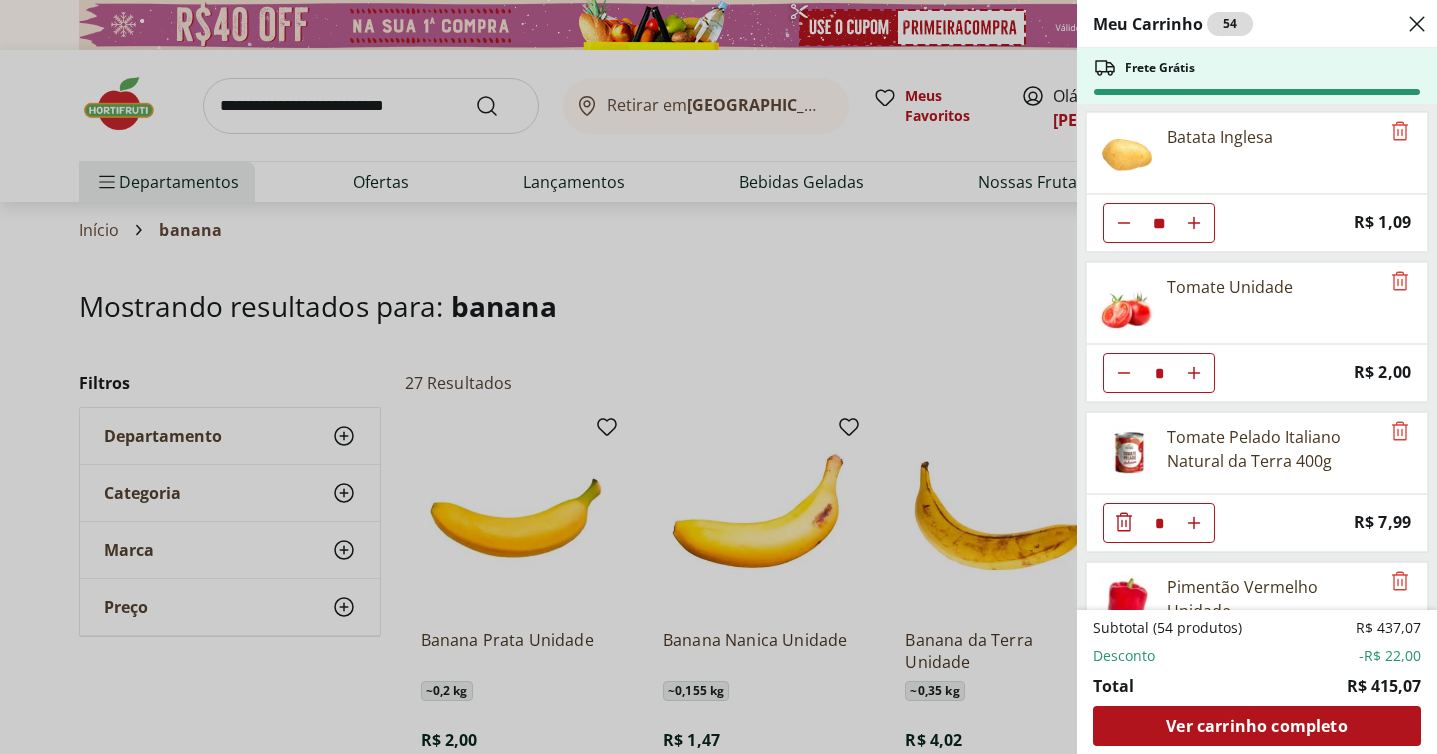 scroll, scrollTop: 2994, scrollLeft: 0, axis: vertical 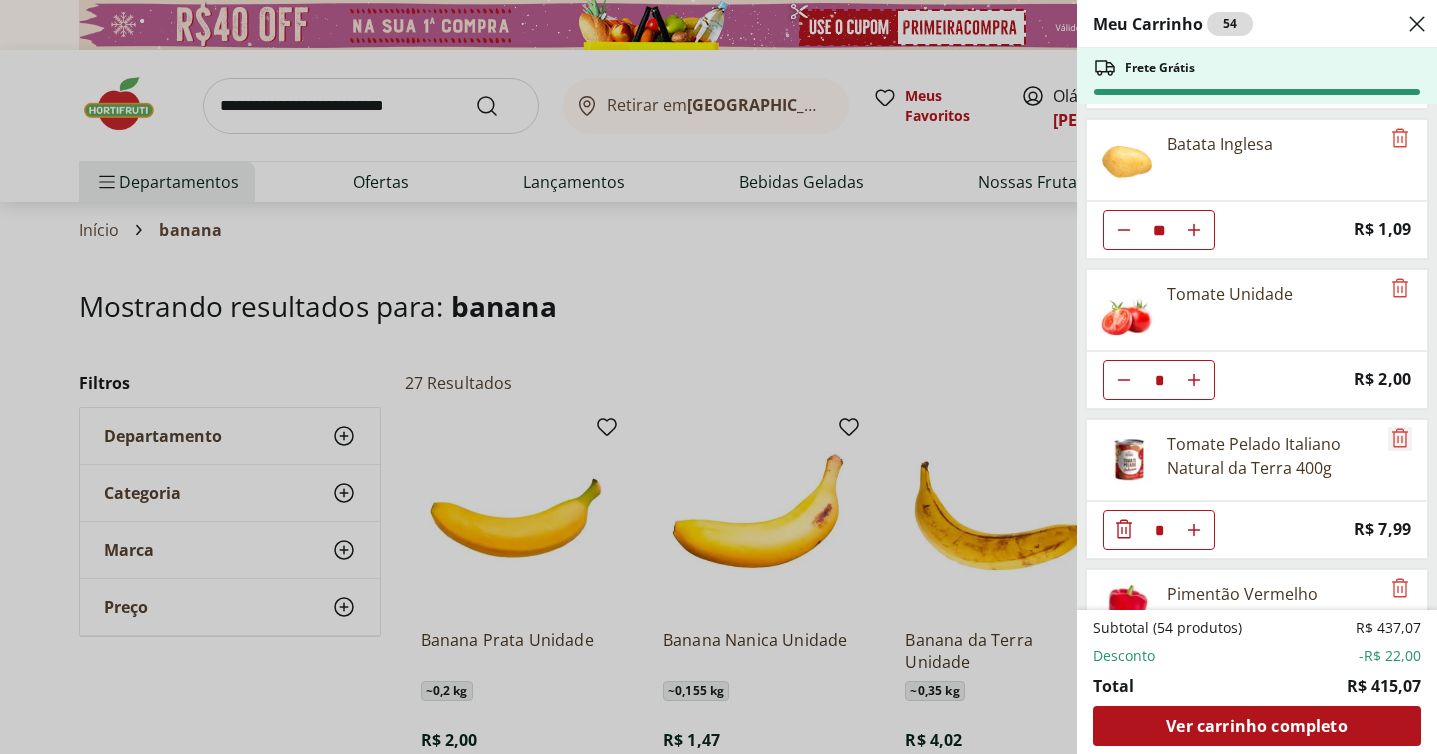 click 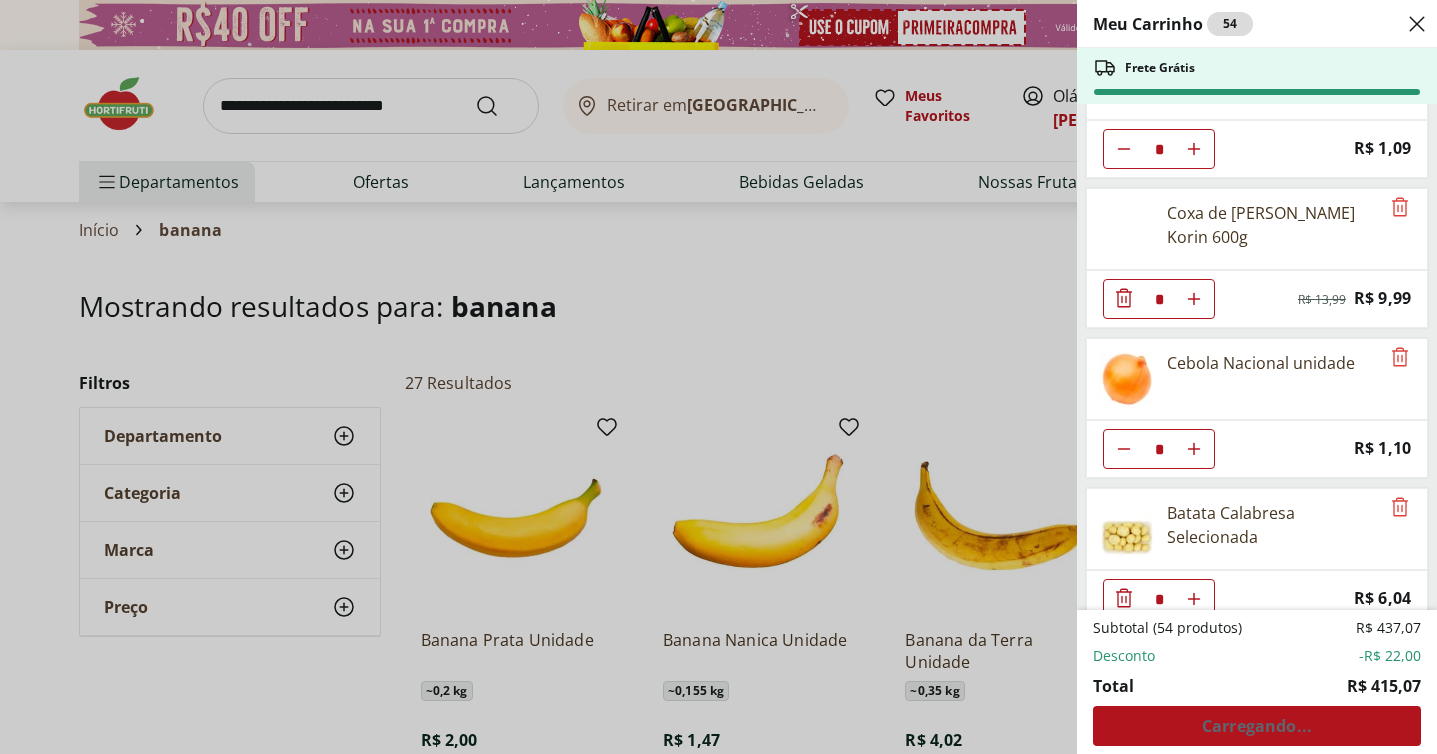 scroll, scrollTop: 1925, scrollLeft: 0, axis: vertical 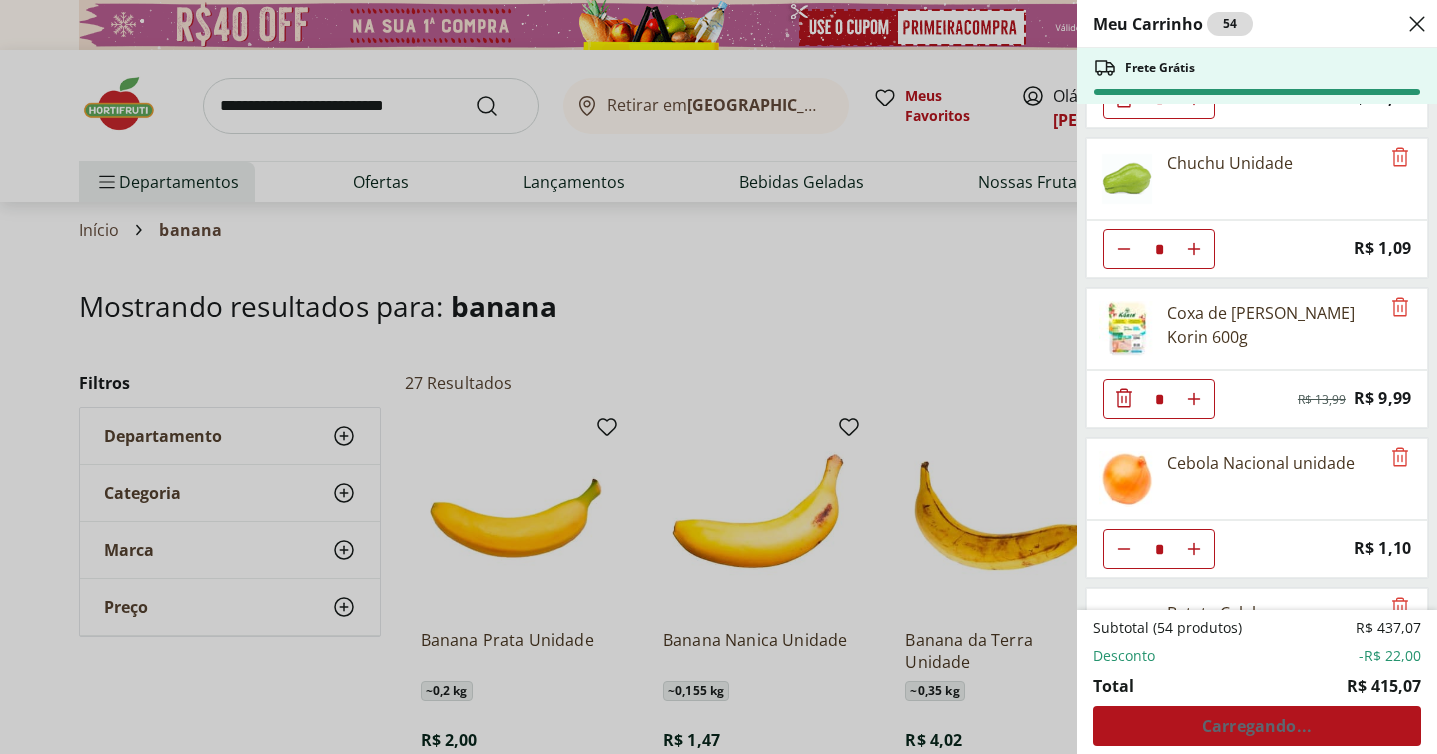 click on "Meu Carrinho 54 Frete Grátis Bife de Filé Mignon * Price: R$ 44,97 Strogonoff  de Filé Mignon * Price: R$ 59,96 Filé de Peito de Frango Bio Sadia 1kg * Price: R$ 38,99 Mexerica Importada Unidade * Price: R$ 2,70 Couve-Flor Unidade * Price: R$ 9,99 Cenoura Unidade * Price: R$ 0,77 Cogumelo Paris Orgânico 200g Unidade * Original price: R$ 15,99 Price: R$ 12,99 Brocolis Ninja * Price: R$ 7,99 Cheiro Verde - Unidade * Price: R$ 3,99 Caqui Rama Forte Orgânico 500g * Price: R$ 12,99 Cogumelo Shimeji Preto 200G * Original price: R$ 16,99 Price: R$ 9,99 Limão Orgânico Natural Da Terra 500g * Price: R$ 9,99 Uva Rosada Embalada * Price: R$ 11,99 Chuchu Unidade * Price: R$ 1,09 Coxa de Frango Congelada Korin 600g * Original price: R$ 13,99 Price: R$ 9,99 Cebola Nacional unidade * Price: R$ 1,10 Batata Calabresa Selecionada * Price: R$ 6,04 Quiabo Embalado * Price: R$ 13,99 VAGEM SELECIONADA * Price: R$ 5,00 Sobrecoxa de Frango Congelada Korin 600g * Original price: R$ 19,99 Price: ** * * *" at bounding box center (718, 377) 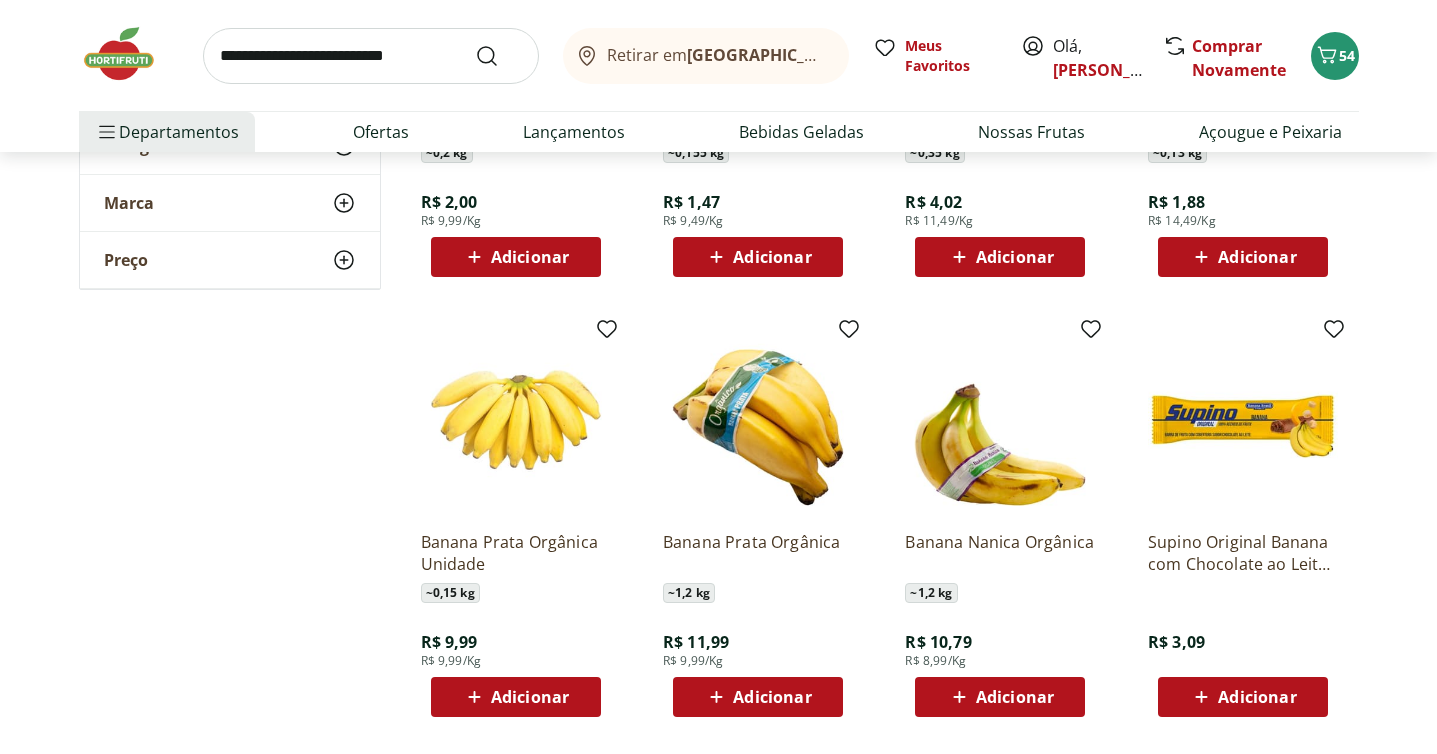 scroll, scrollTop: 557, scrollLeft: 0, axis: vertical 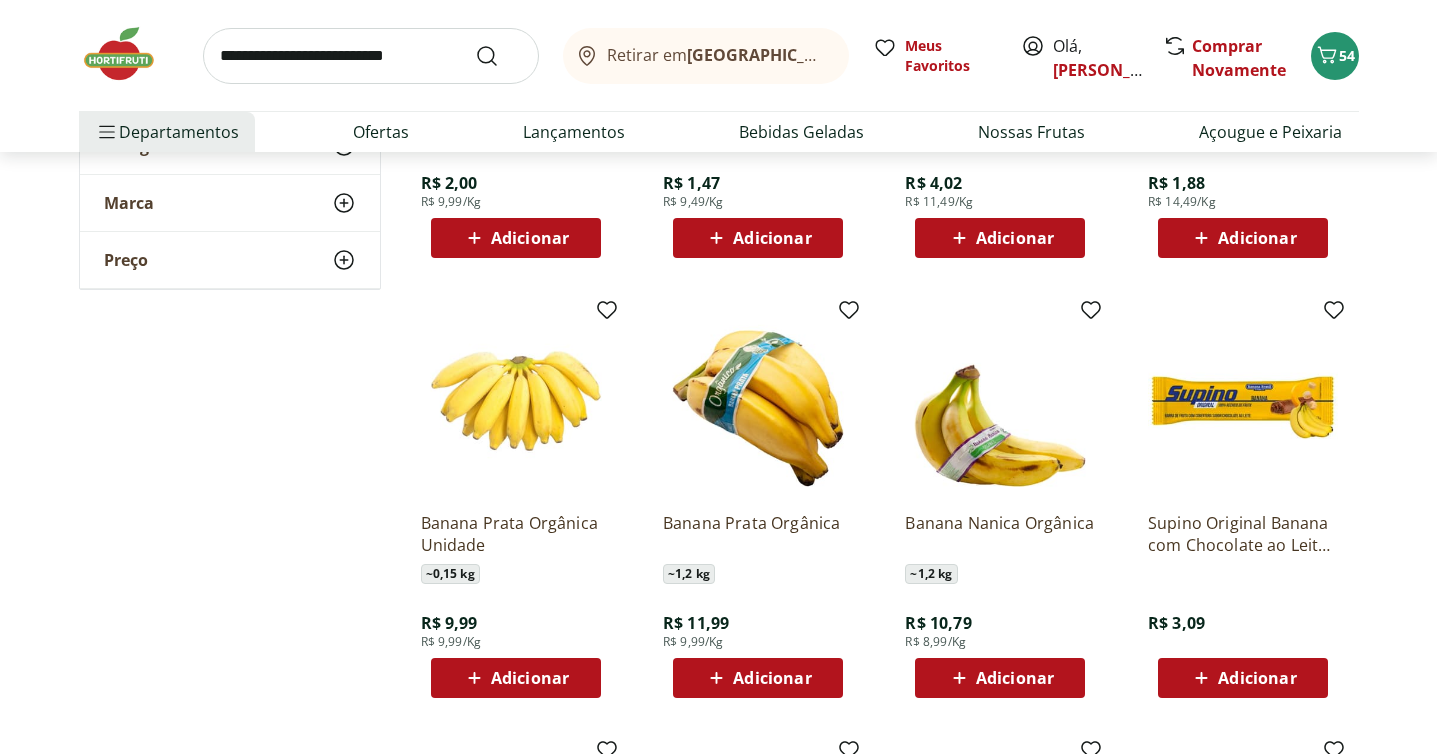 click on "Adicionar" at bounding box center [772, 678] 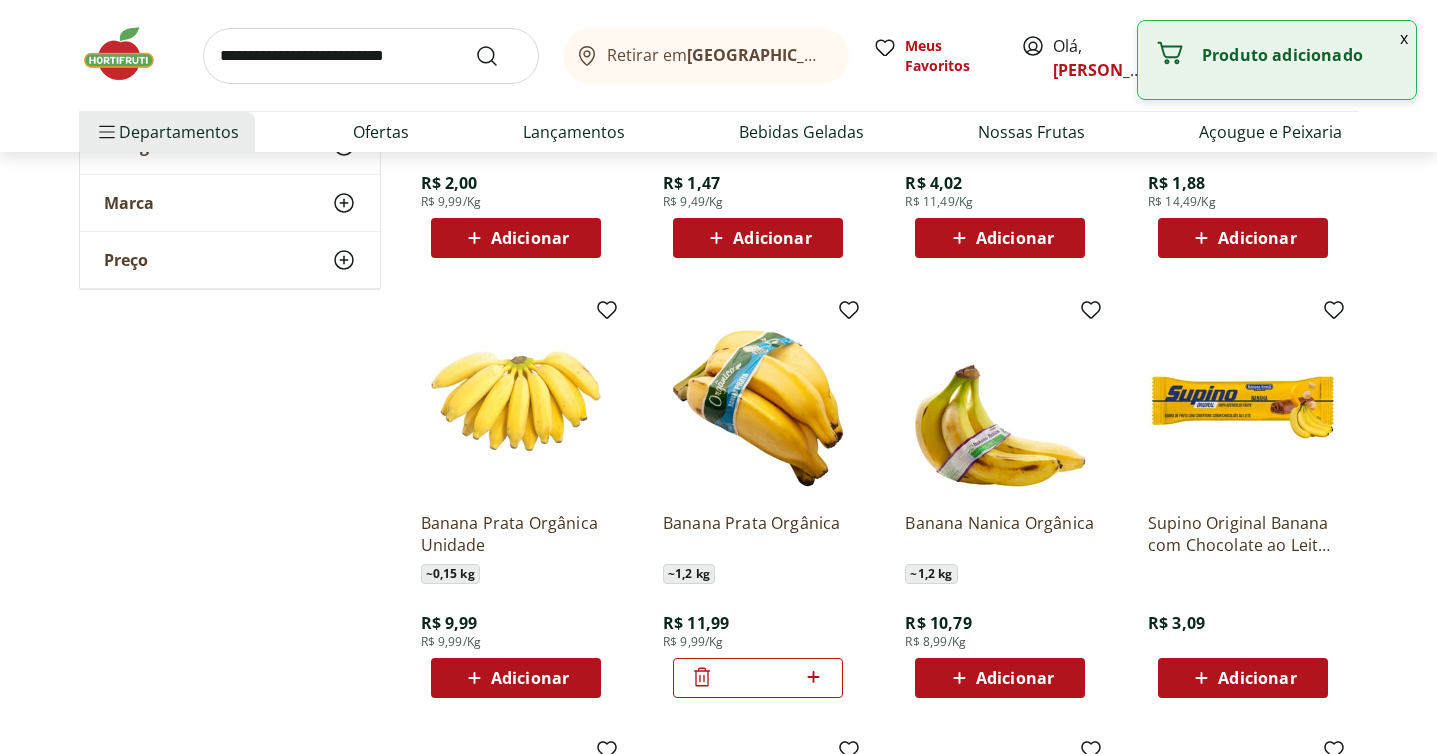 click on "x" at bounding box center (1404, 38) 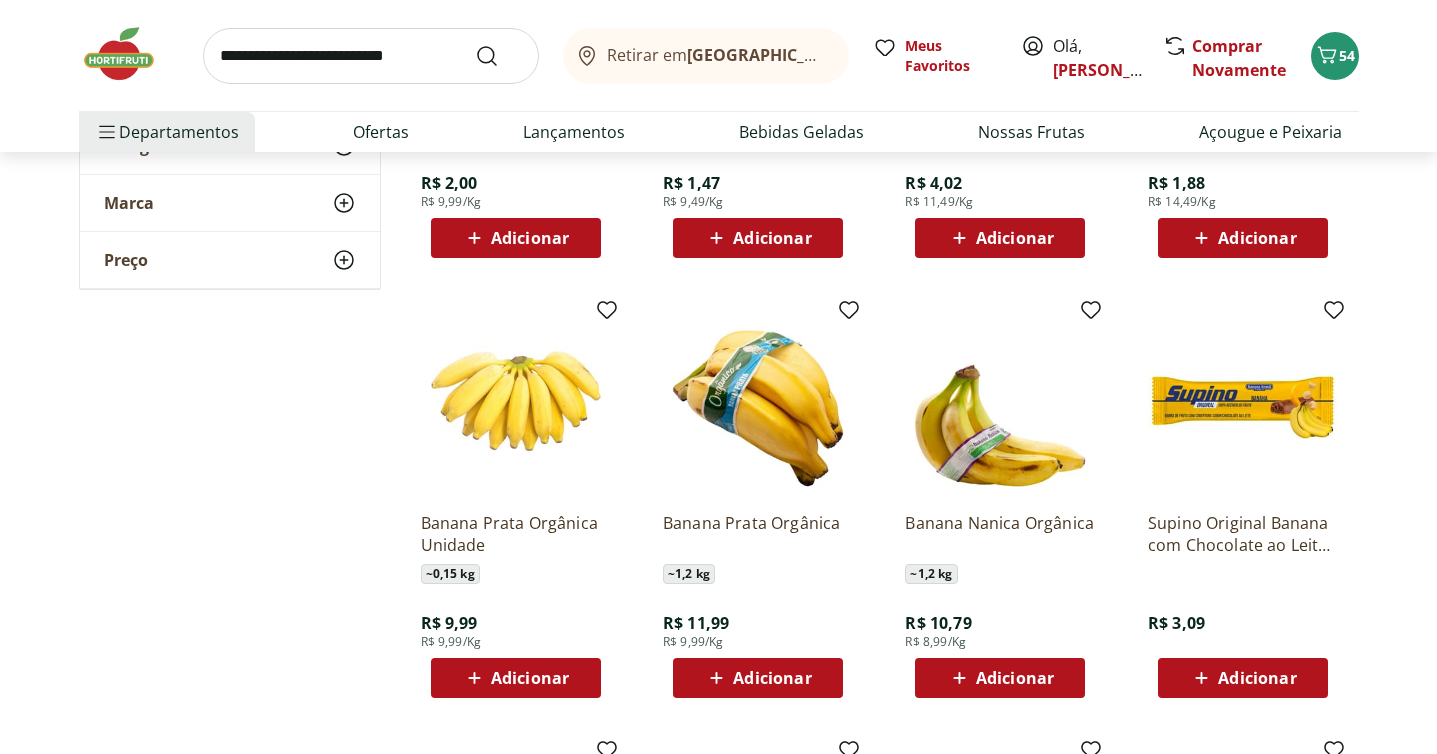 click on "Adicionar" at bounding box center (772, 678) 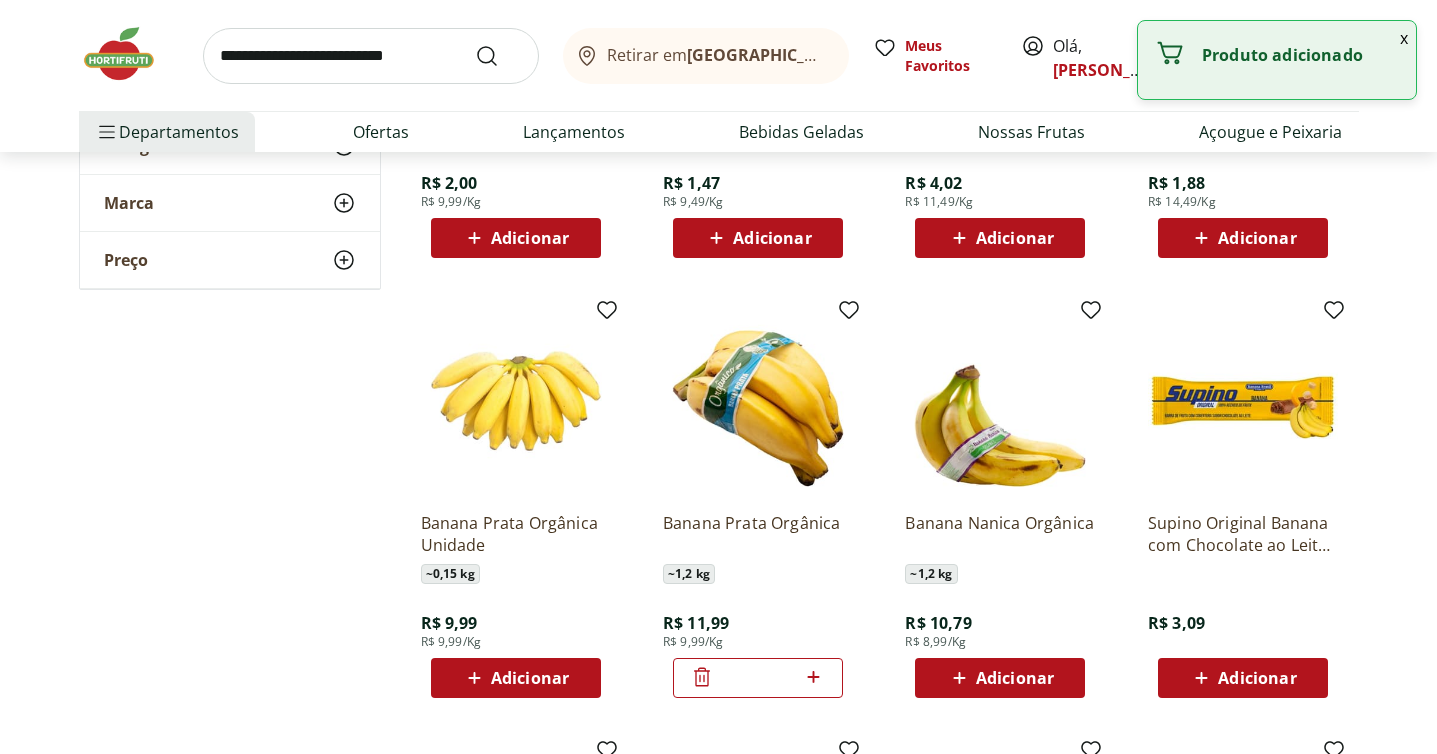 click on "x" at bounding box center [1404, 38] 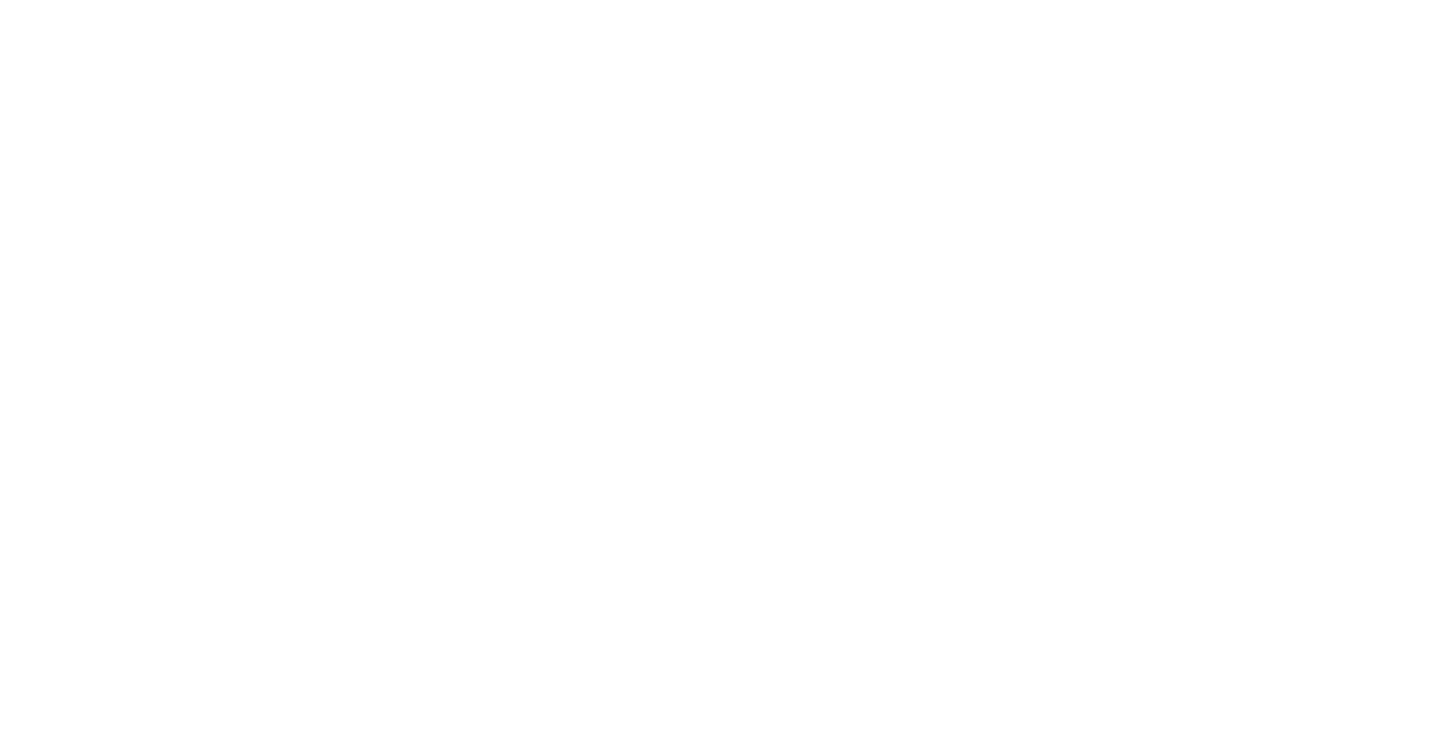 select on "**********" 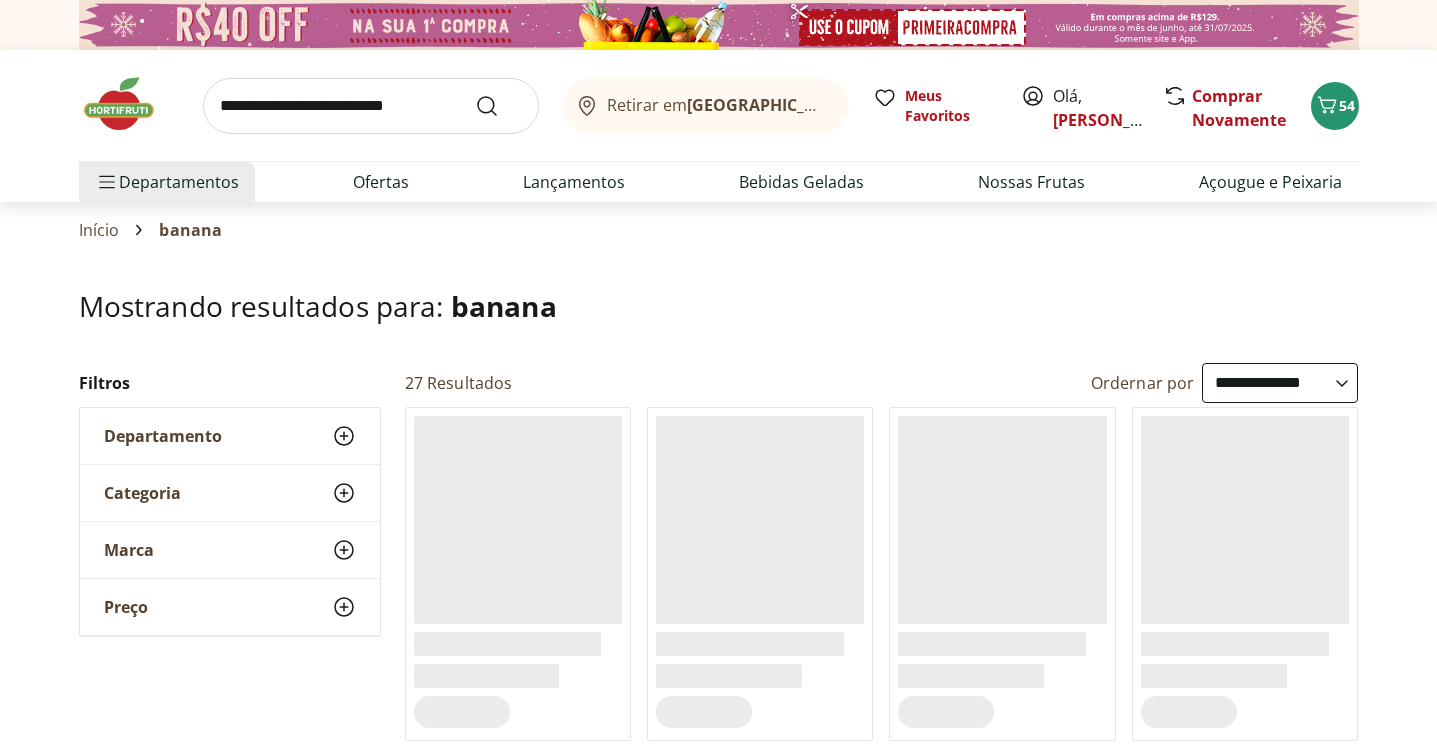 scroll, scrollTop: 0, scrollLeft: 0, axis: both 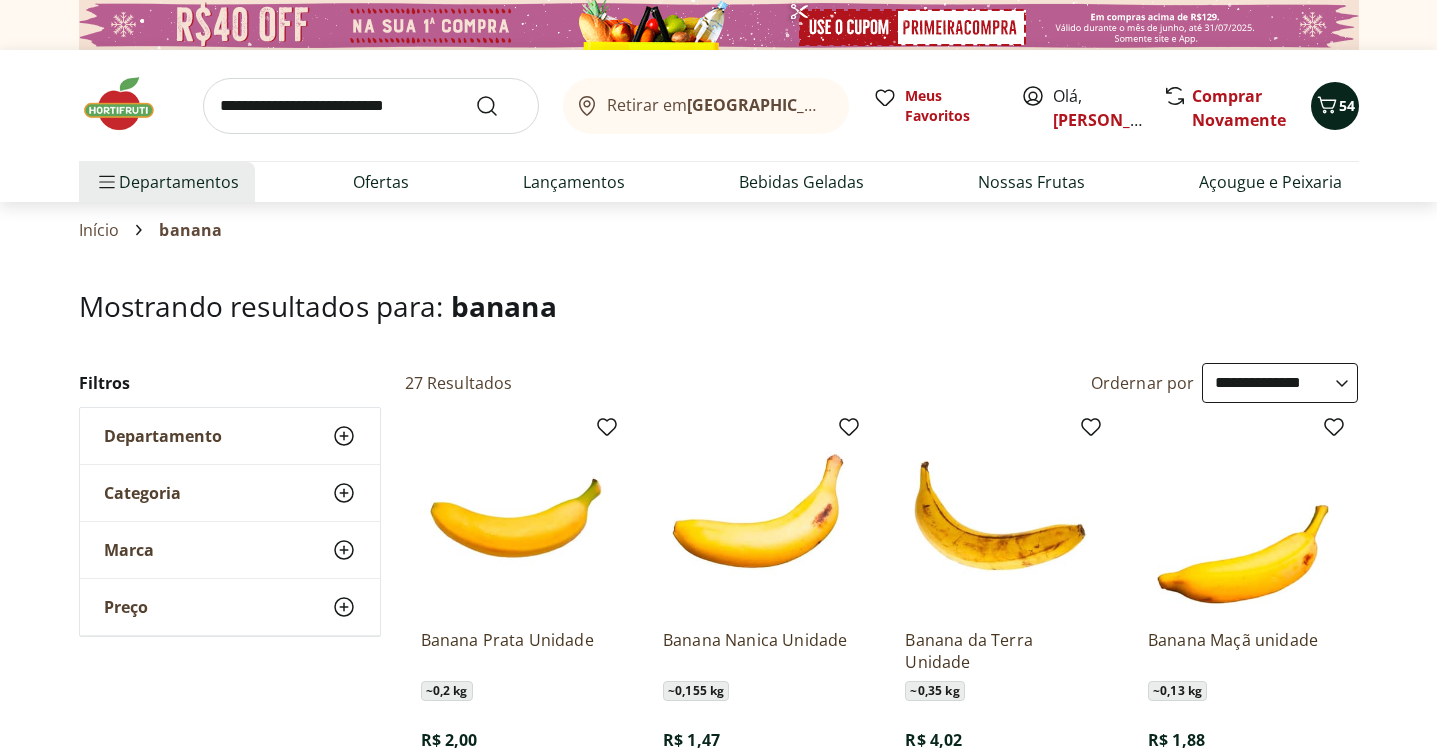 click on "54" at bounding box center (1347, 105) 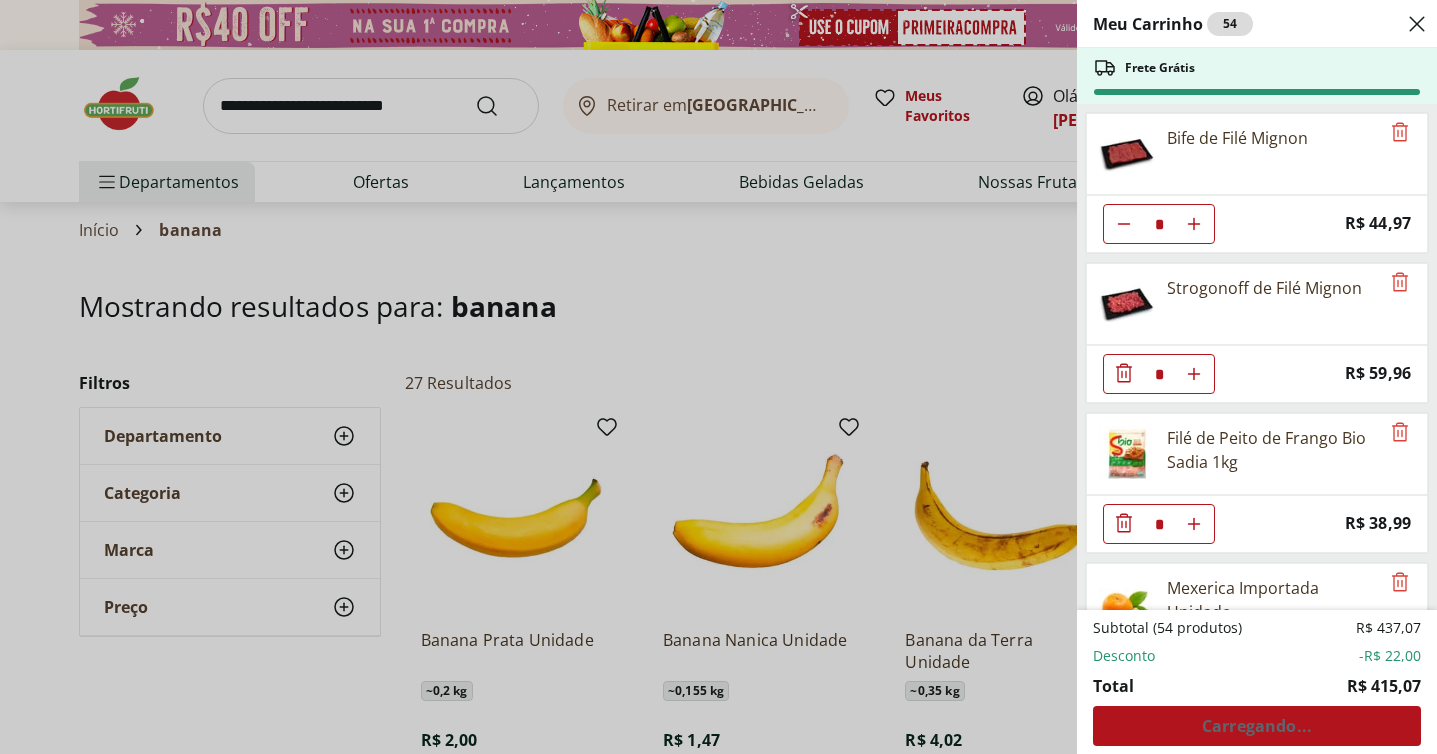 click on "Meu Carrinho 54 Frete Grátis Bife de Filé Mignon * Price: R$ 44,97 Strogonoff  de Filé Mignon * Price: R$ 59,96 Filé de Peito de Frango Bio Sadia 1kg * Price: R$ 38,99 Mexerica Importada Unidade * Price: R$ 2,70 Couve-Flor Unidade * Price: R$ 9,99 Cenoura Unidade * Price: R$ 0,77 Cogumelo Paris Orgânico 200g Unidade * Original price: R$ 15,99 Price: R$ 12,99 Brocolis Ninja * Price: R$ 7,99 Cheiro Verde - Unidade * Price: R$ 3,99 Caqui Rama Forte Orgânico 500g * Price: R$ 12,99 Cogumelo Shimeji Preto 200G * Original price: R$ 16,99 Price: R$ 9,99 Limão Orgânico Natural Da Terra 500g * Price: R$ 9,99 Uva Rosada Embalada * Price: R$ 11,99 Chuchu Unidade * Price: R$ 1,09 Coxa de Frango Congelada Korin 600g * Original price: R$ 13,99 Price: R$ 9,99 Cebola Nacional unidade * Price: R$ 1,10 Batata Calabresa Selecionada * Price: R$ 6,04 Quiabo Embalado * Price: R$ 13,99 VAGEM SELECIONADA * Price: R$ 5,00 Sobrecoxa de [PERSON_NAME] Korin 600g * Original price: R$ 19,99 Price: ** * * *" at bounding box center (718, 377) 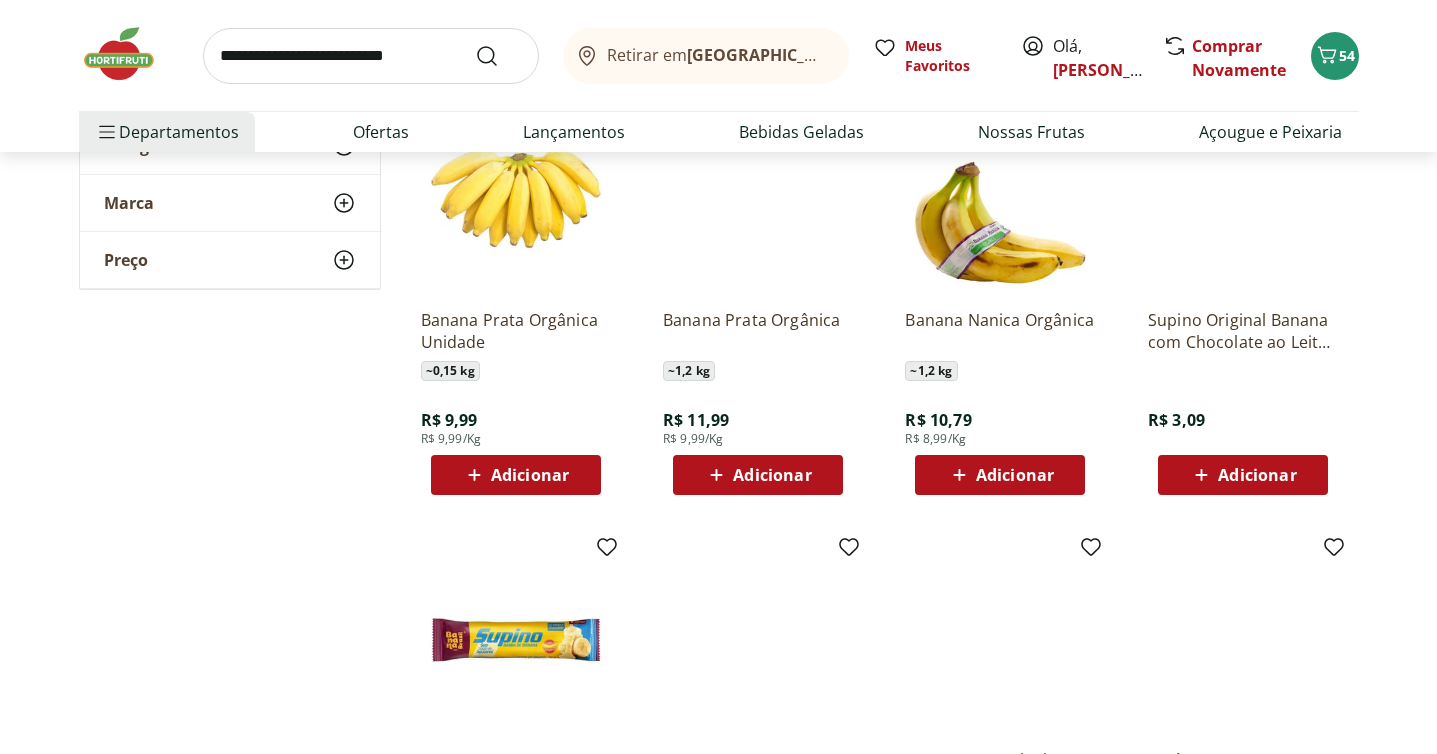 scroll, scrollTop: 782, scrollLeft: 0, axis: vertical 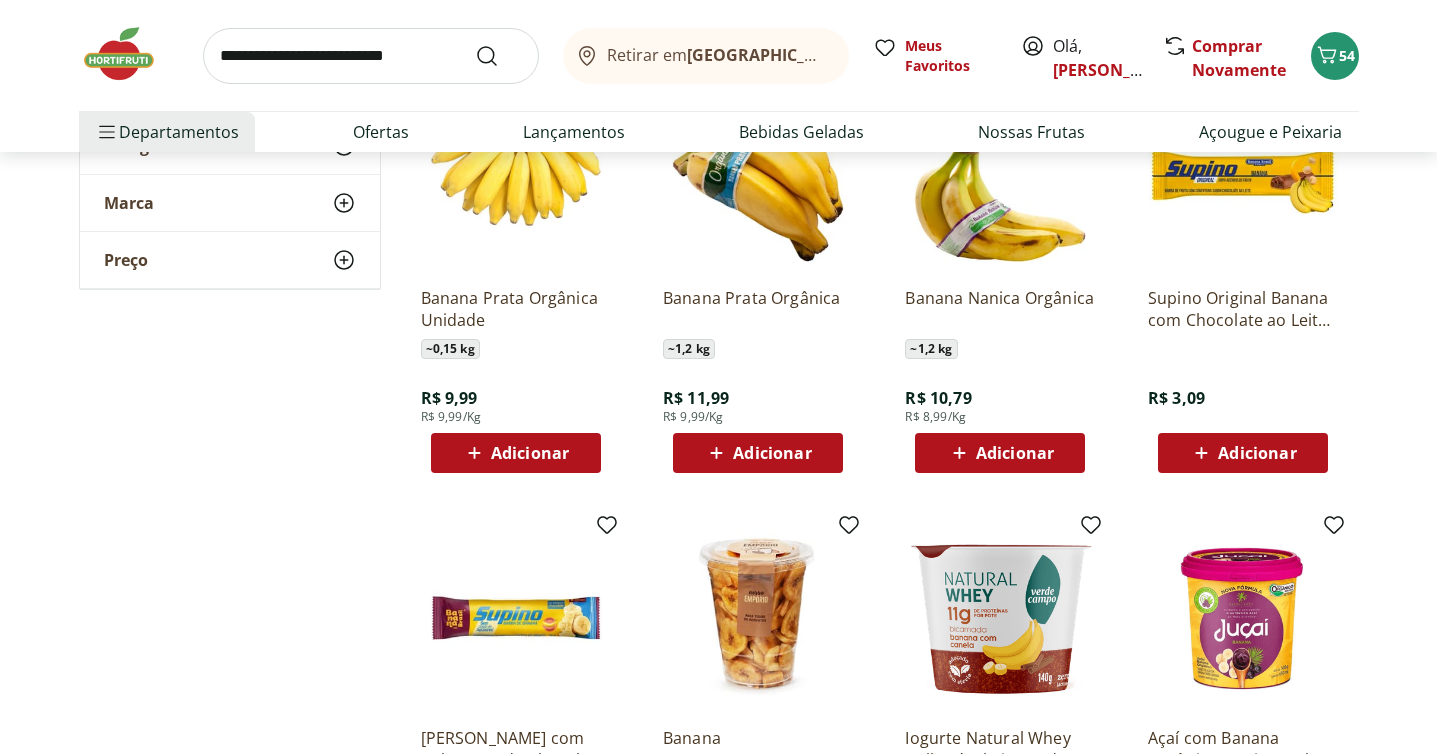 click on "Adicionar" at bounding box center [772, 453] 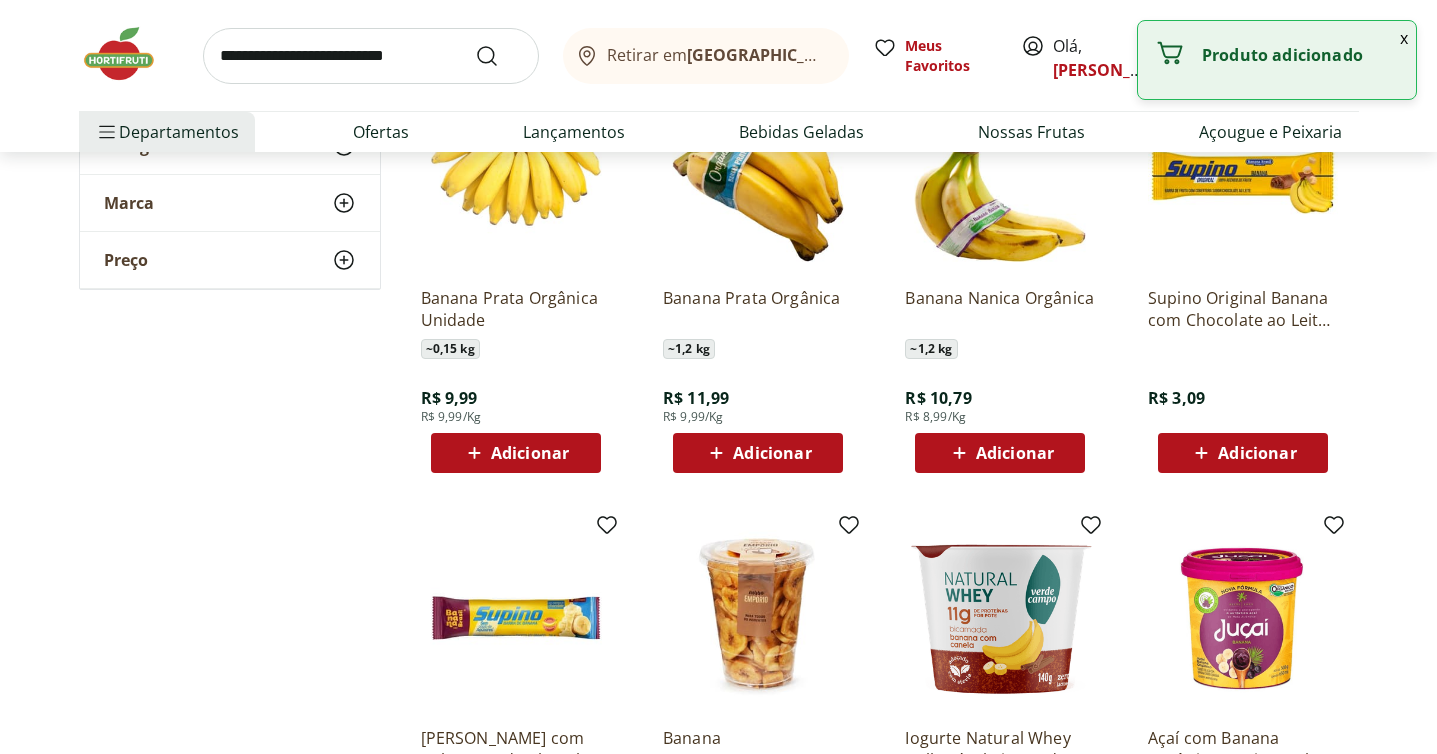 click on "x" at bounding box center [1404, 38] 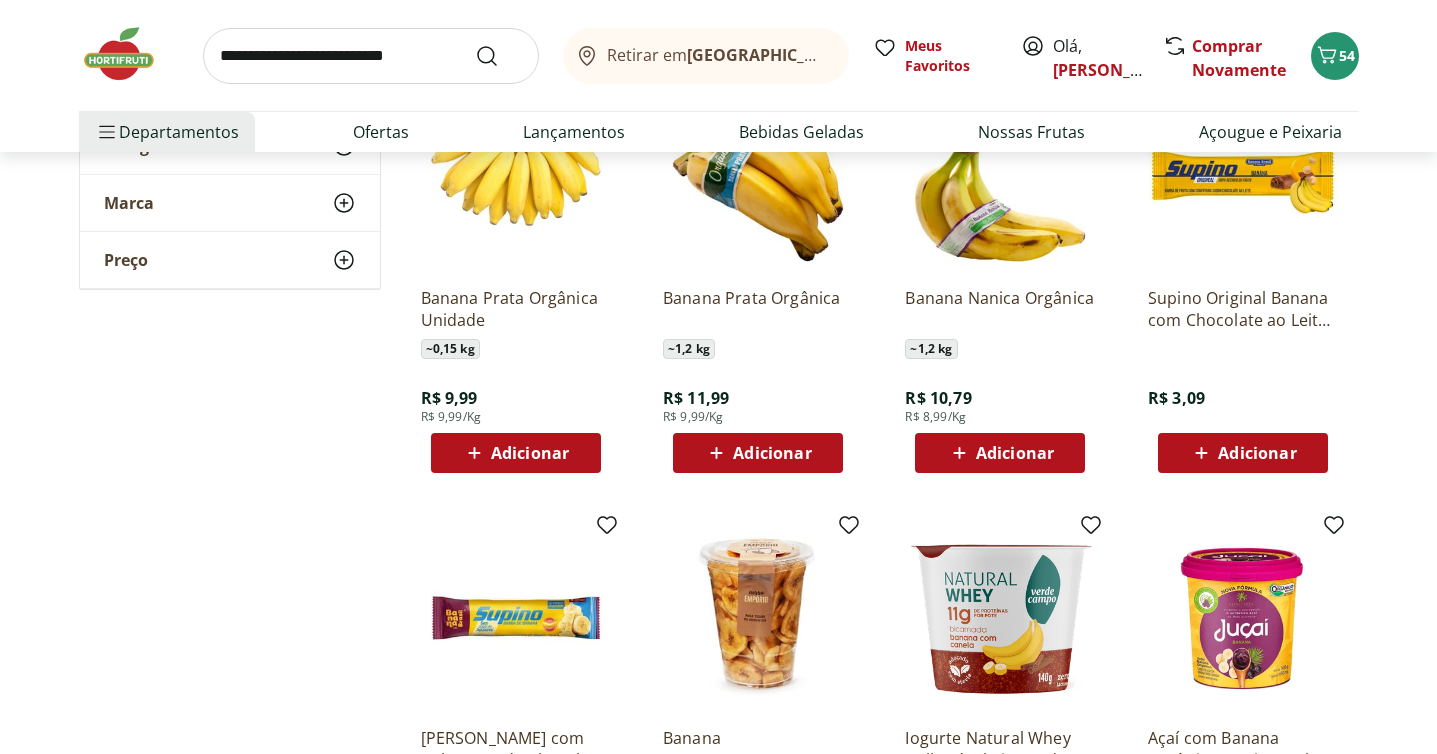click on "Adicionar" at bounding box center (758, 453) 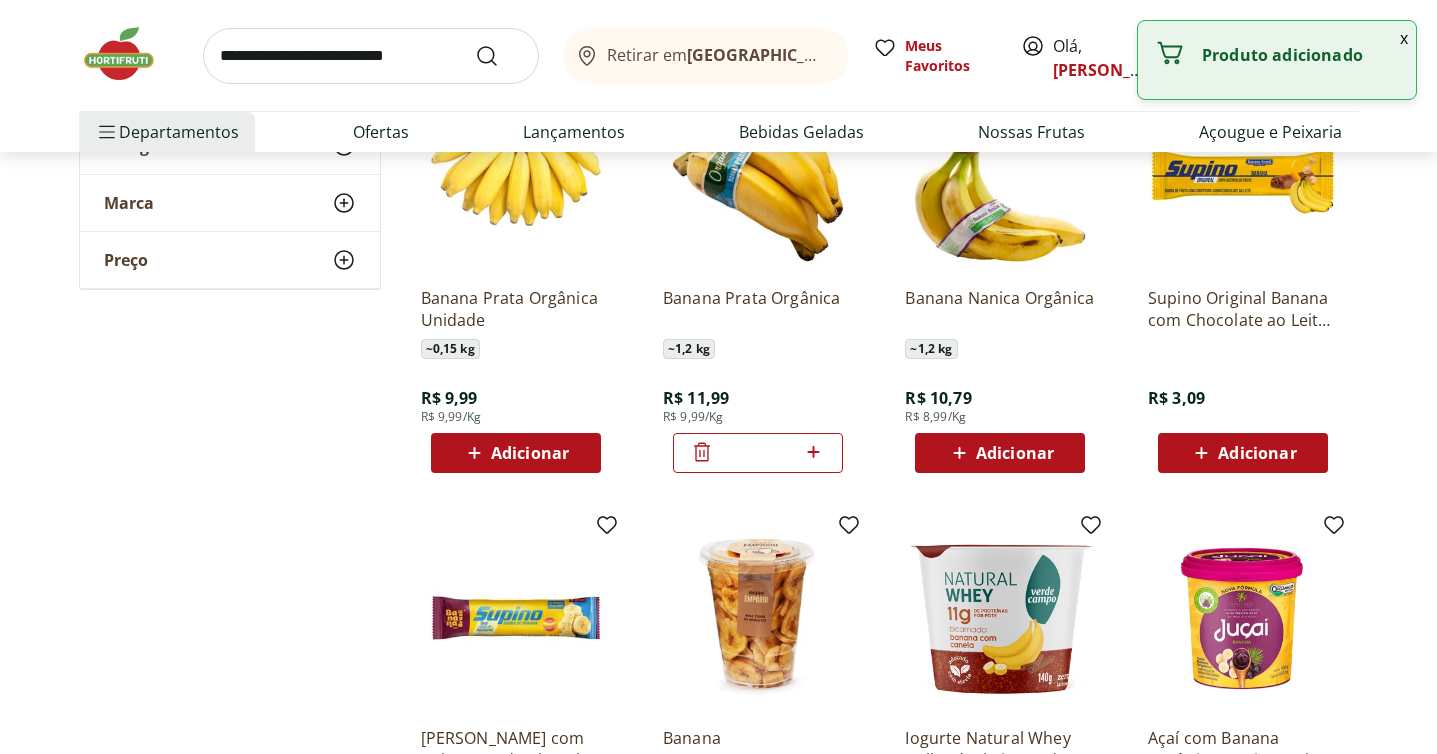 click on "x" at bounding box center [1404, 38] 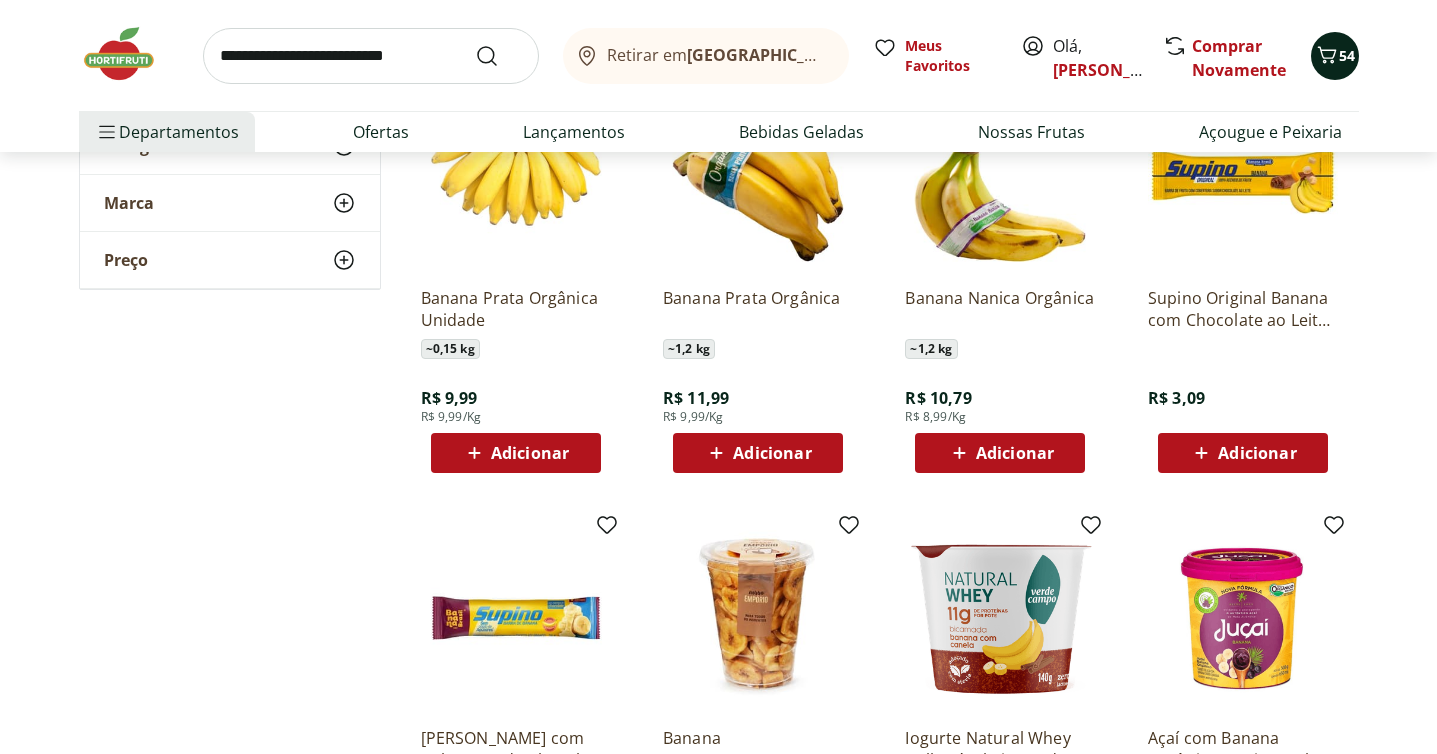 click 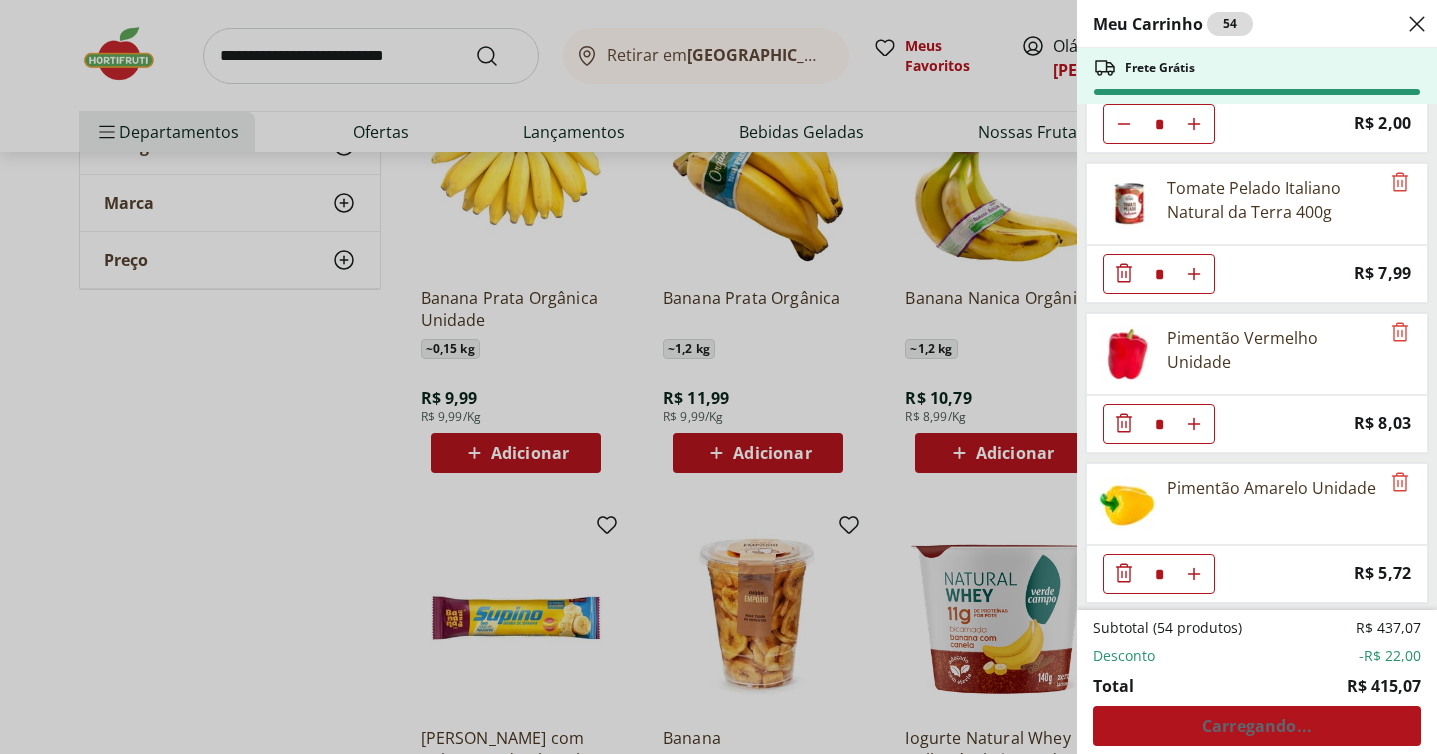 scroll, scrollTop: 3252, scrollLeft: 0, axis: vertical 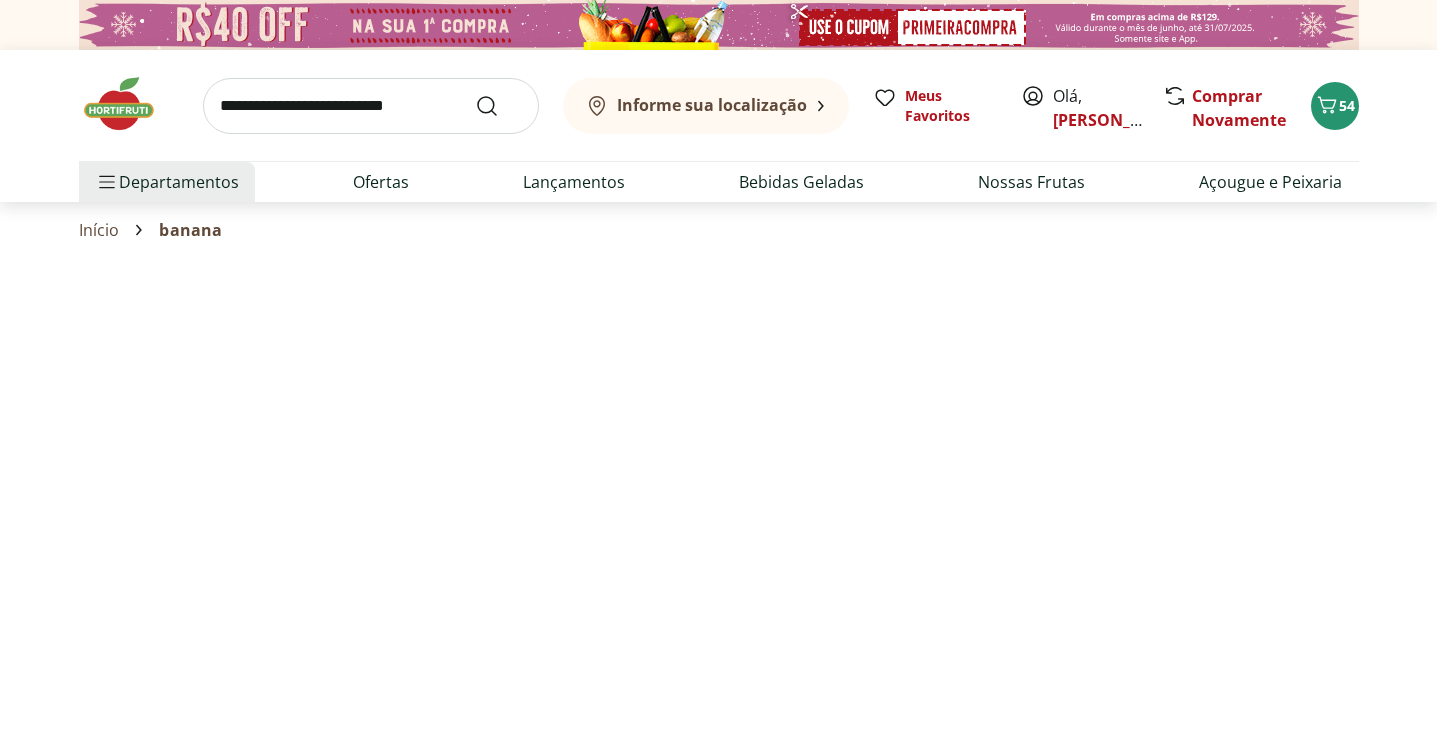 select on "**********" 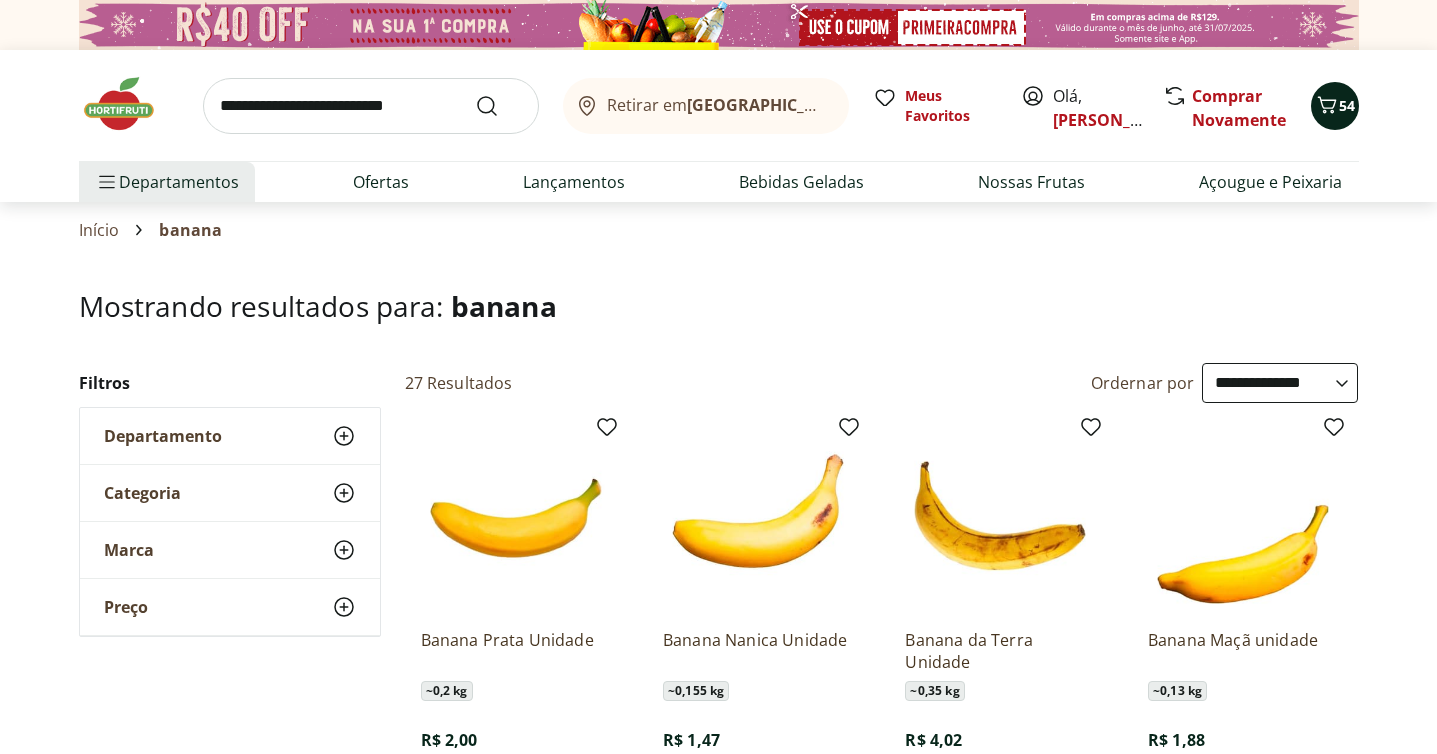 click on "54" at bounding box center [1347, 105] 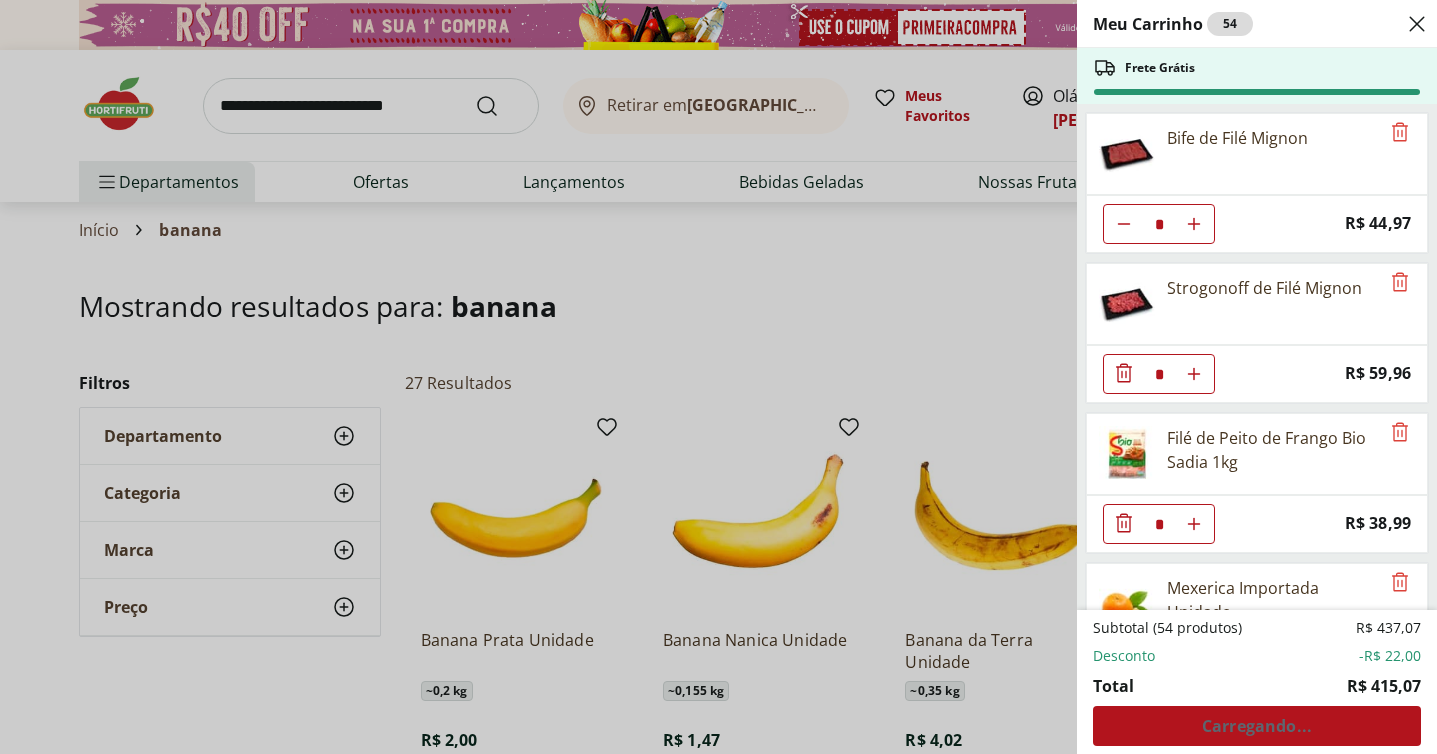 click on "Subtotal (54 produtos) R$ 437,07 Desconto -R$ 22,00 Total R$ 415,07 Carregando..." at bounding box center [1257, 682] 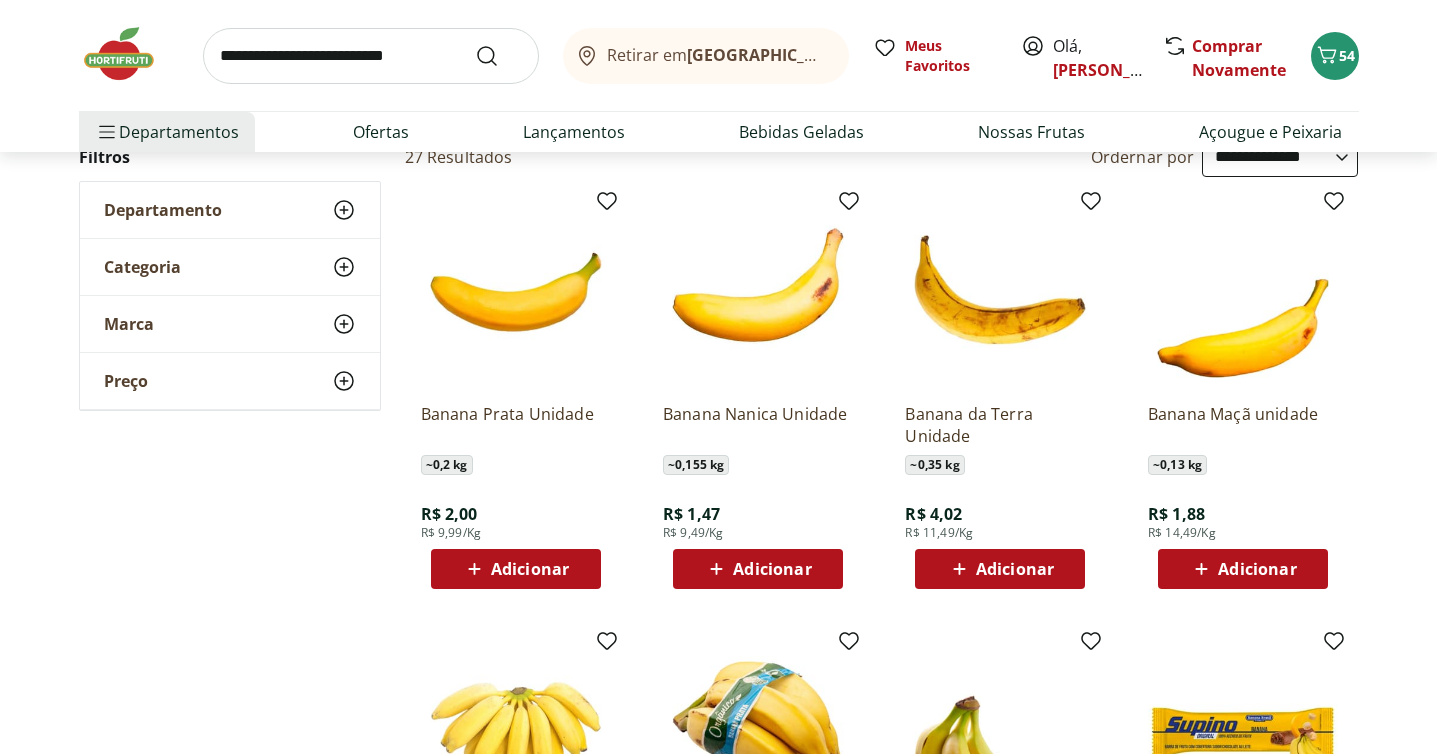 scroll, scrollTop: 0, scrollLeft: 0, axis: both 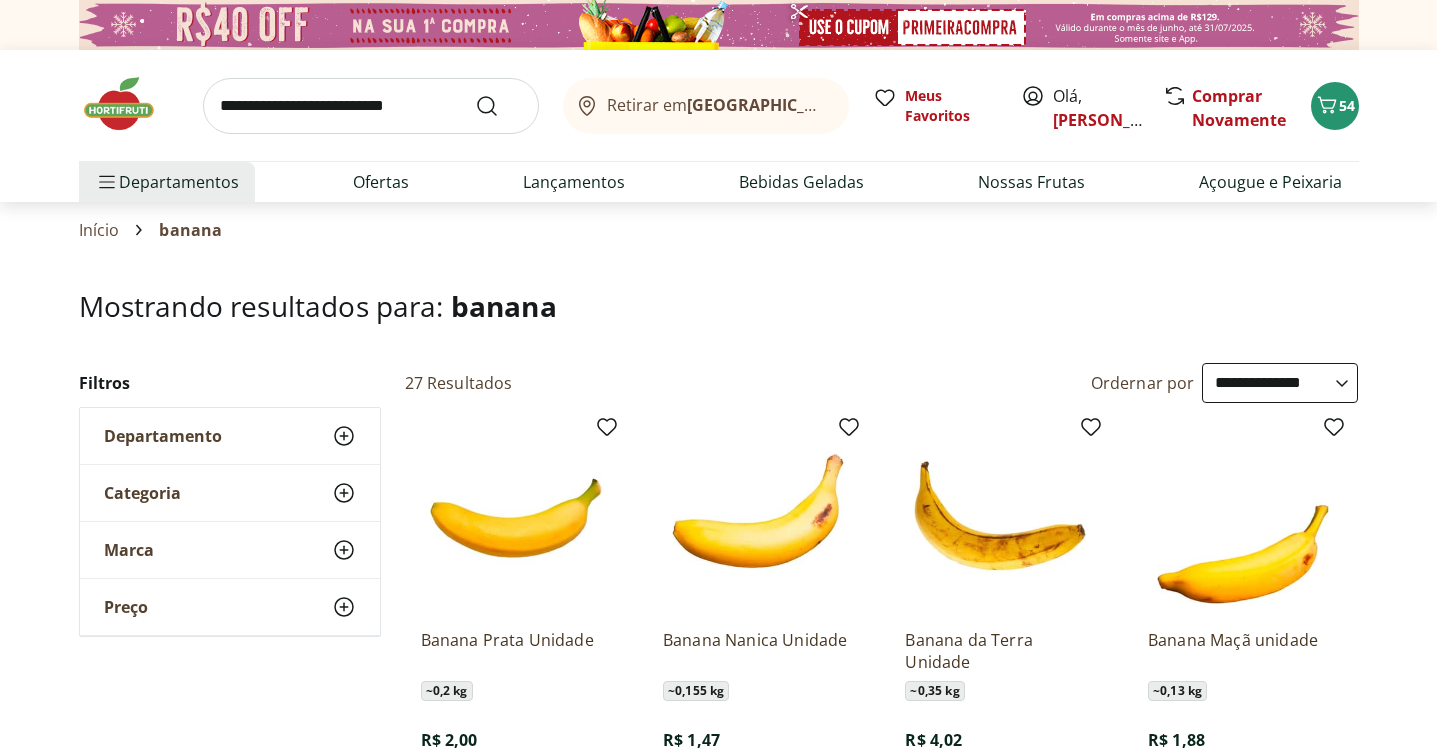 click at bounding box center (129, 104) 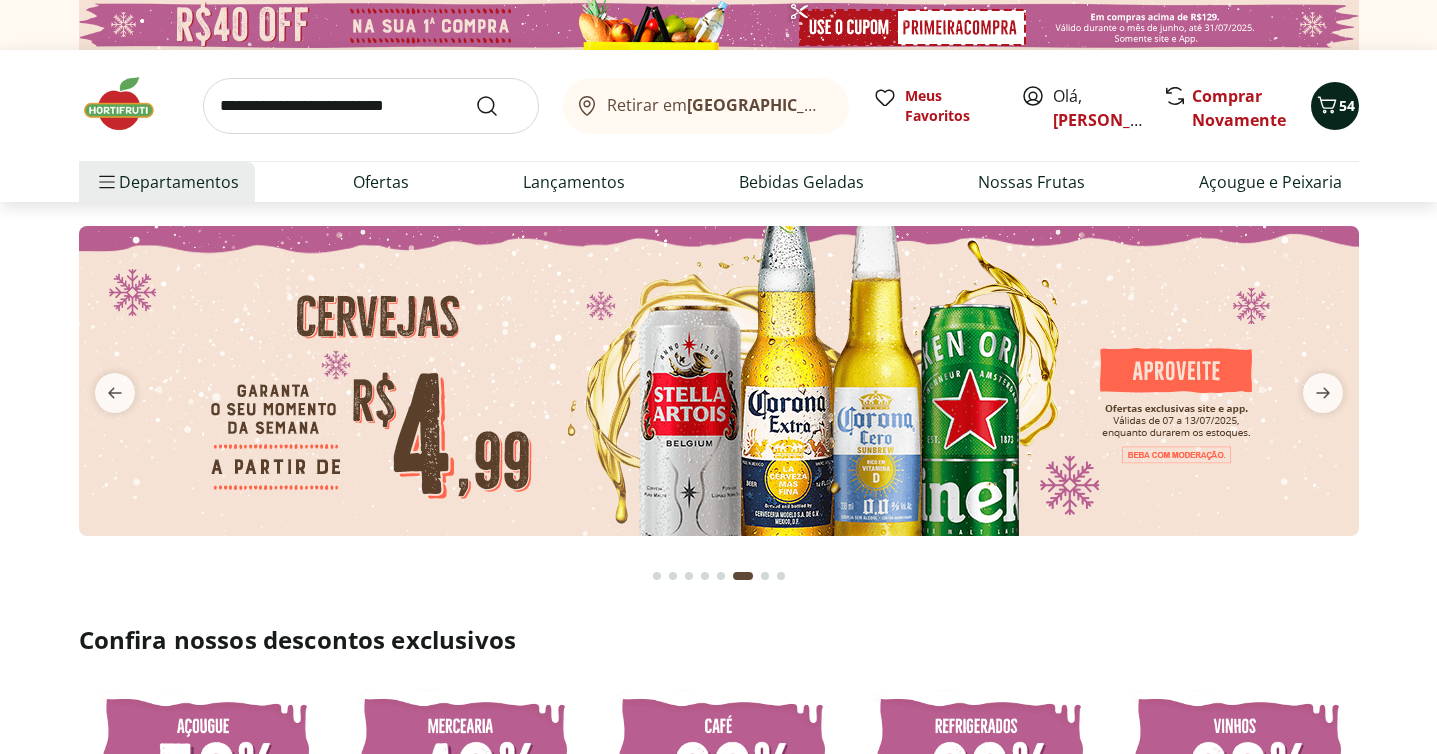click on "54" at bounding box center (1335, 106) 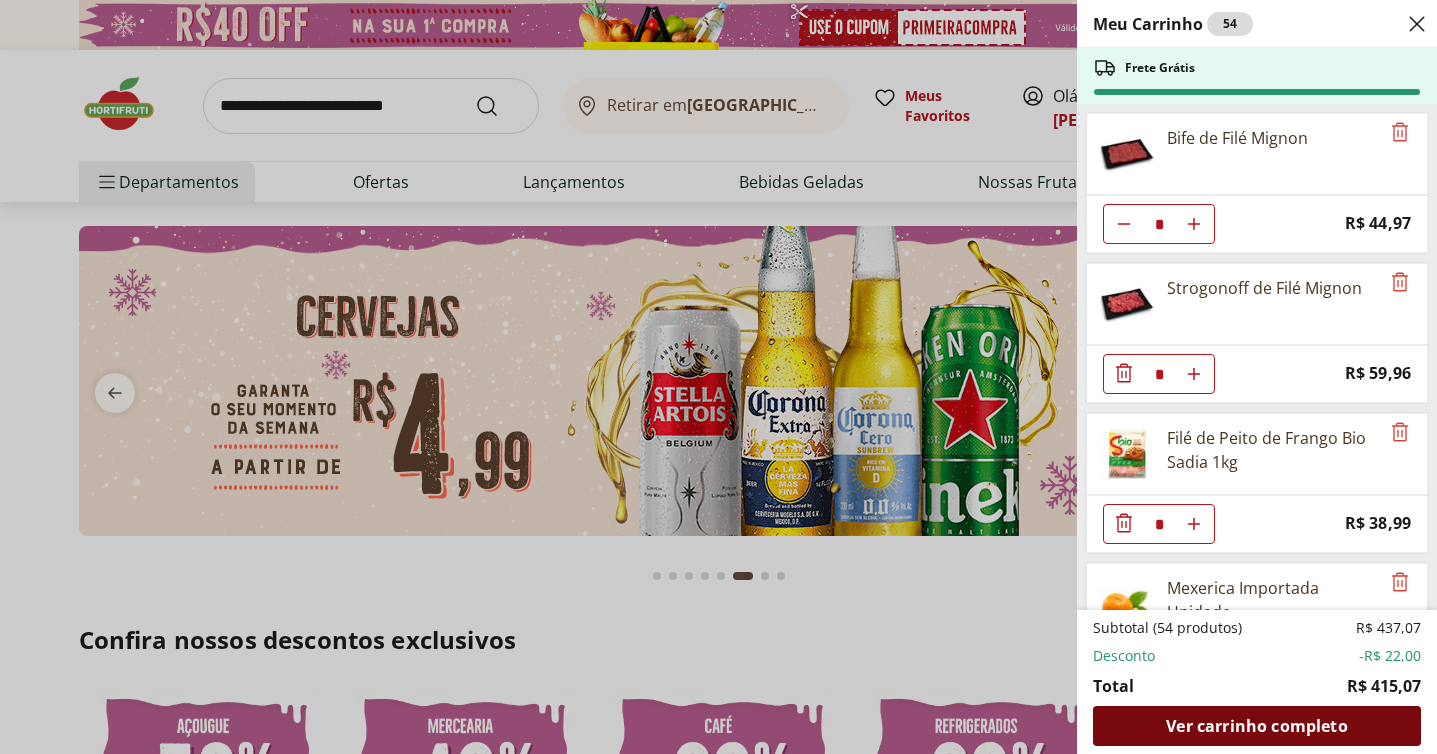 click on "Ver carrinho completo" at bounding box center (1256, 726) 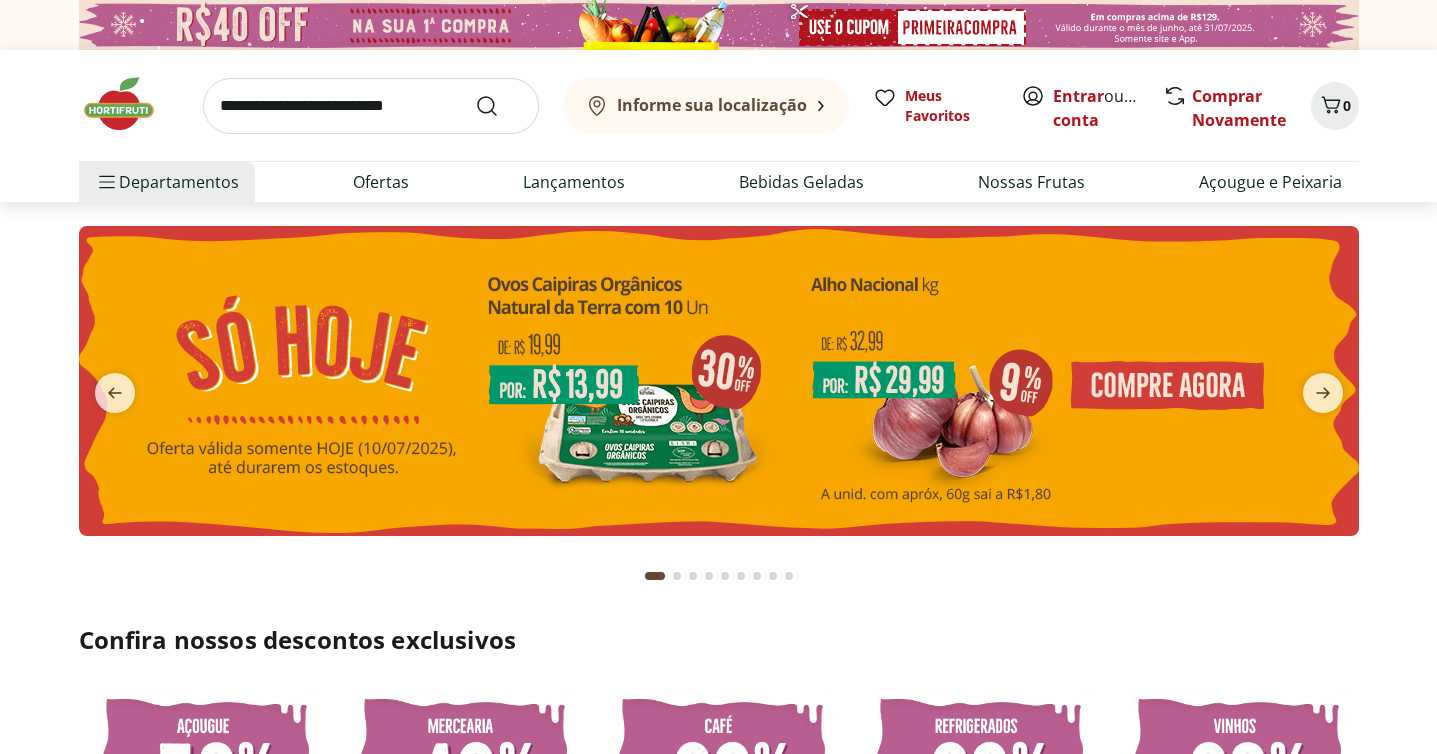 scroll, scrollTop: 0, scrollLeft: 0, axis: both 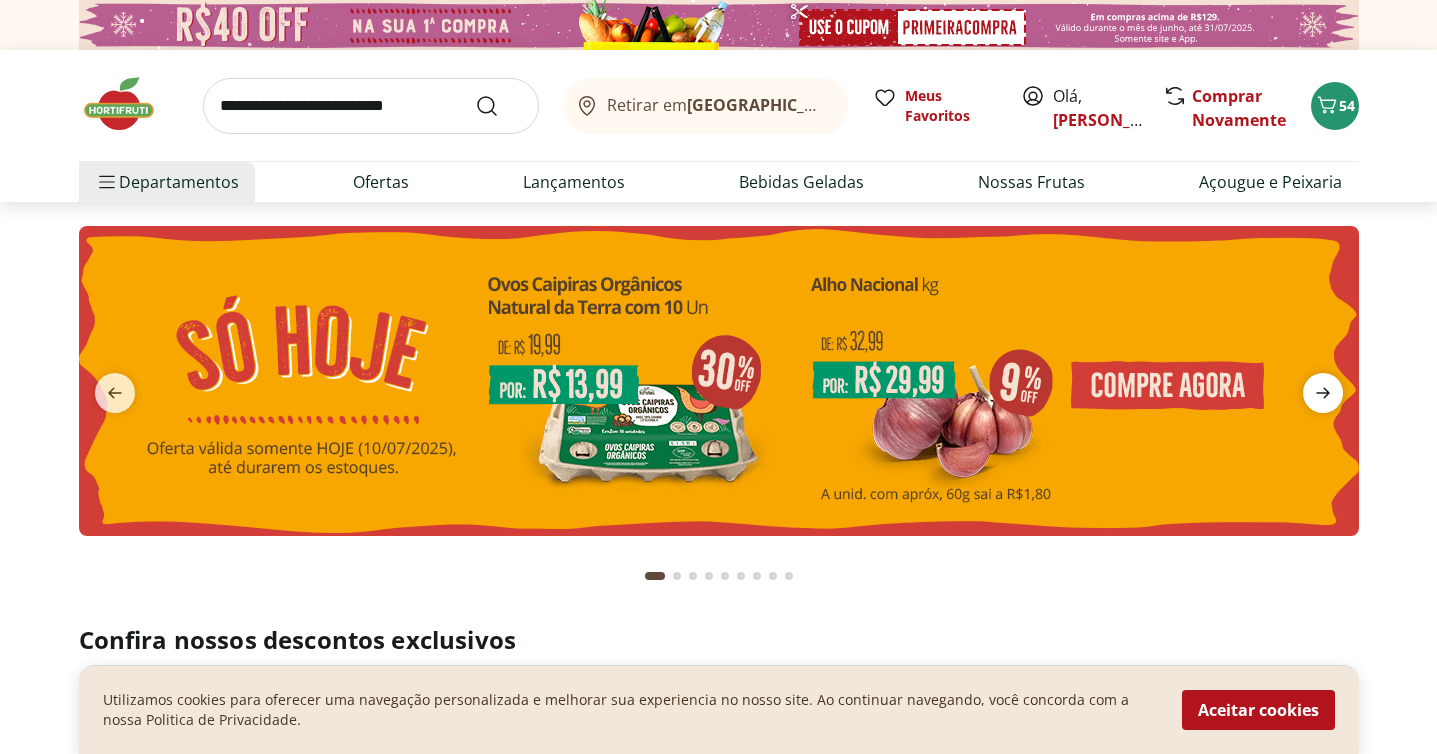 click 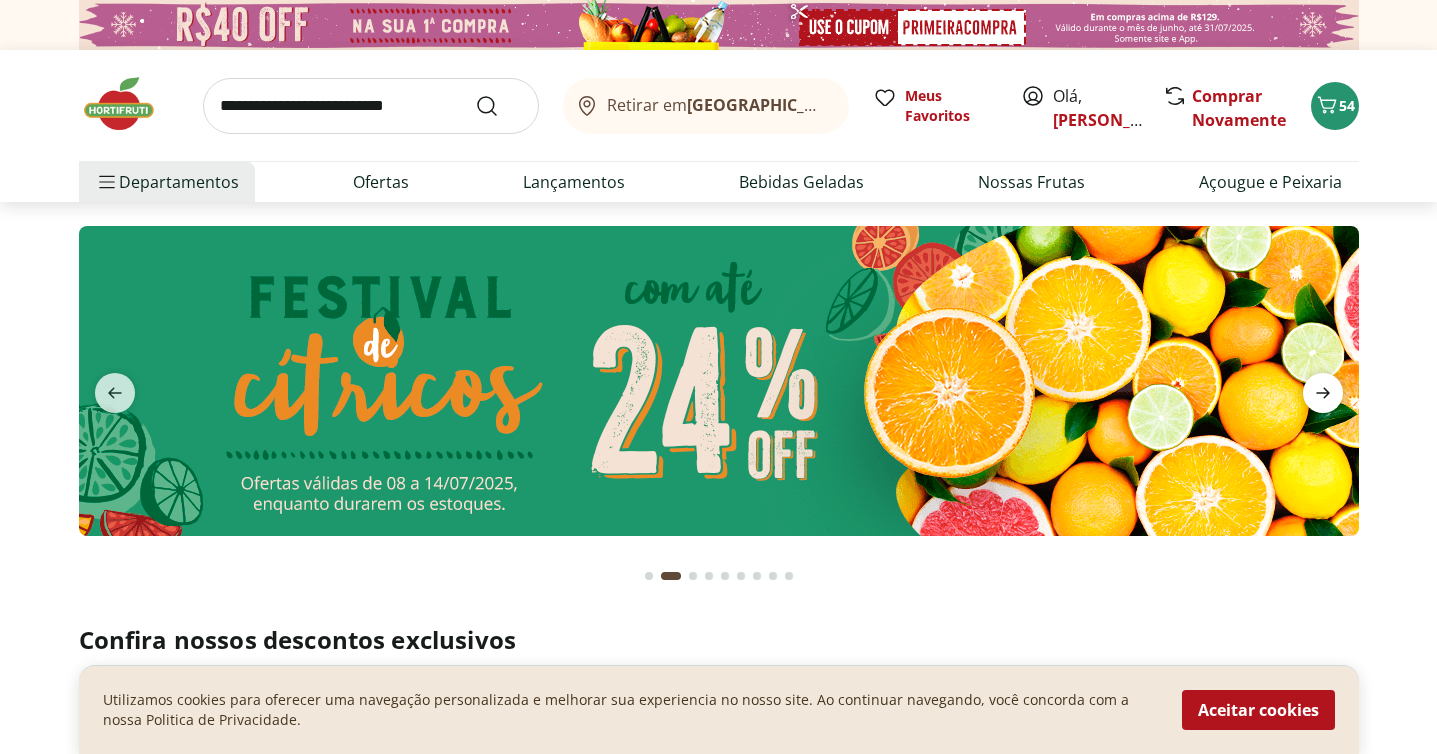 click 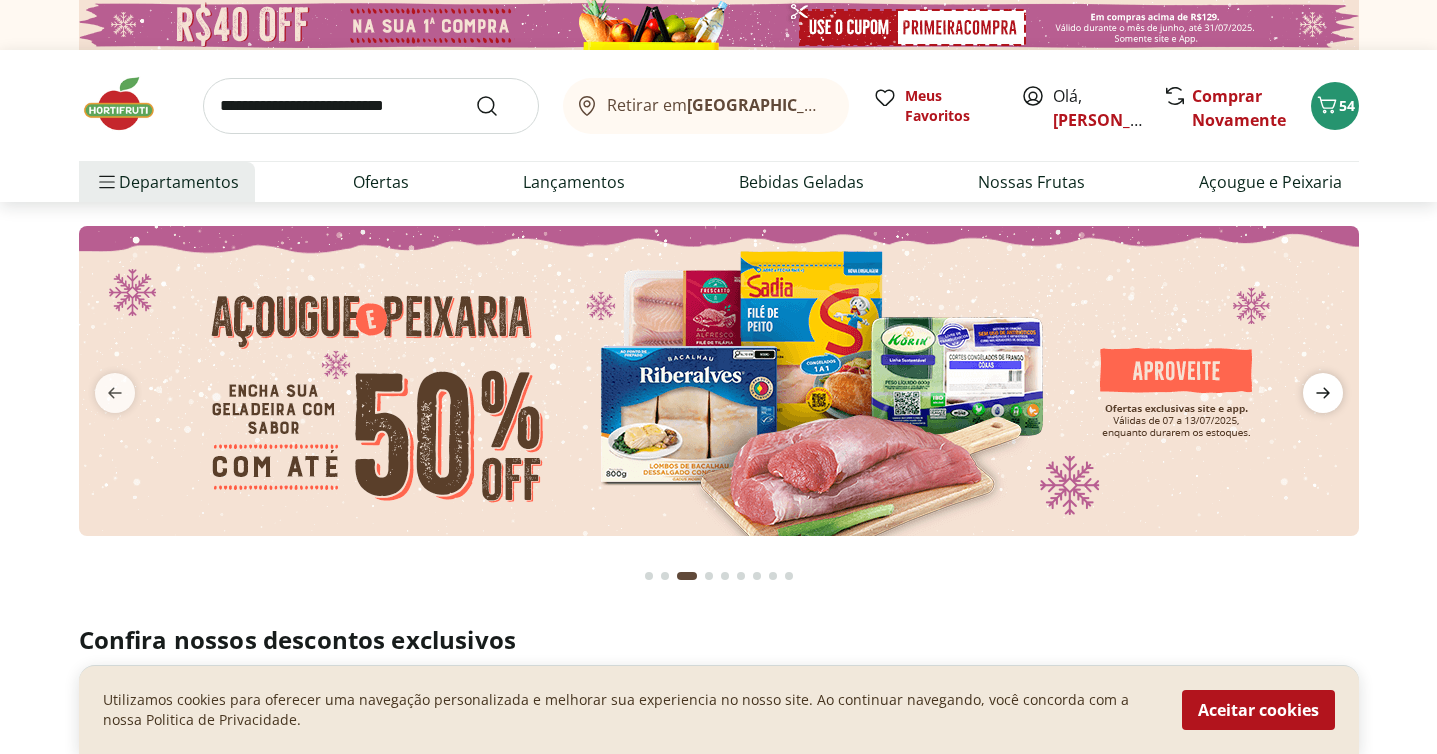 click 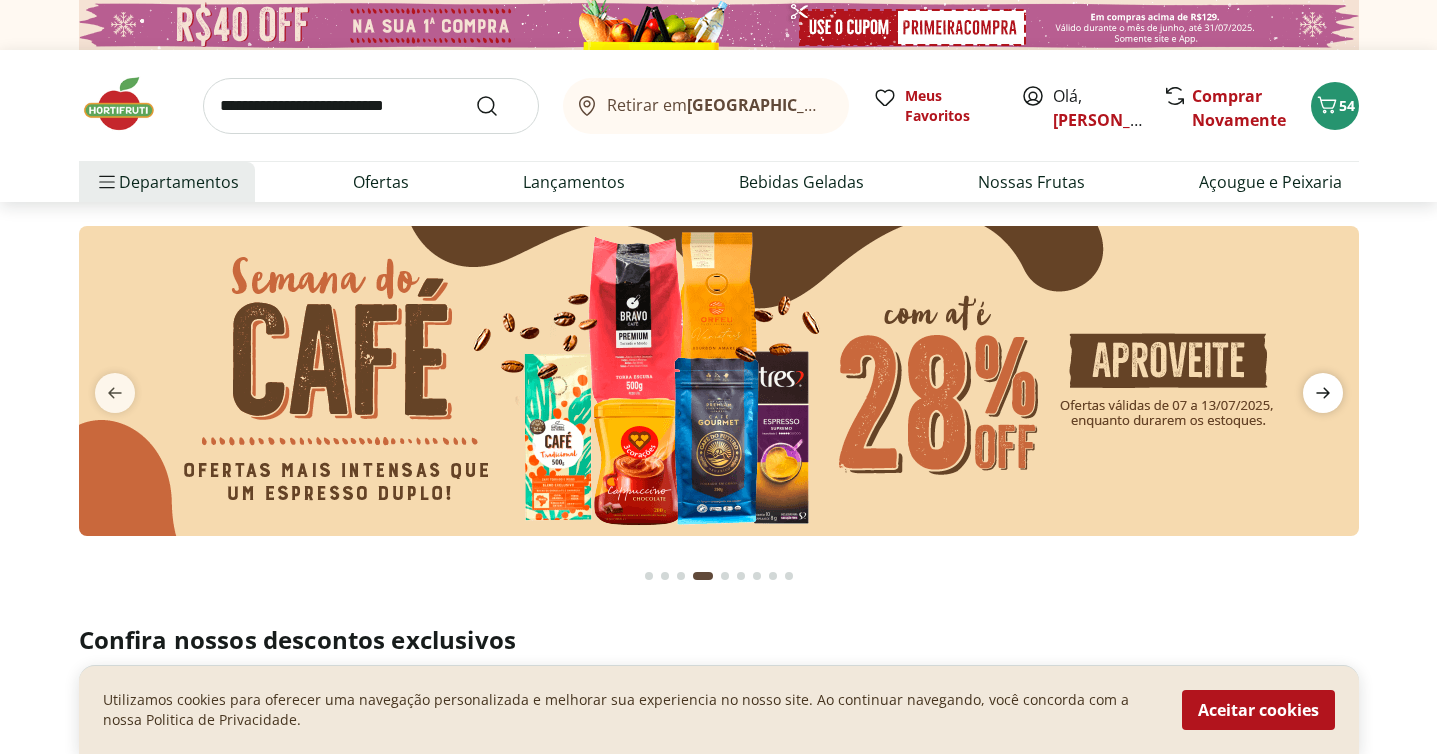 click 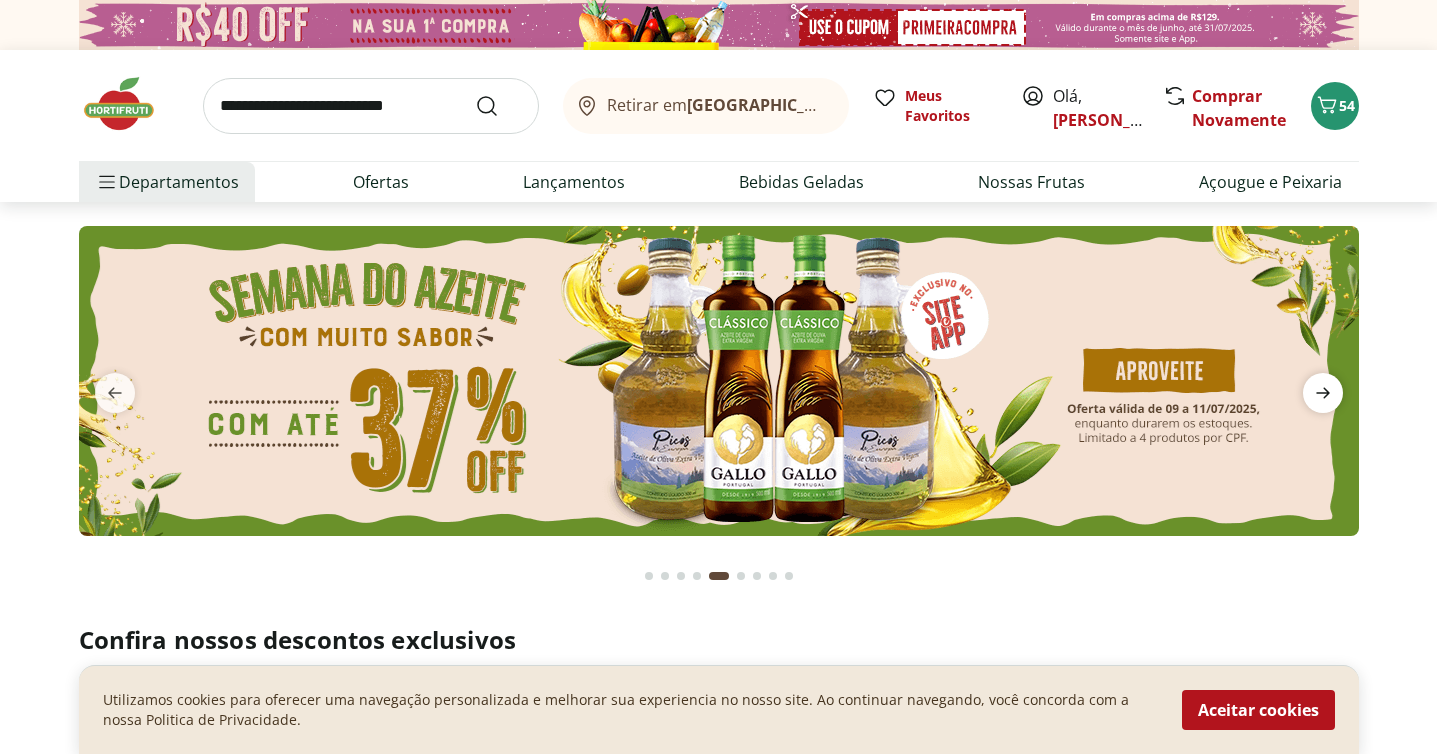 click 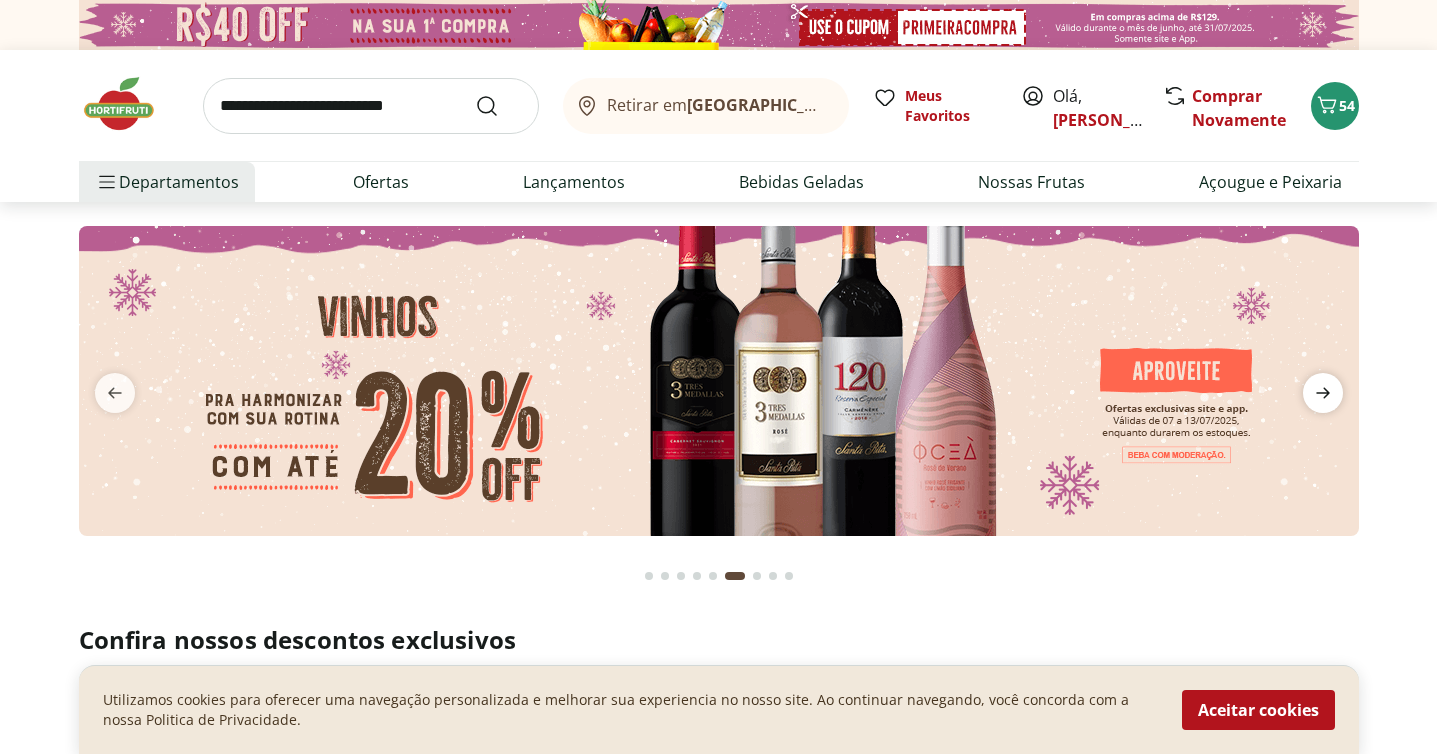 click 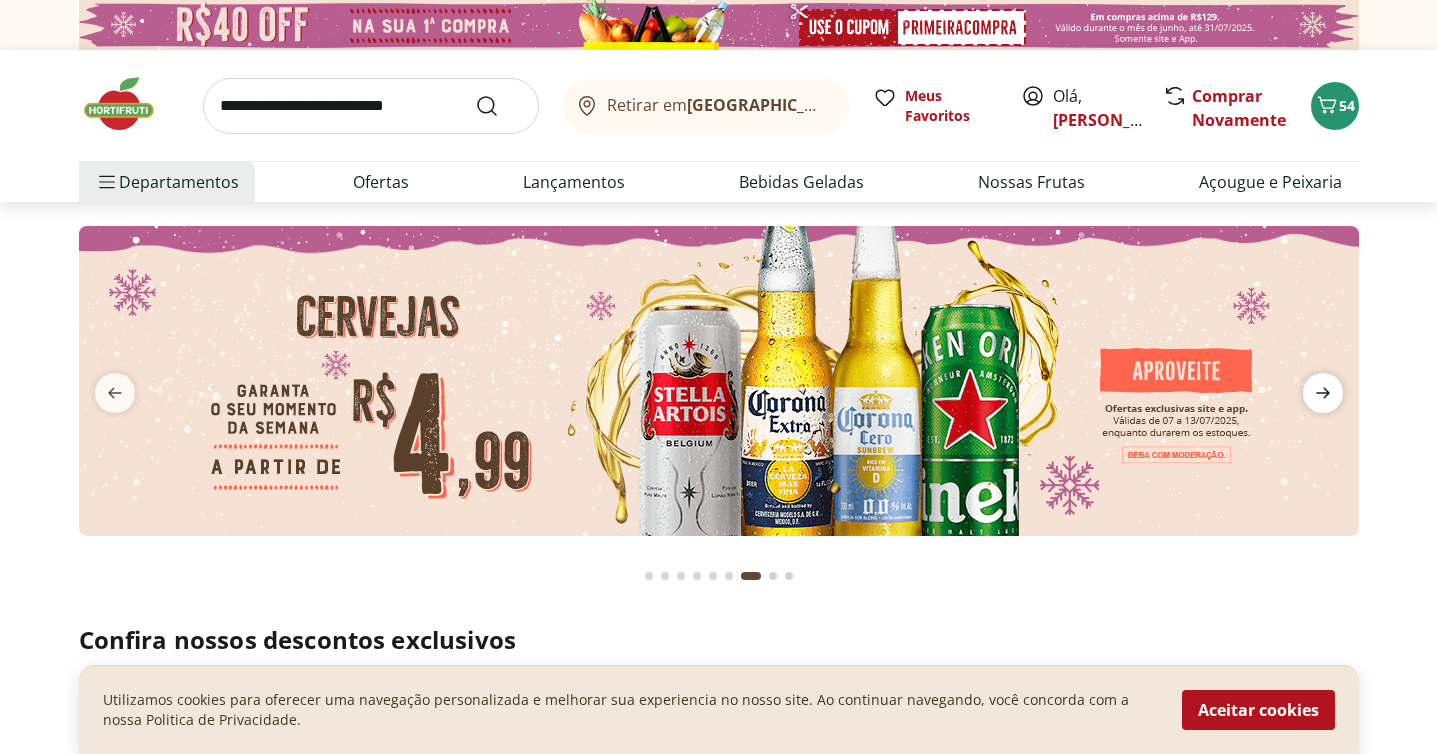 click 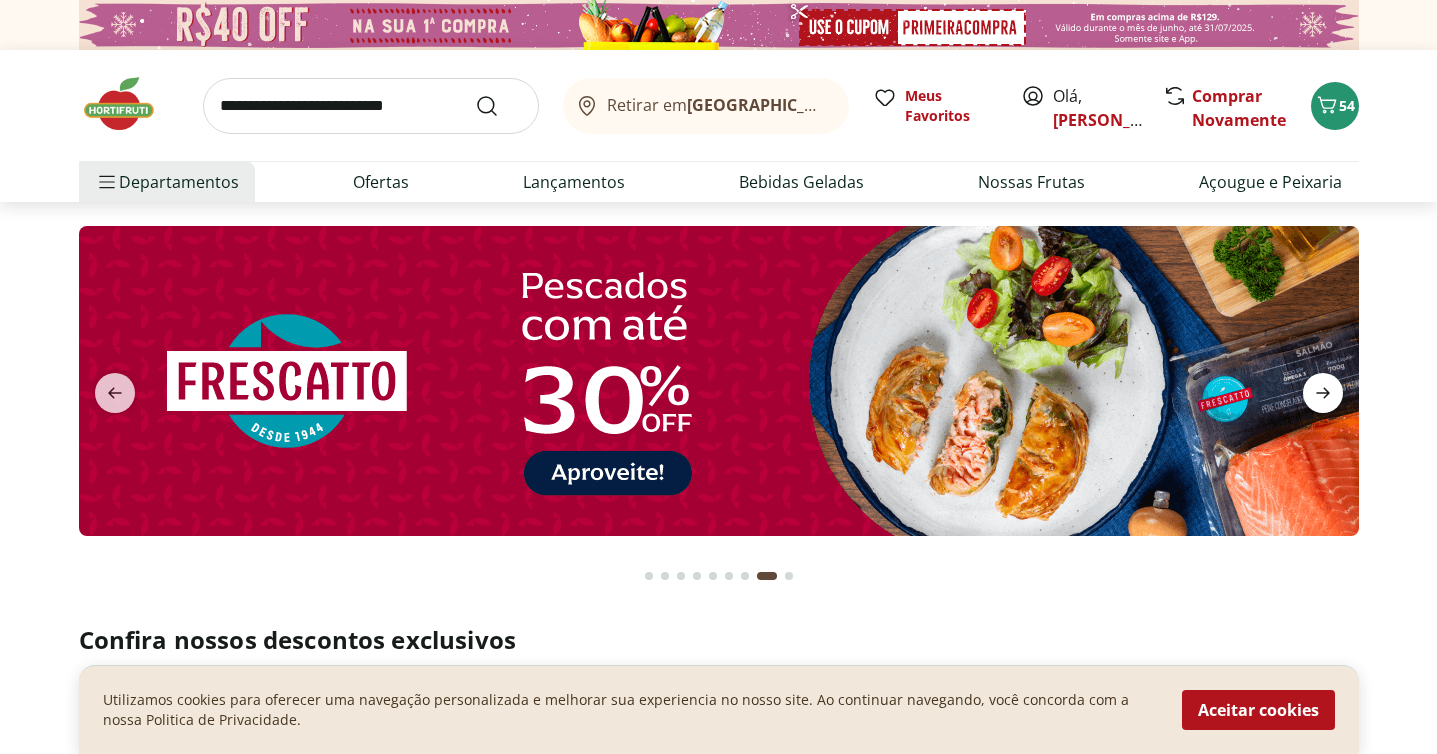 click 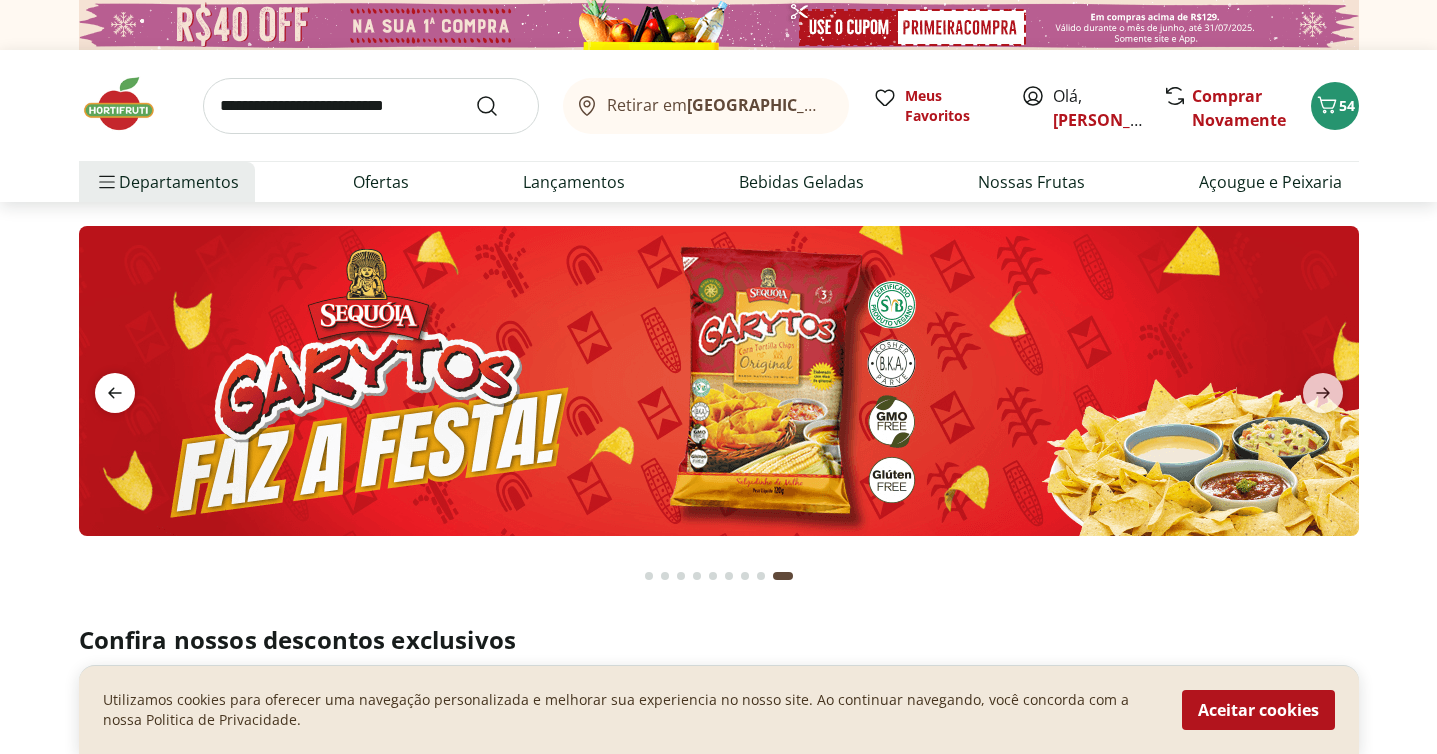 click 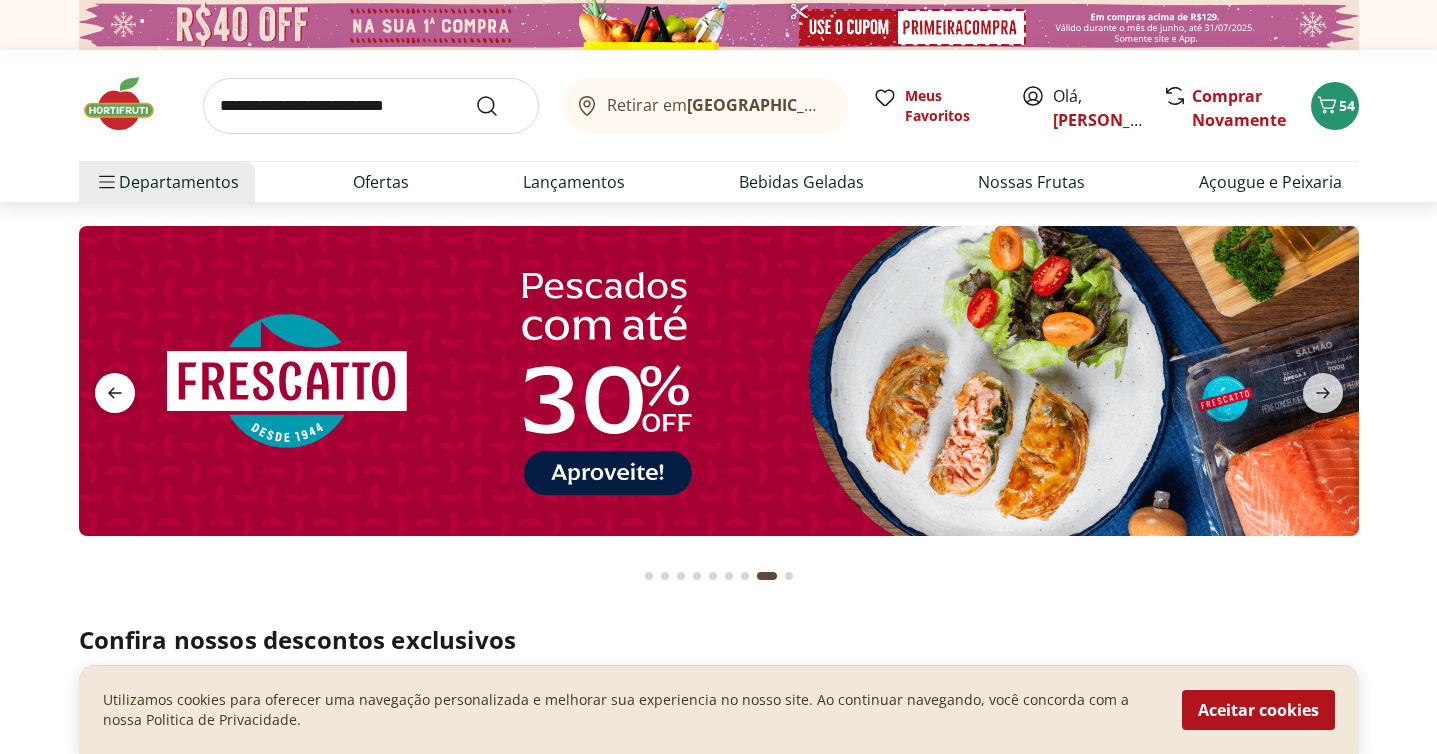 click 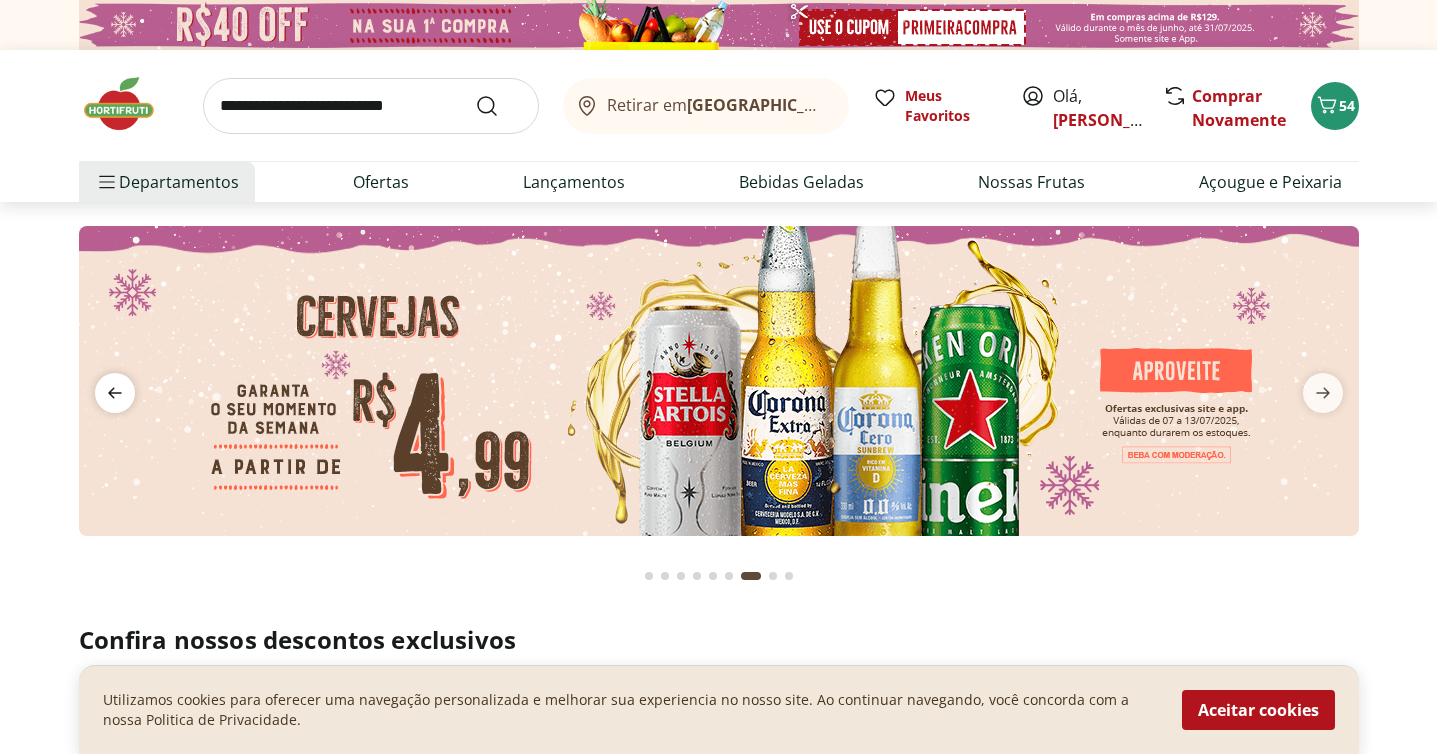 click 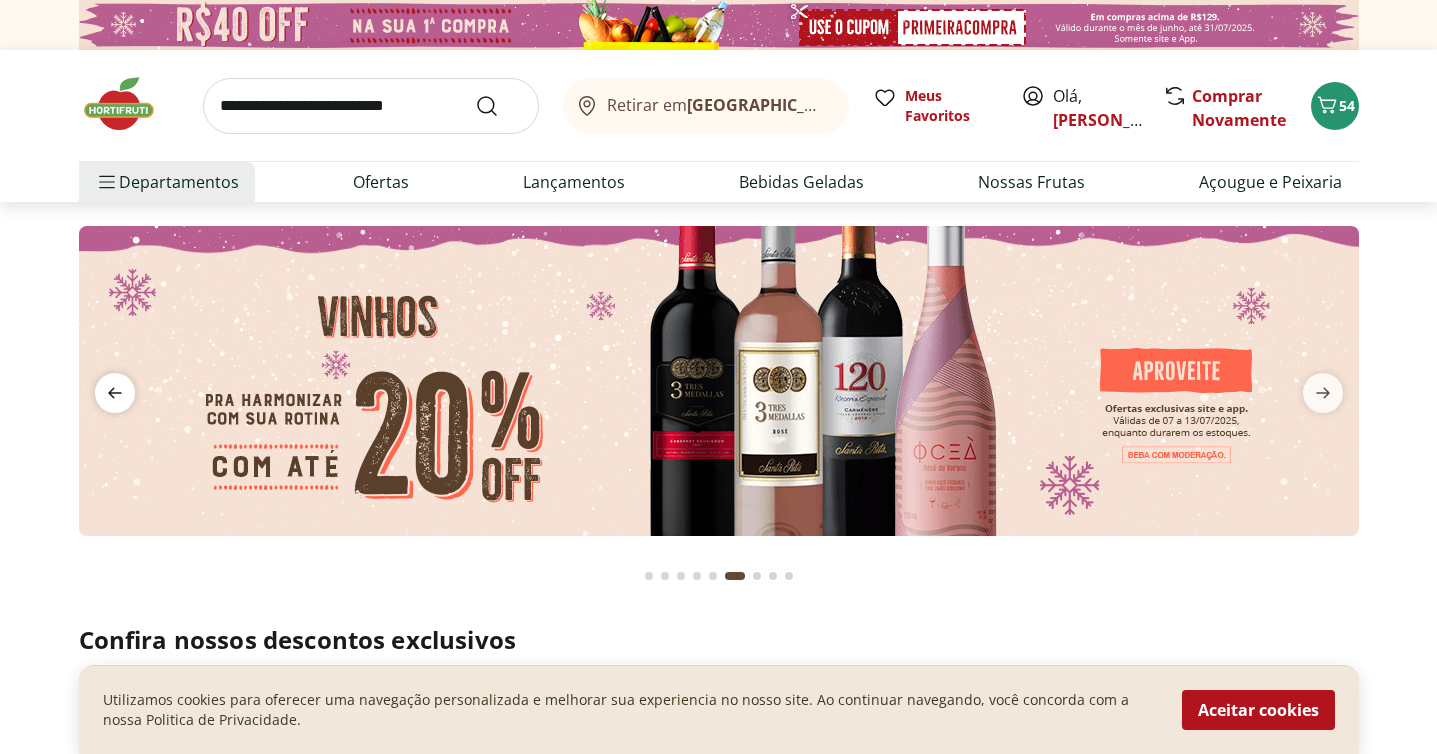 click 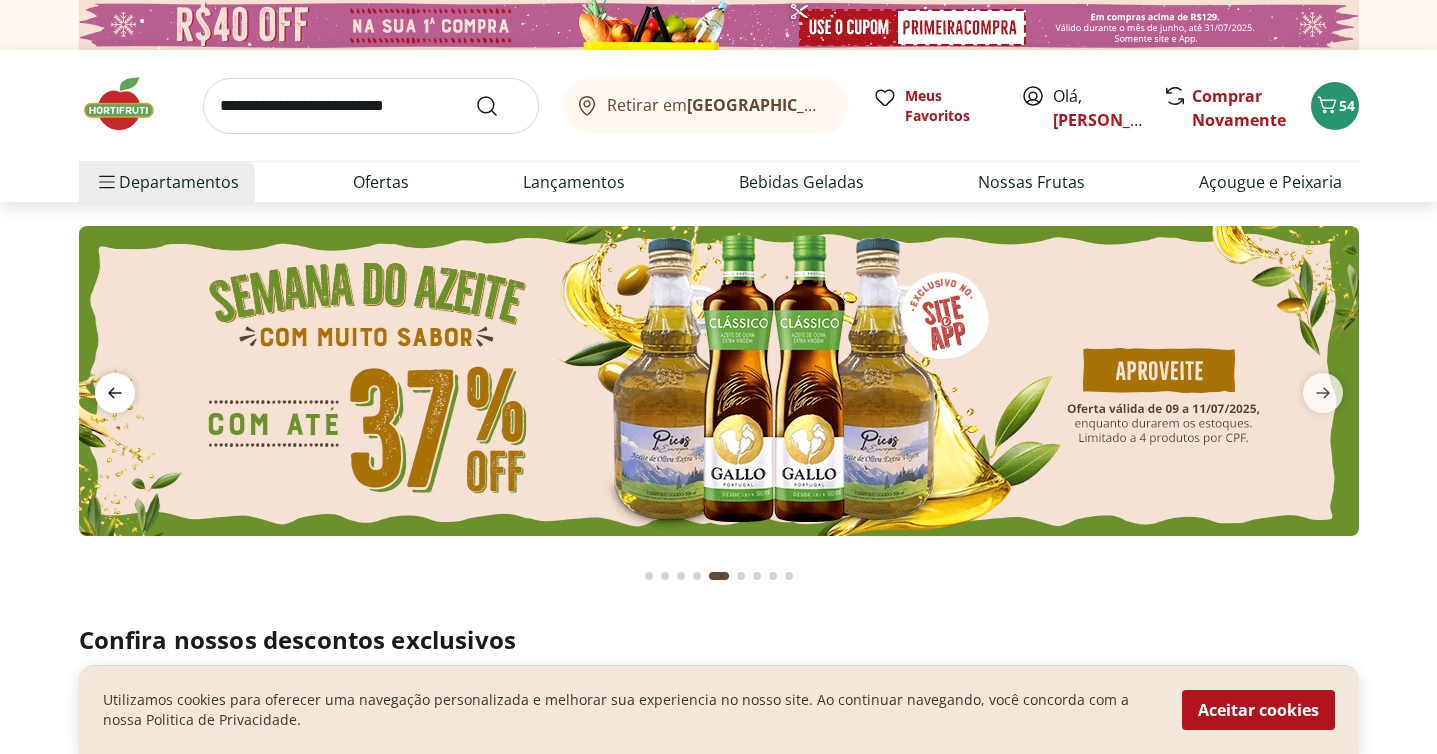 click 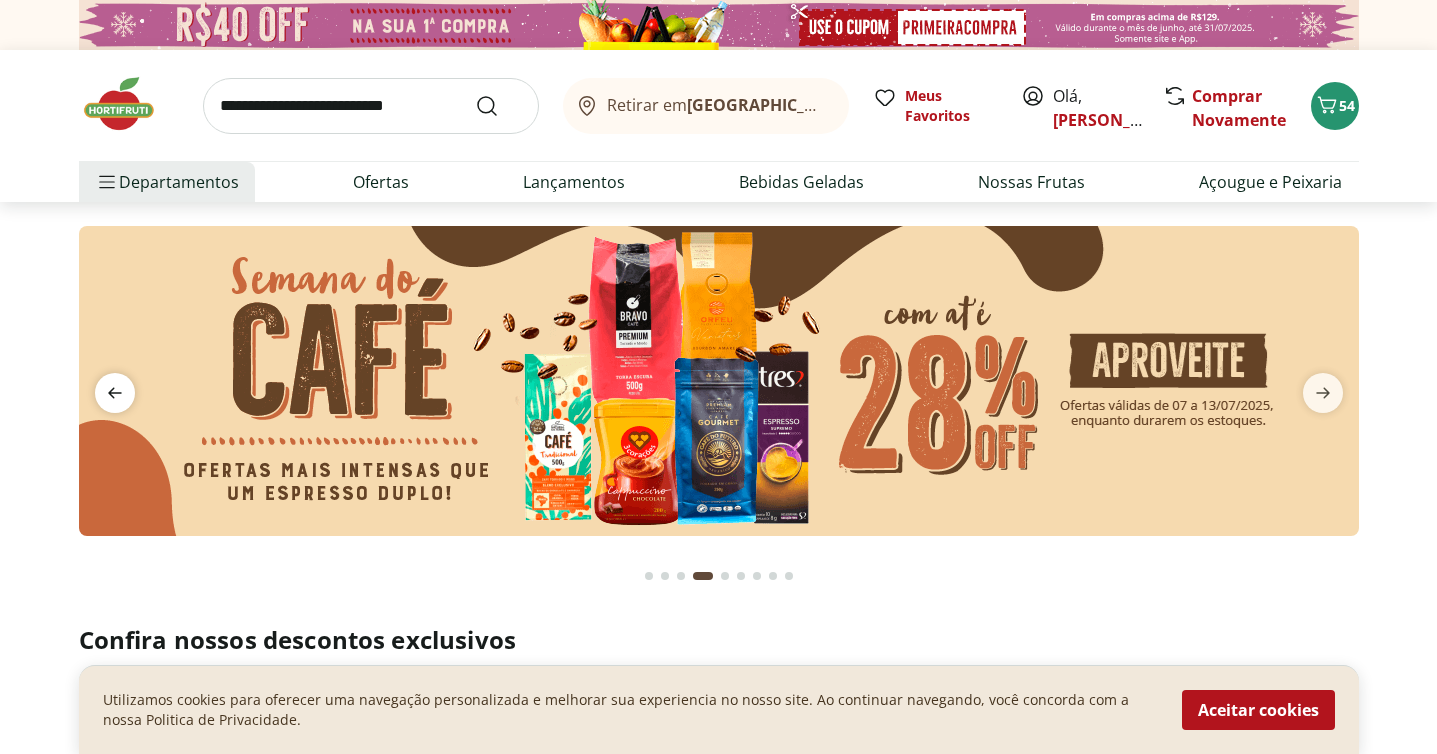 click 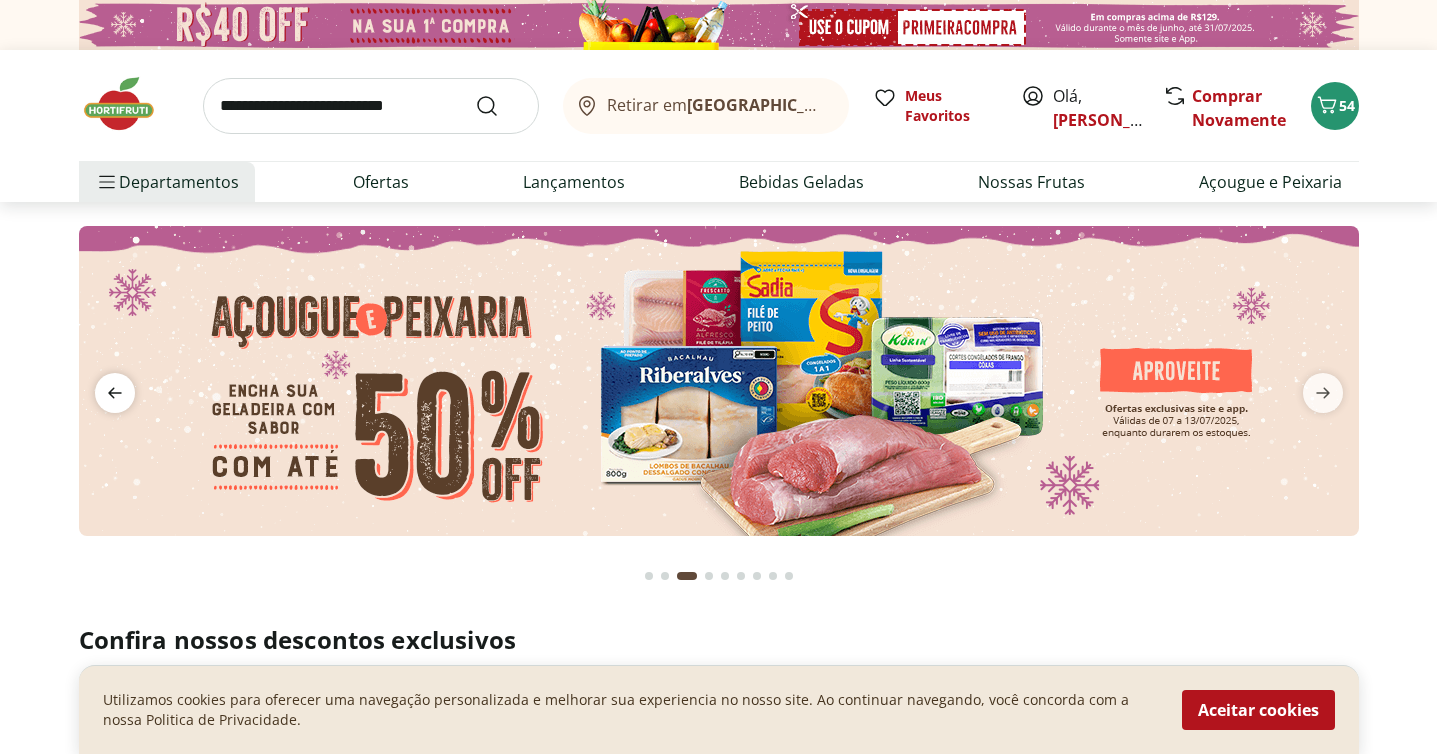 click 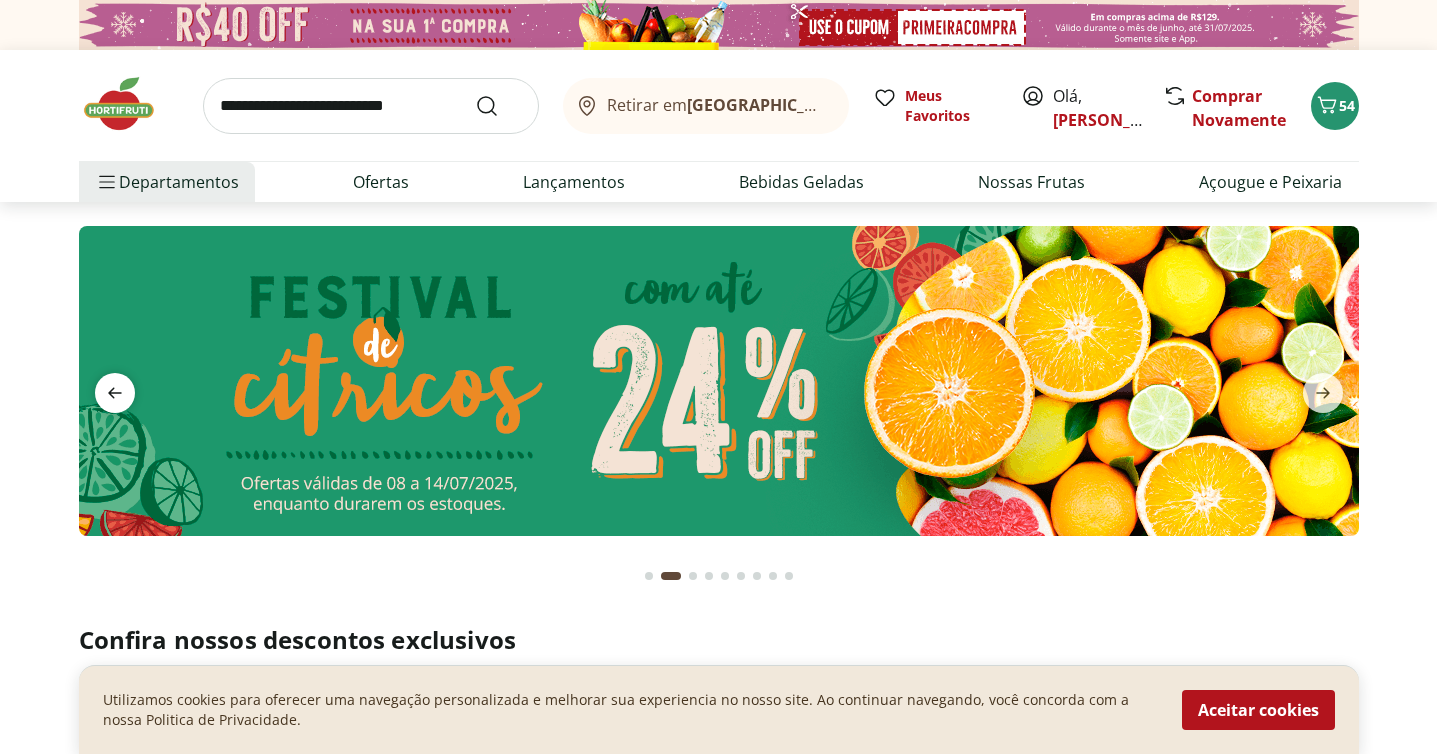 click 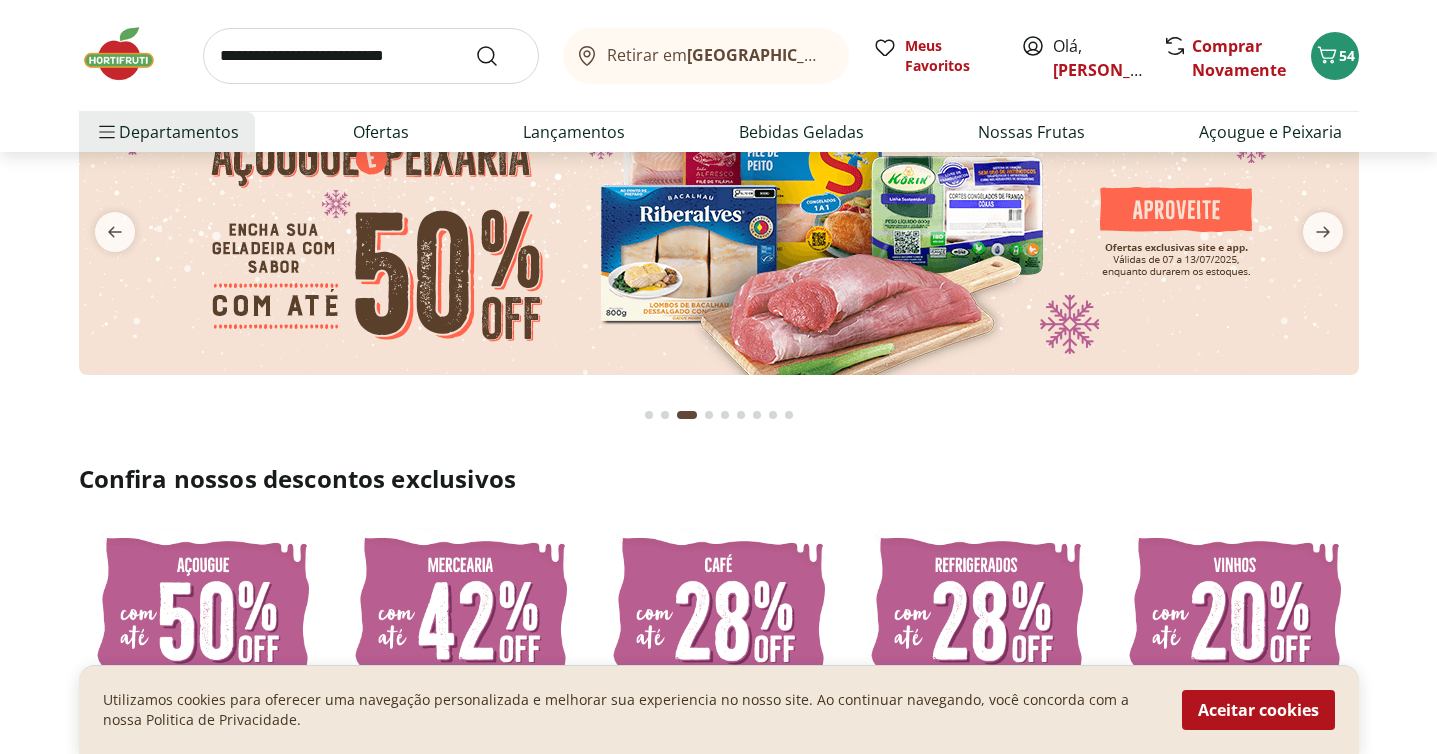 scroll, scrollTop: 0, scrollLeft: 0, axis: both 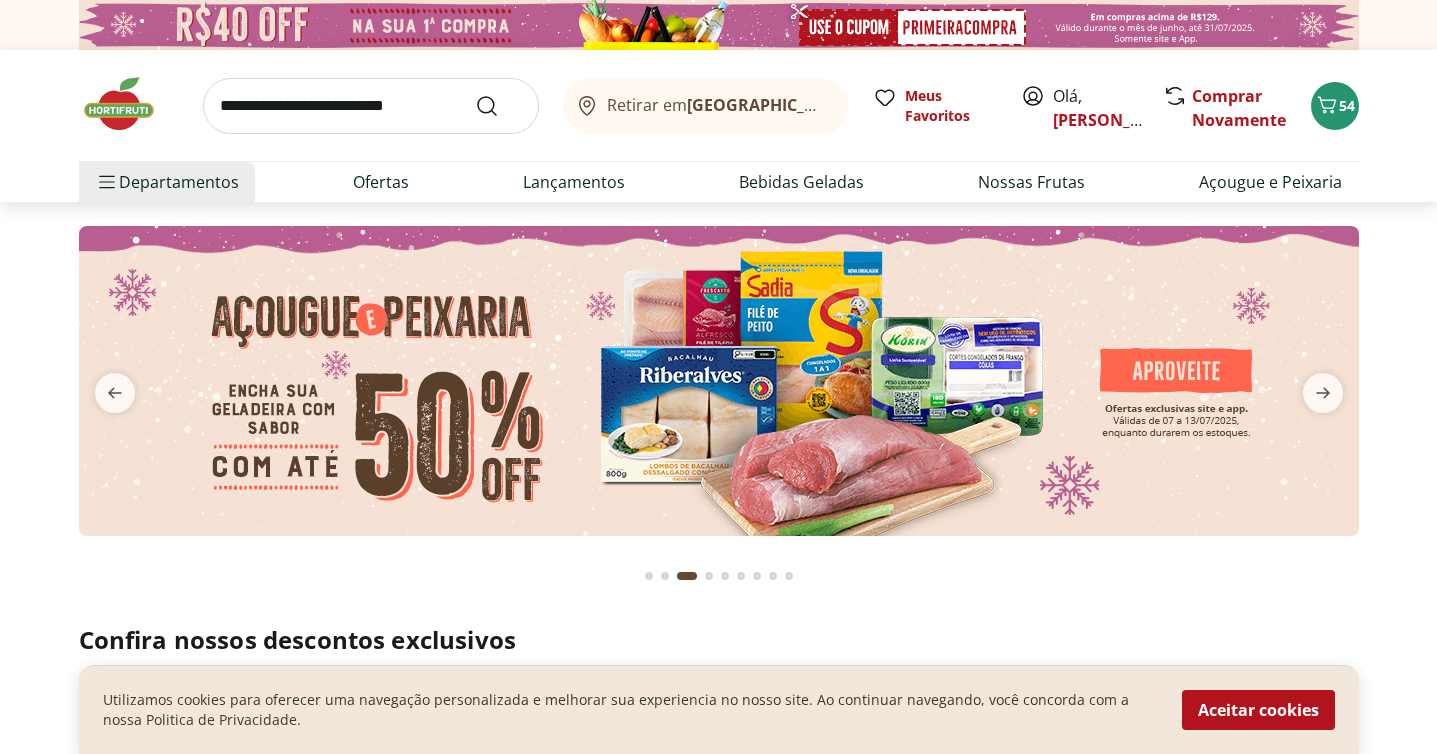 click at bounding box center (371, 106) 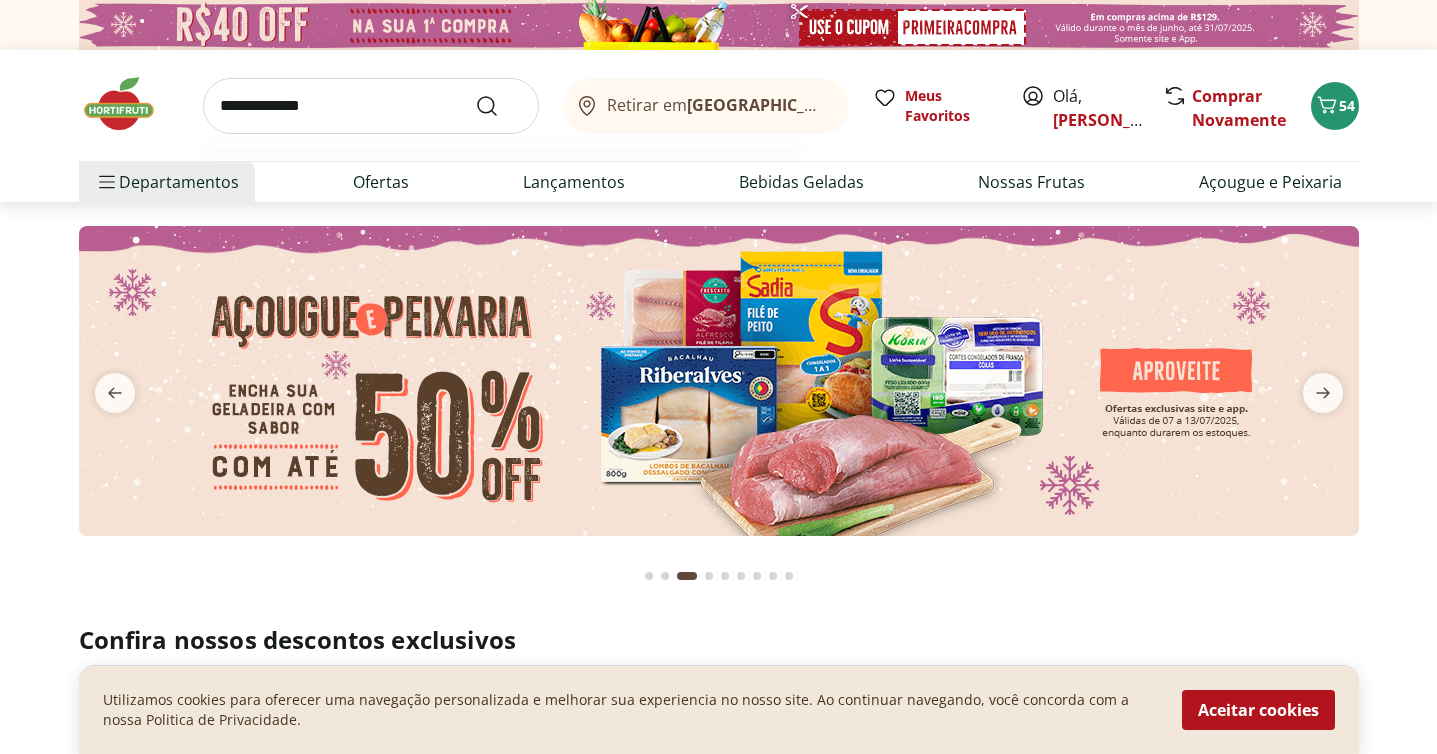 type on "**********" 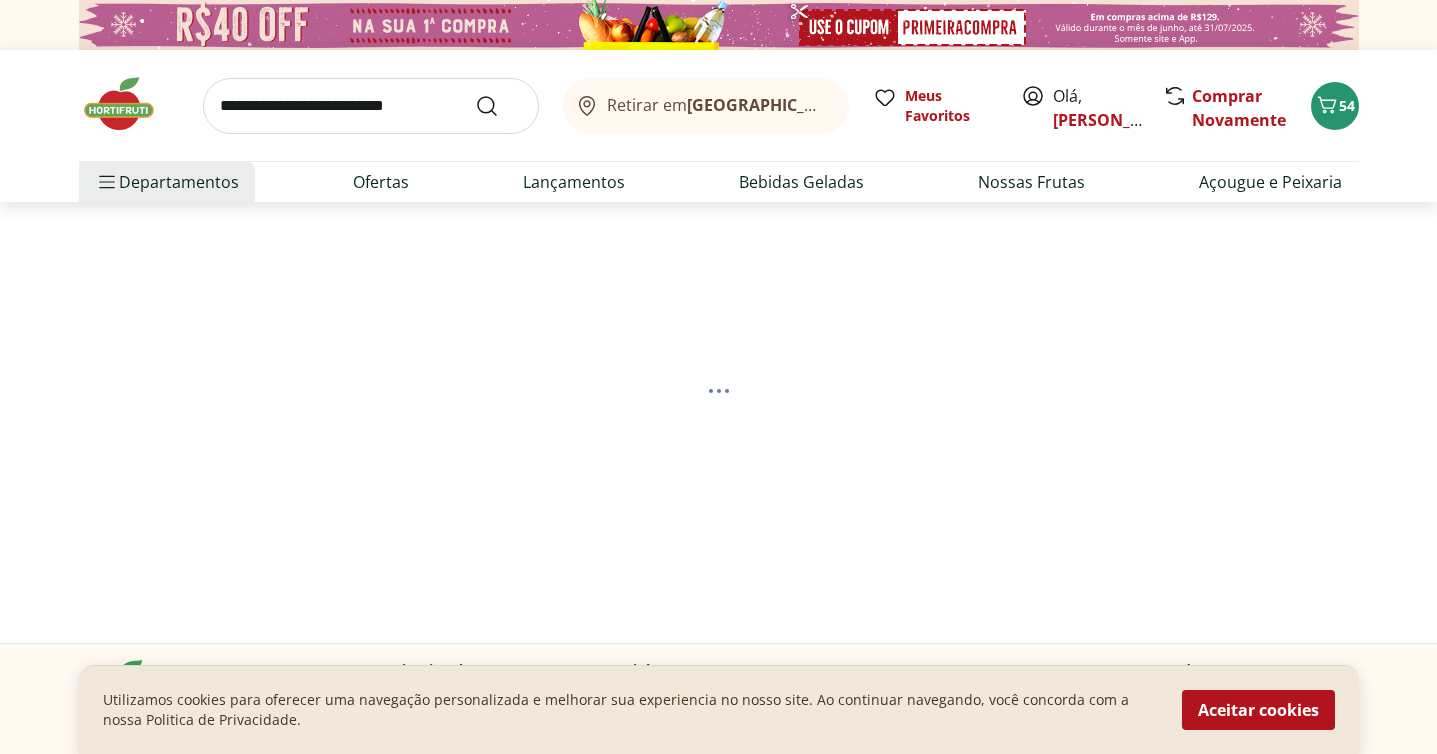 select on "**********" 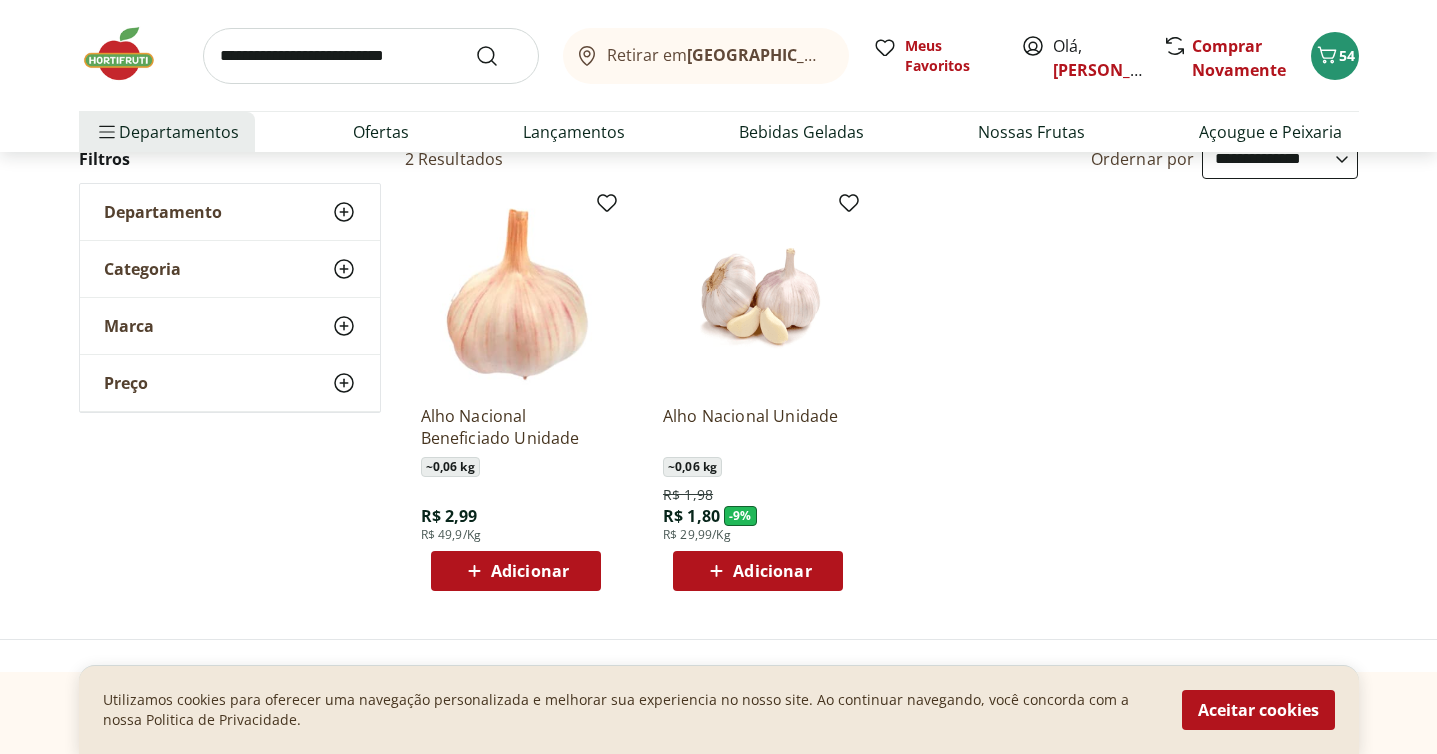 scroll, scrollTop: 225, scrollLeft: 0, axis: vertical 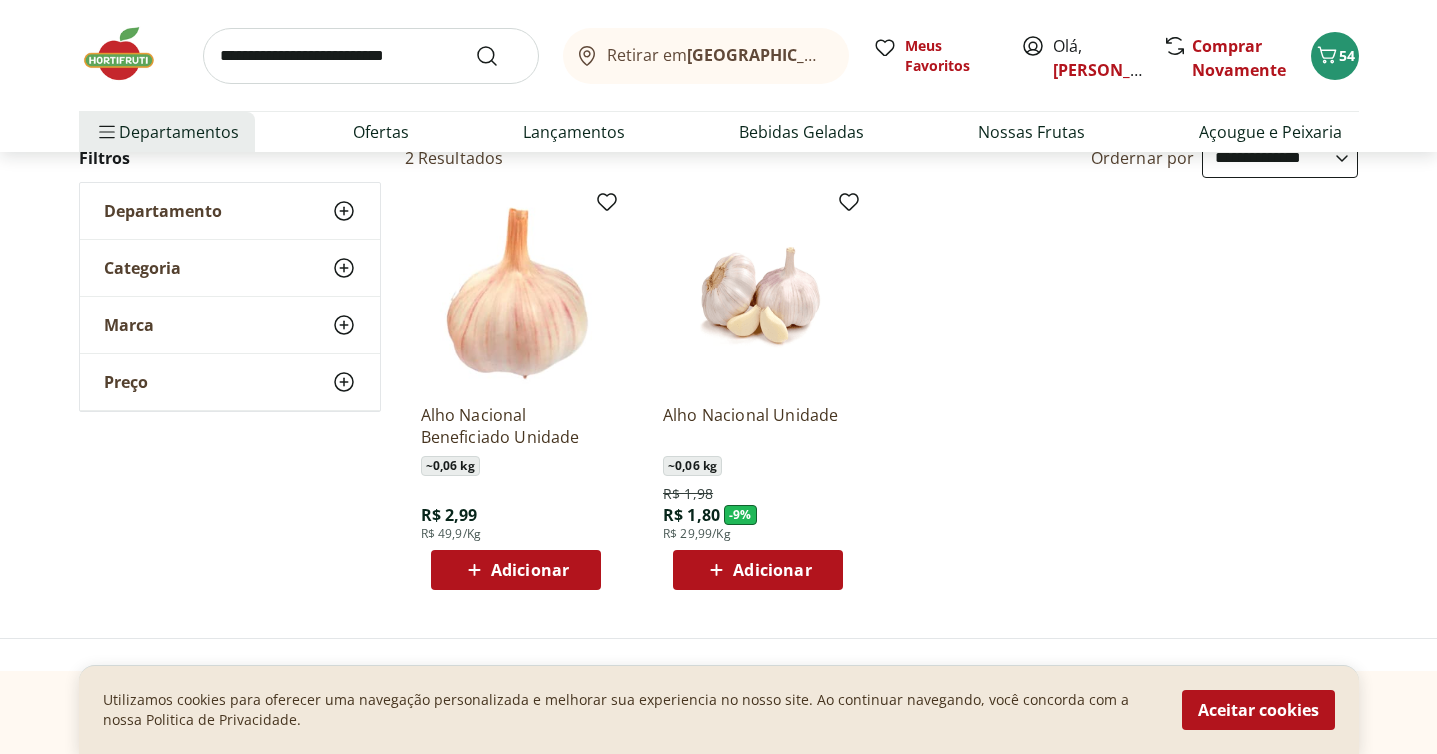 click on "Adicionar" at bounding box center (758, 570) 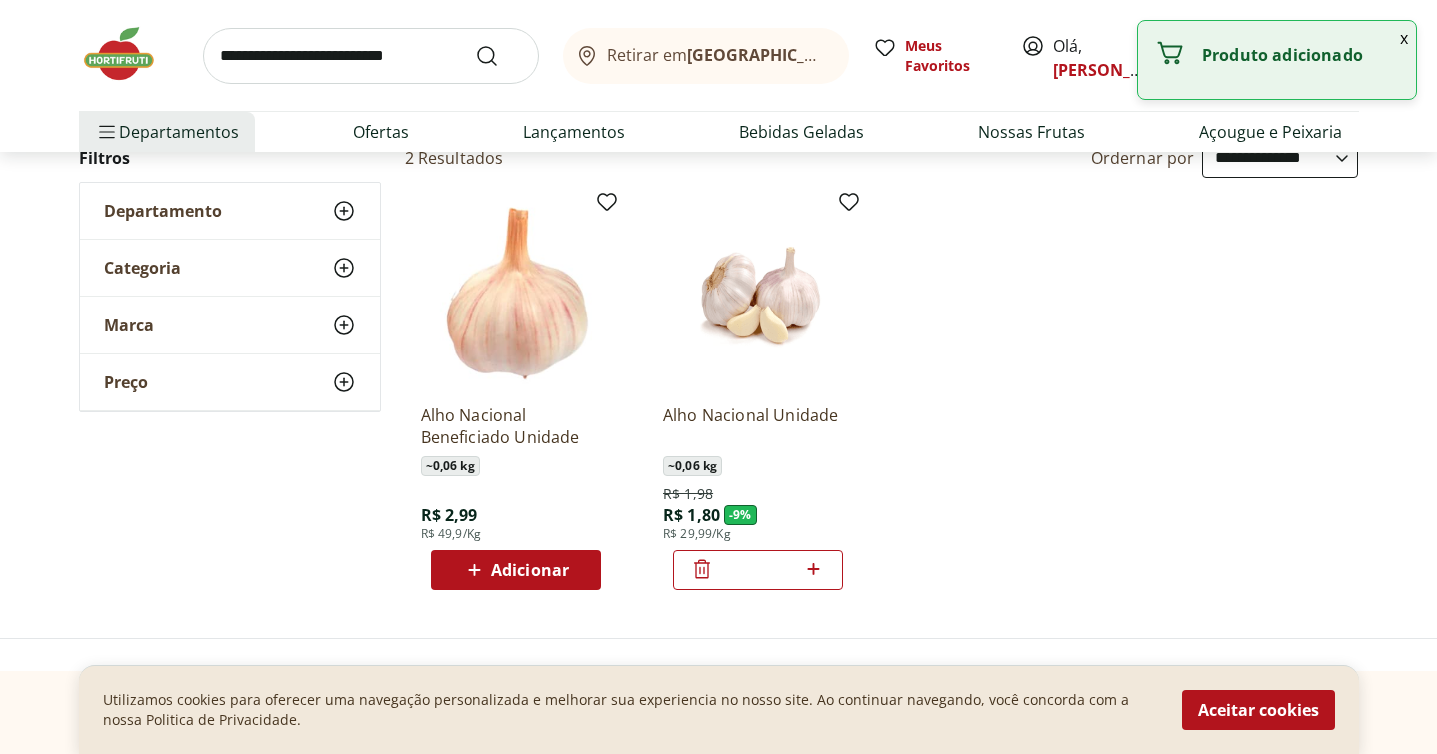 click 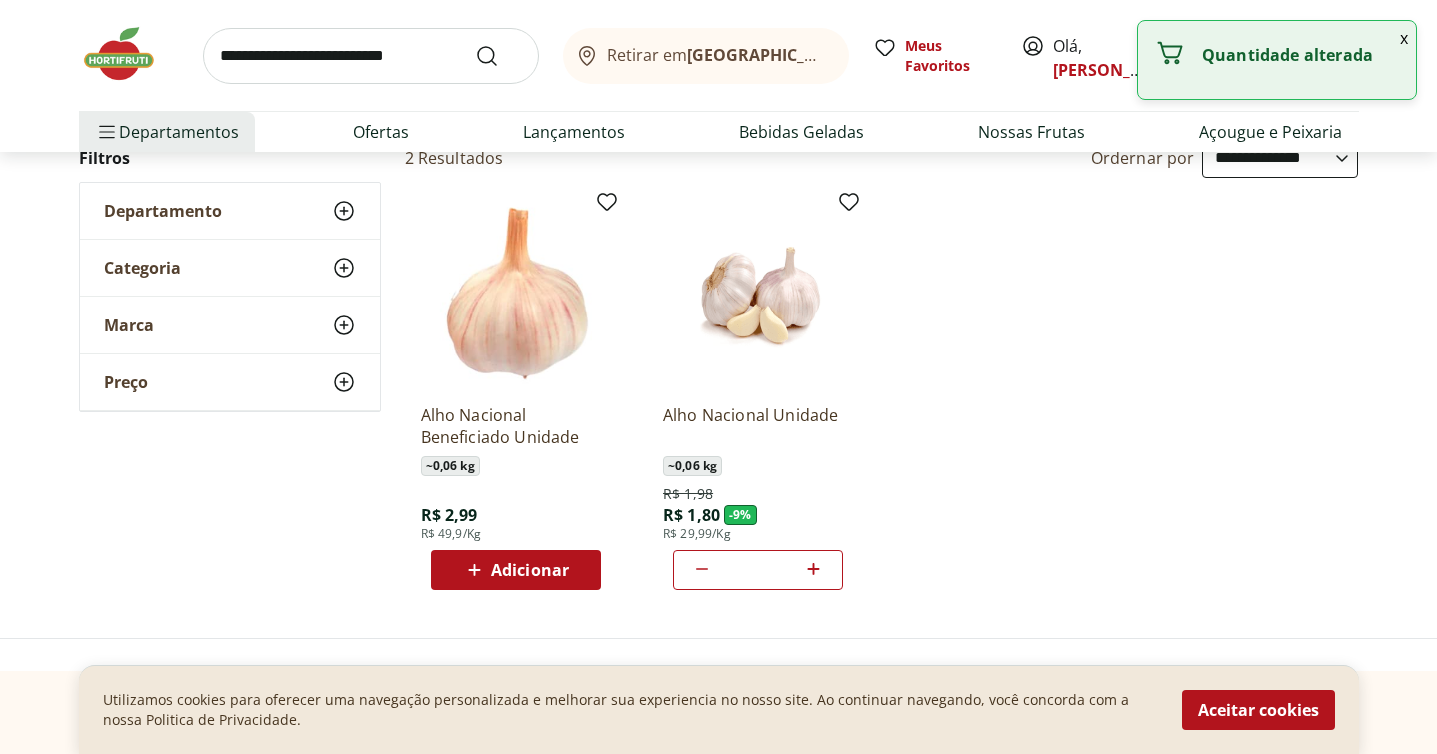 click 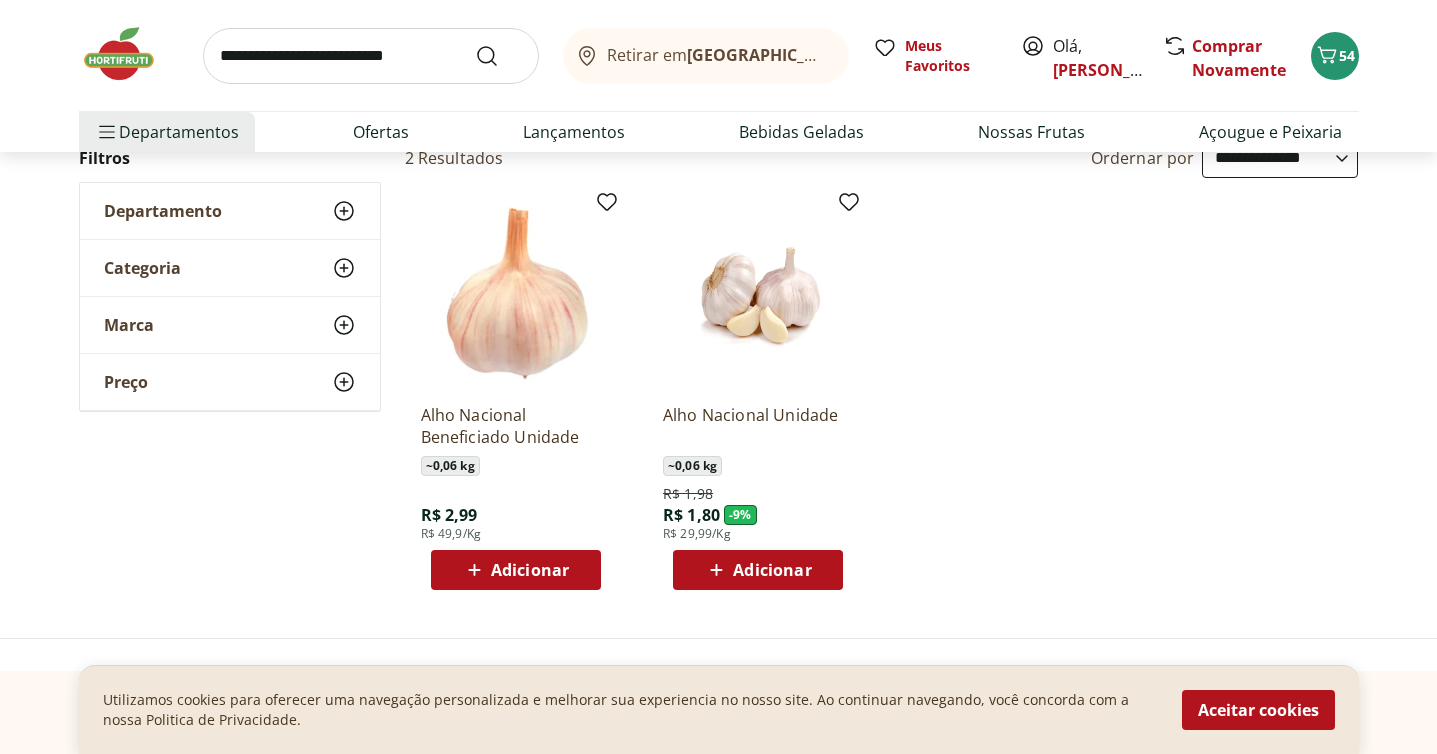 click at bounding box center [371, 56] 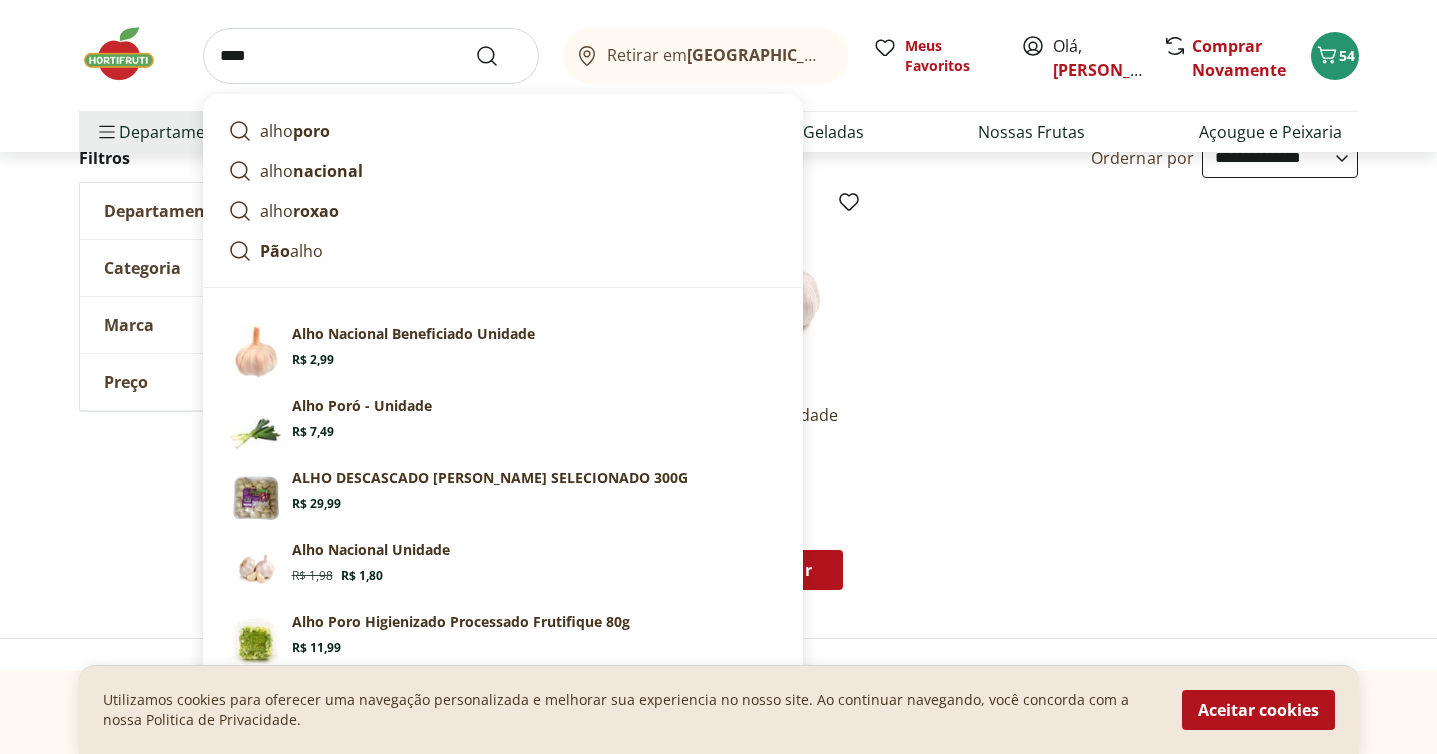 type on "****" 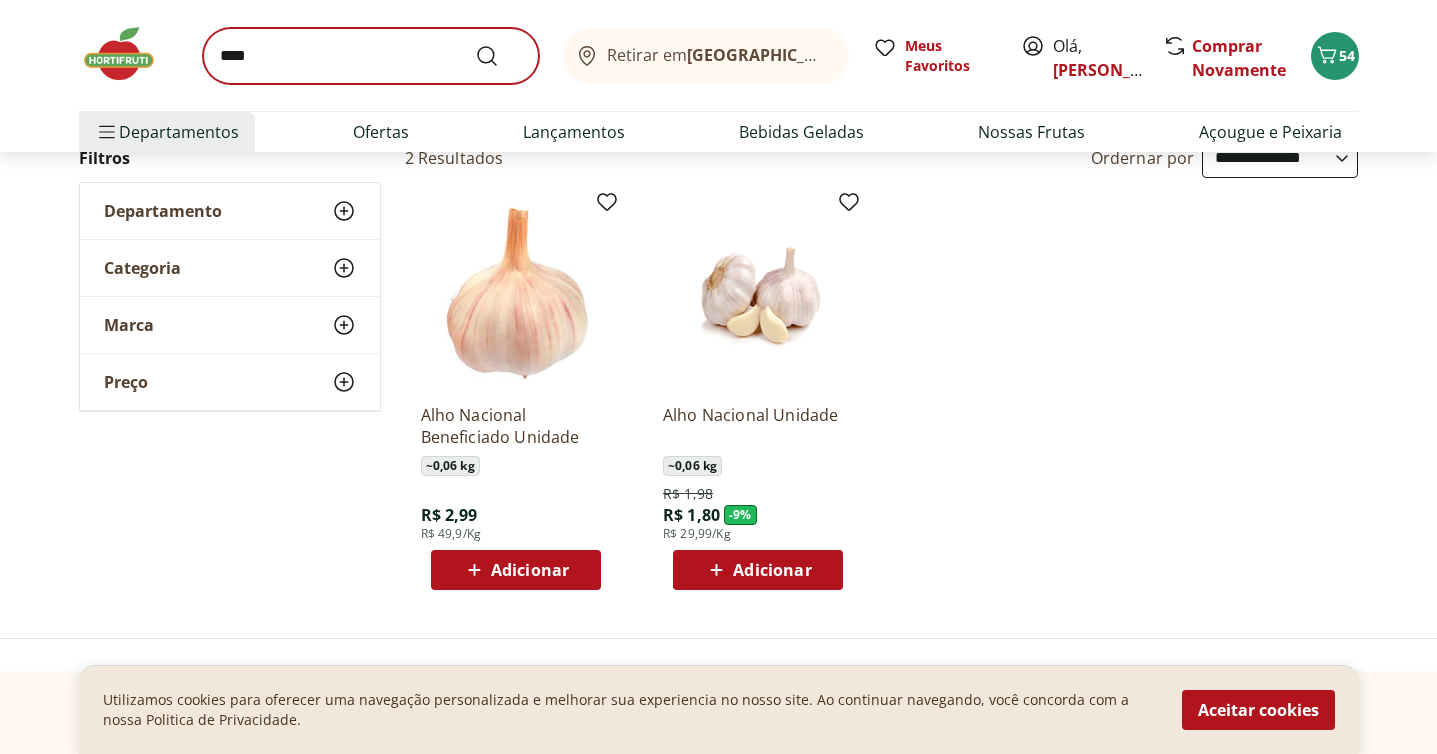 scroll, scrollTop: 0, scrollLeft: 0, axis: both 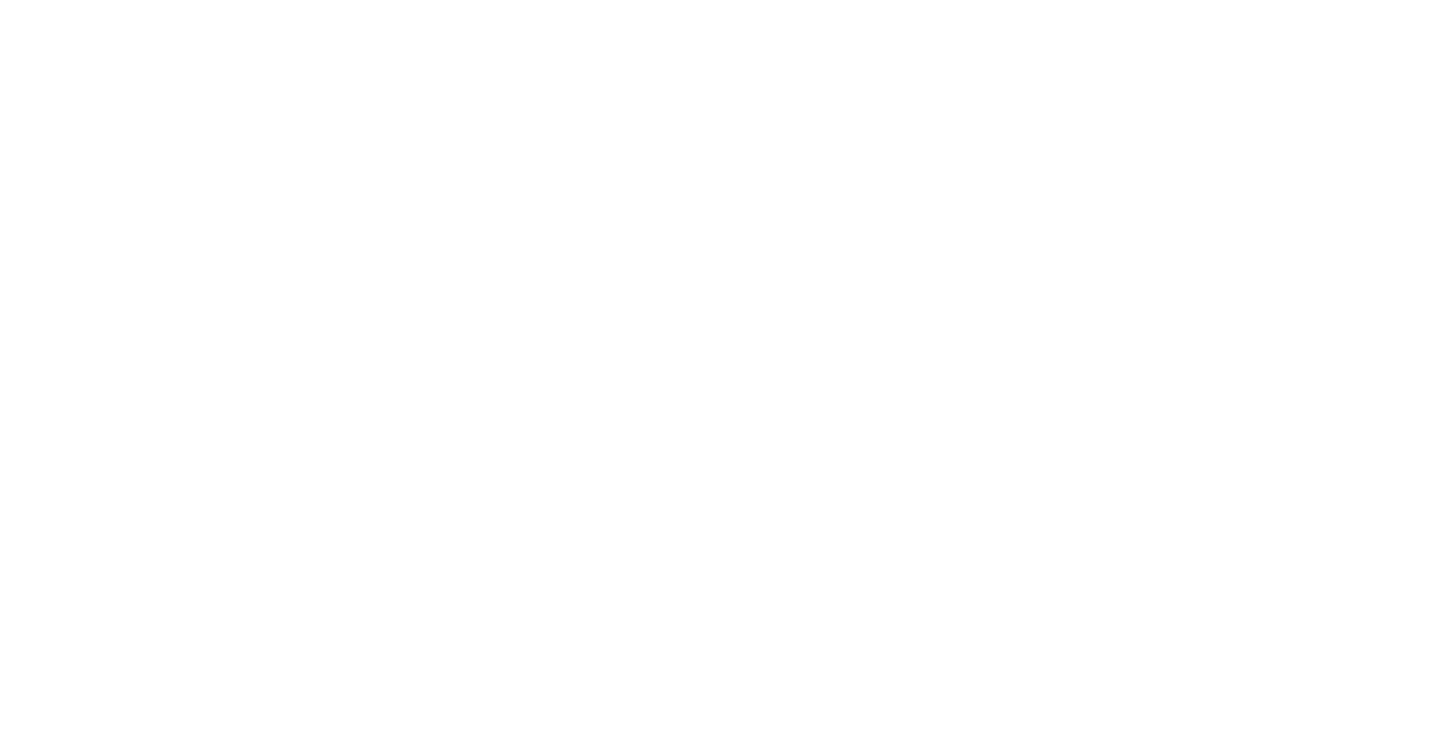 select on "**********" 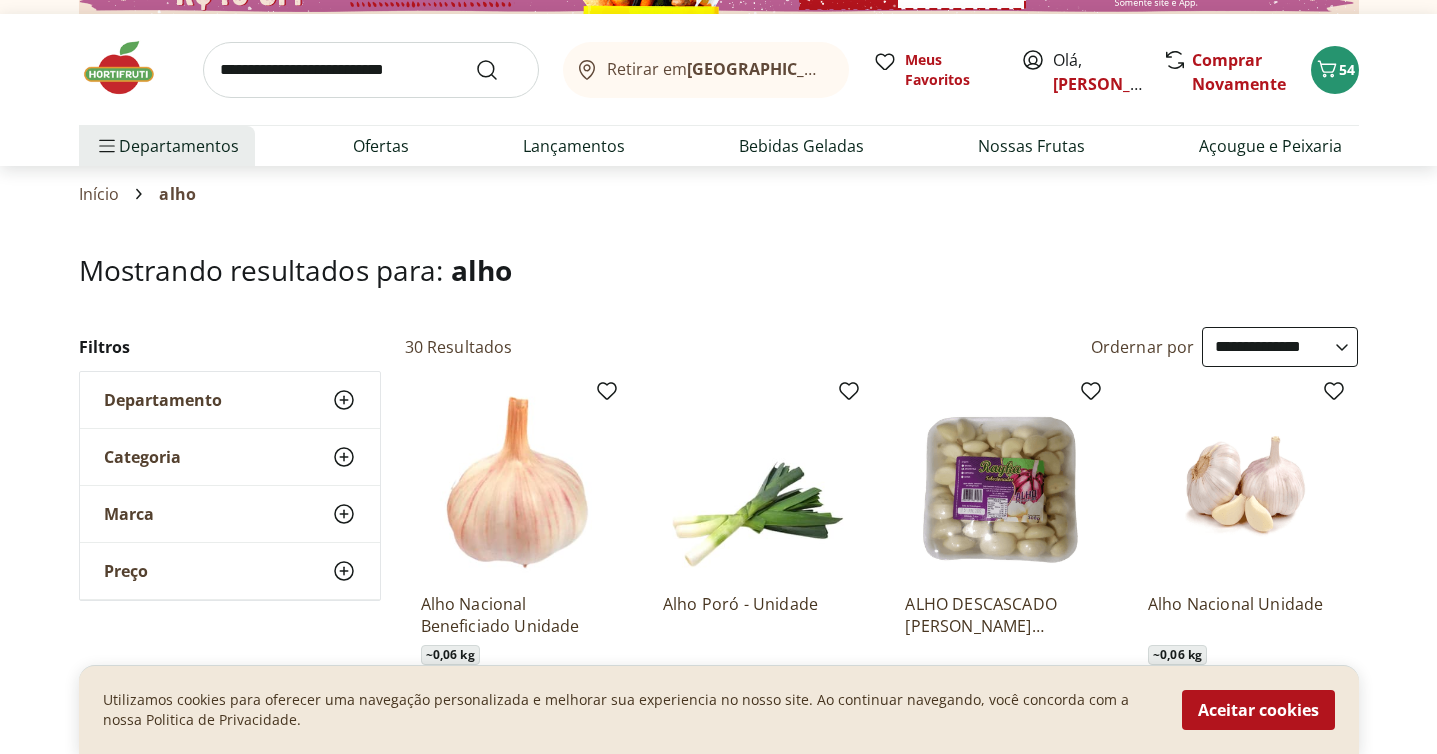 scroll, scrollTop: 0, scrollLeft: 0, axis: both 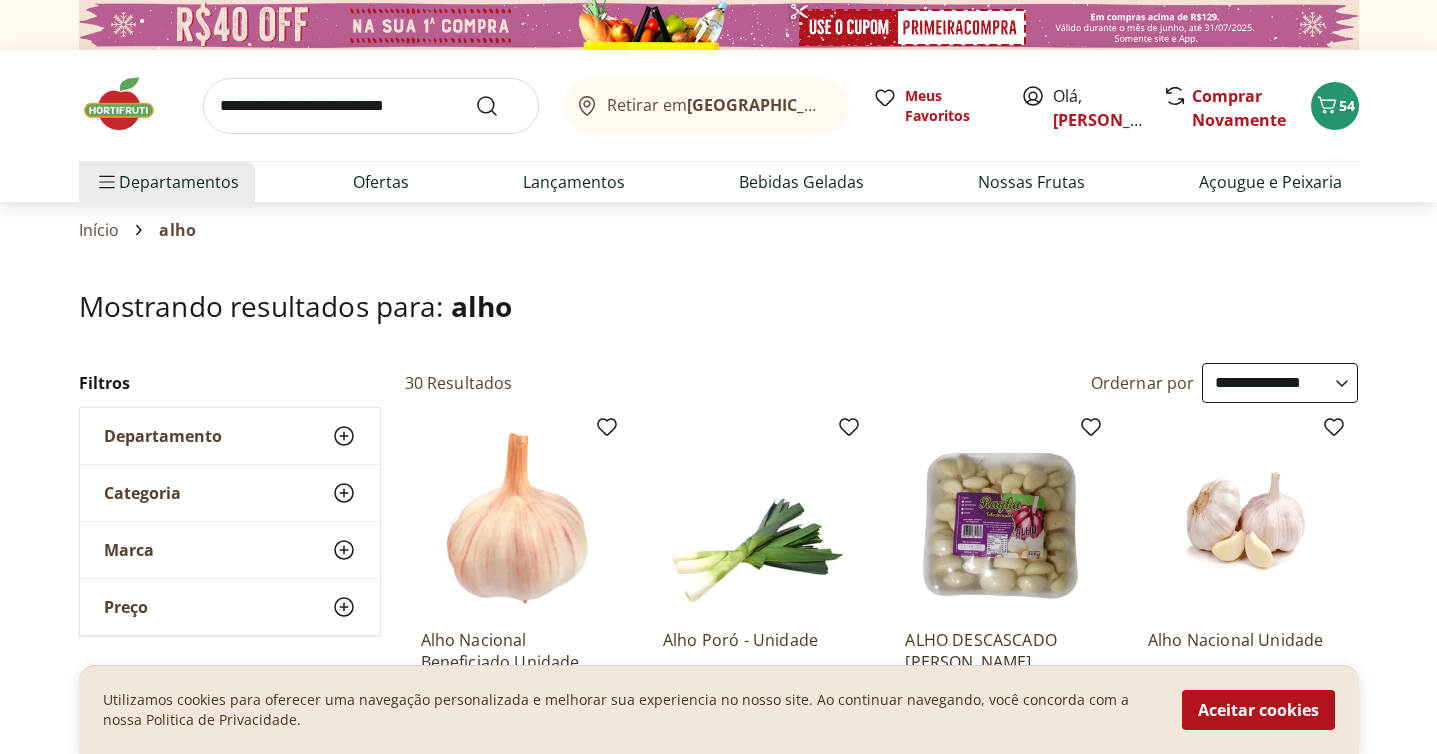 click at bounding box center [371, 106] 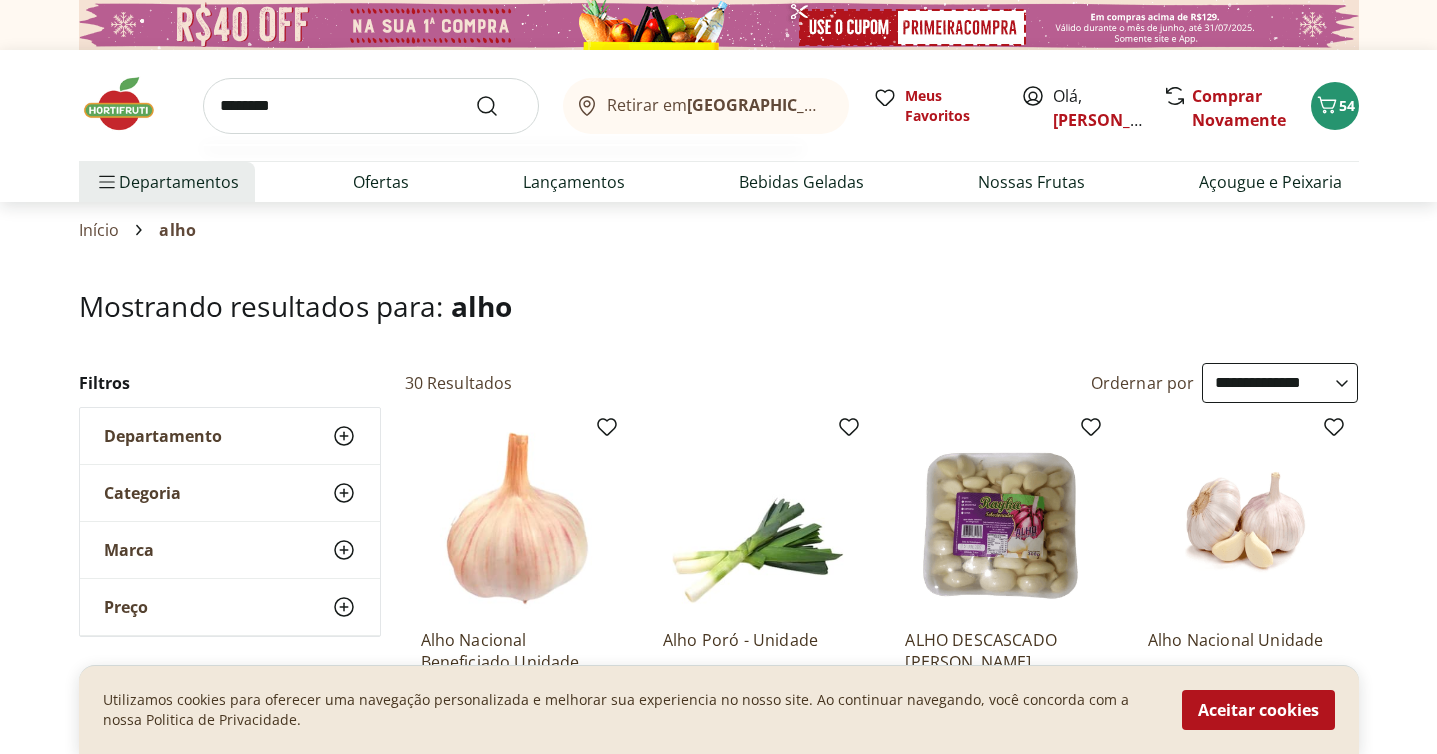 type on "********" 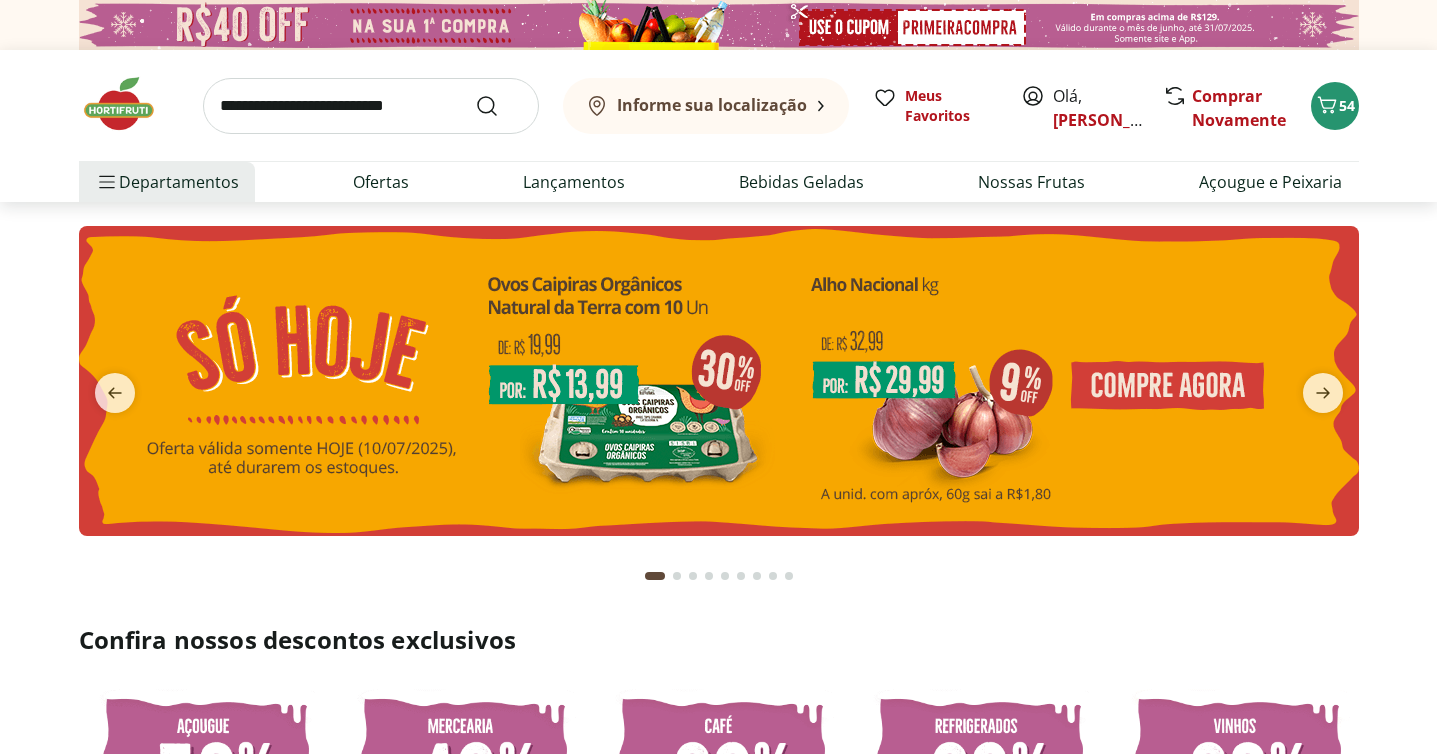 scroll, scrollTop: 0, scrollLeft: 0, axis: both 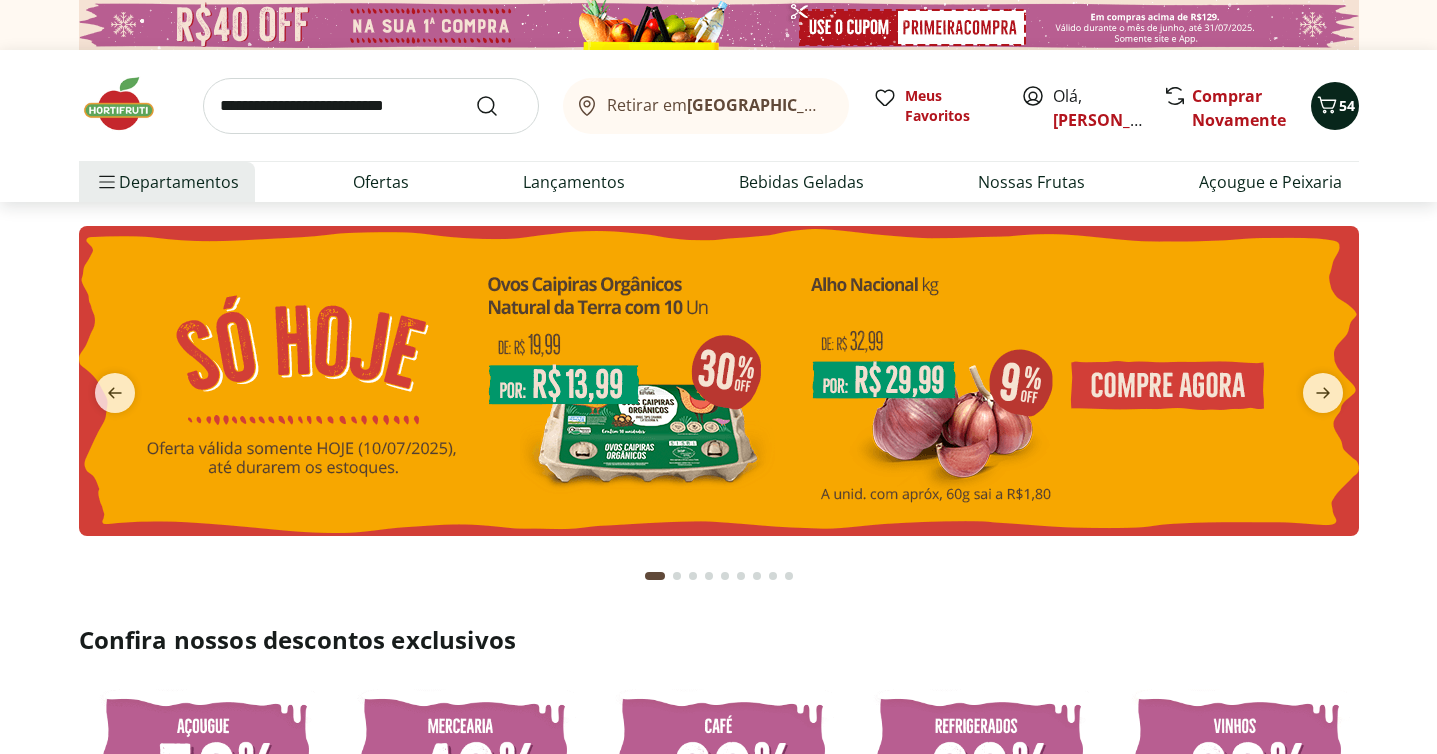click 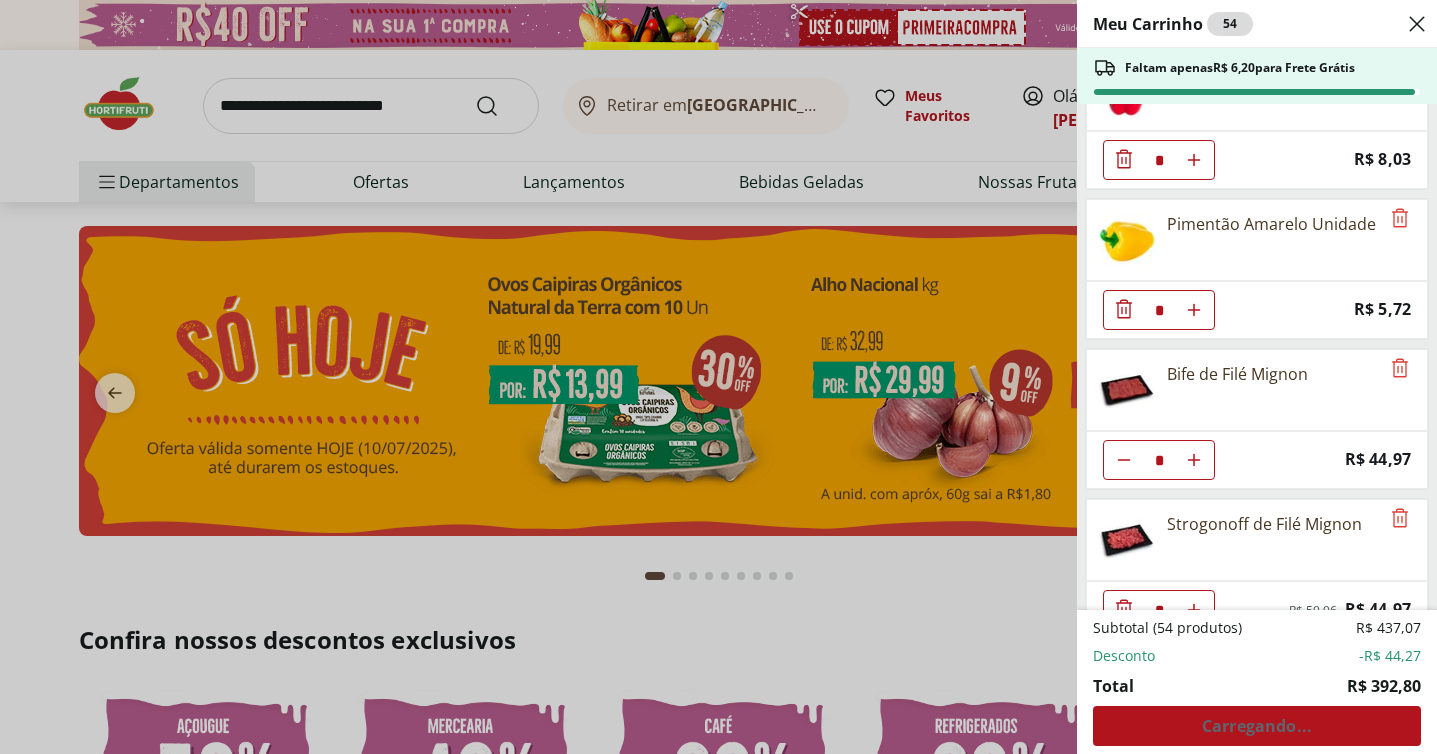 scroll, scrollTop: 631, scrollLeft: 0, axis: vertical 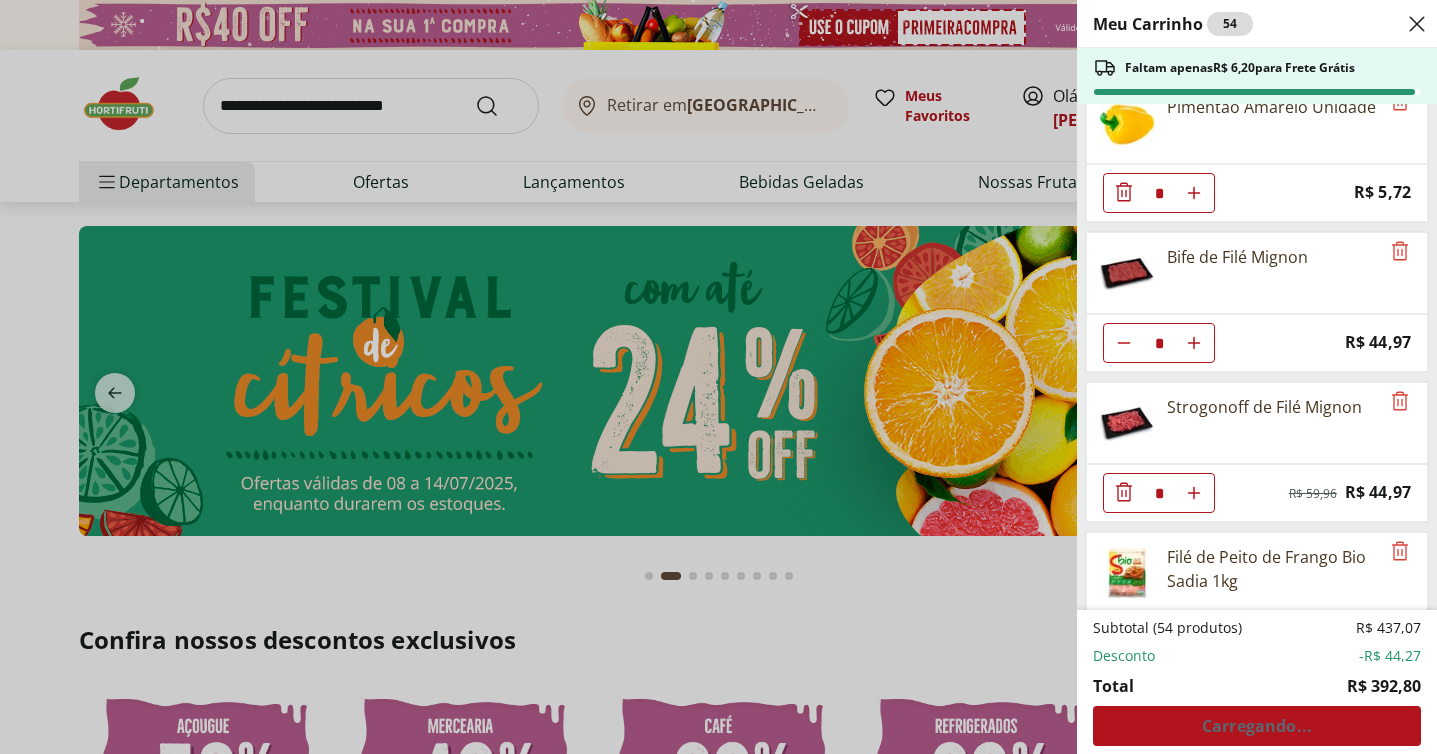 click at bounding box center (1194, -407) 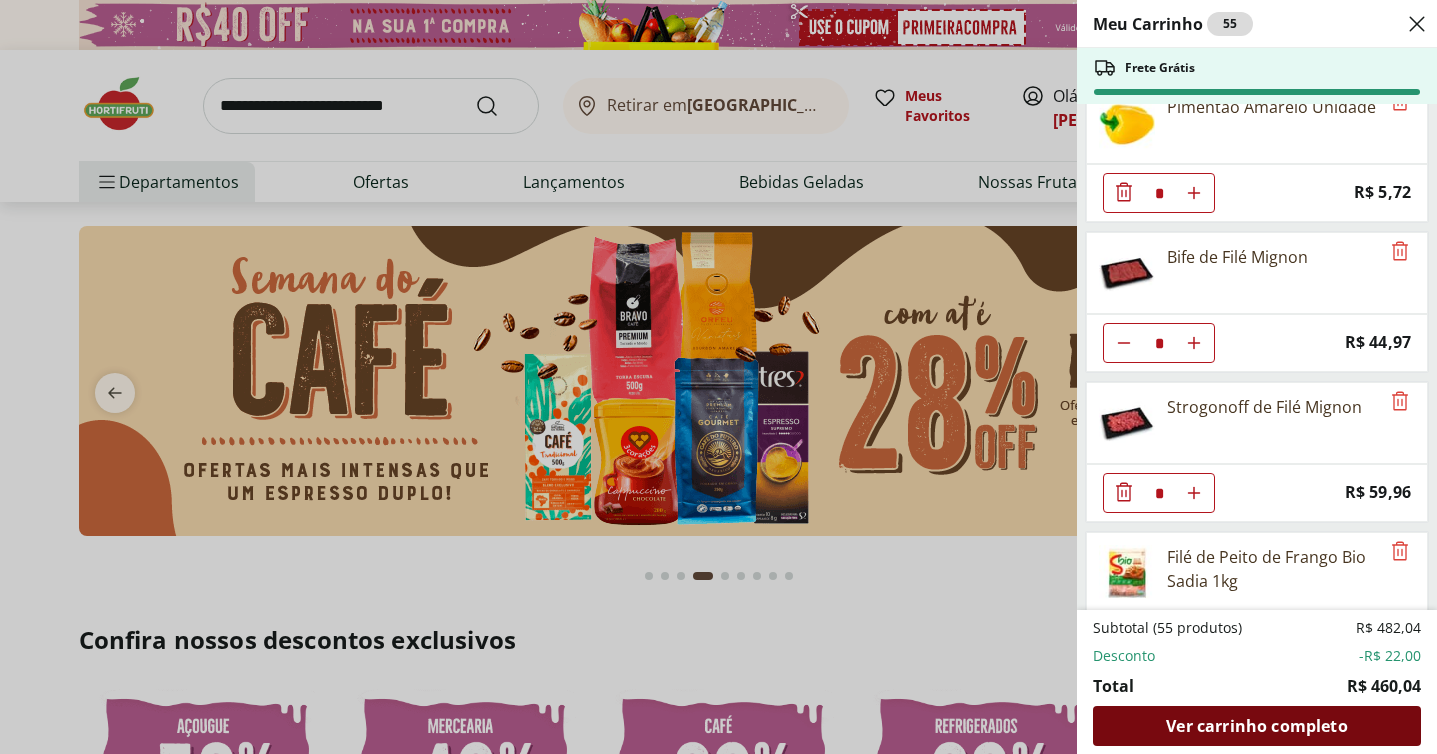 click on "Ver carrinho completo" at bounding box center (1256, 726) 